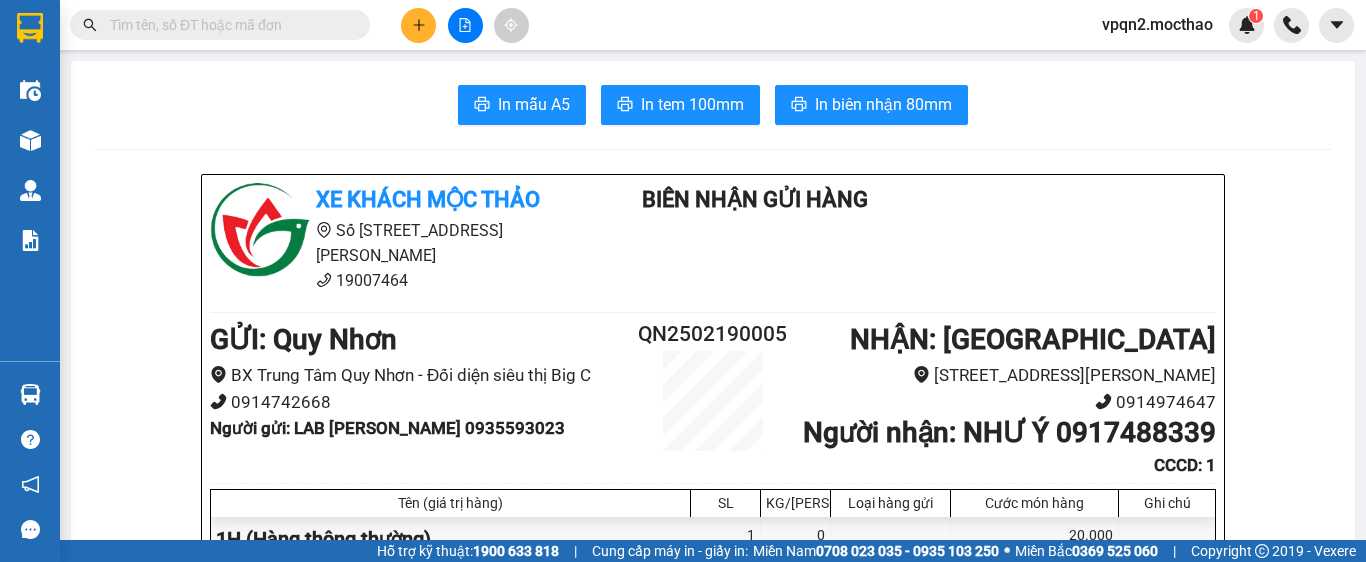 scroll, scrollTop: 0, scrollLeft: 0, axis: both 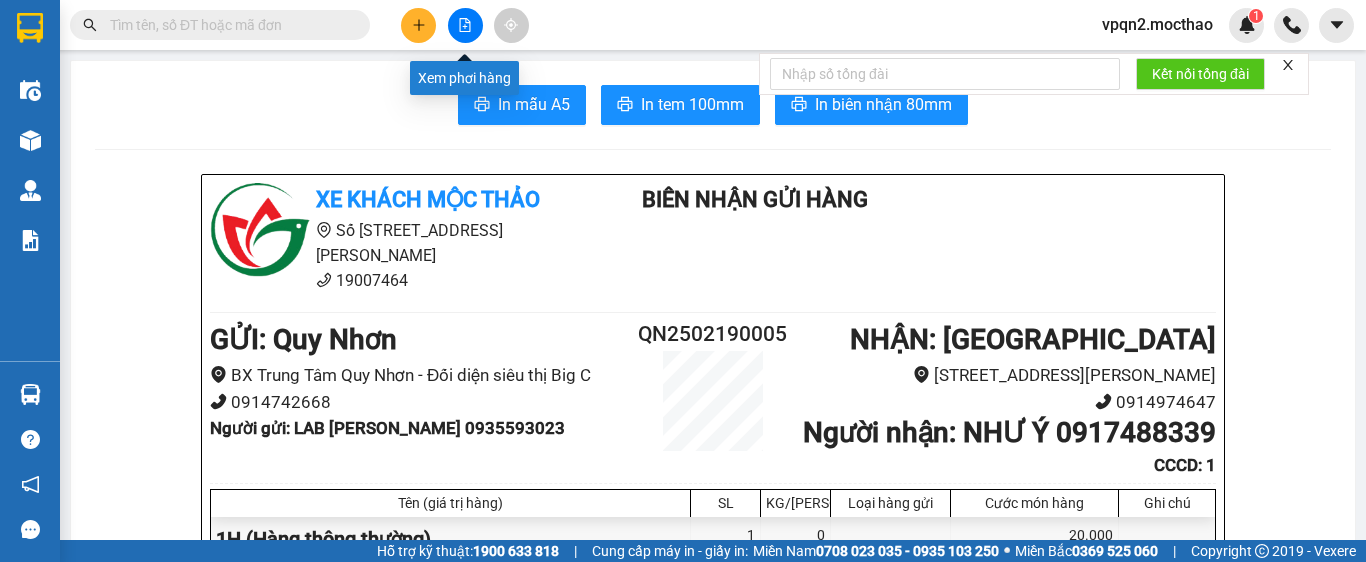 click at bounding box center [465, 25] 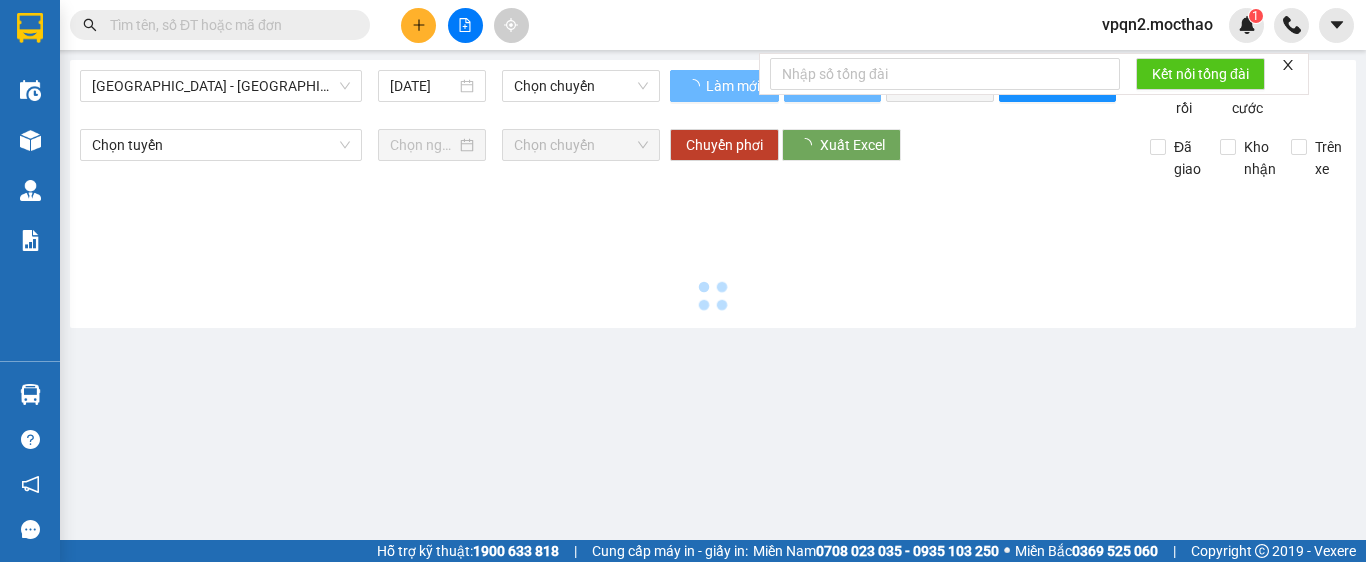type on "[DATE]" 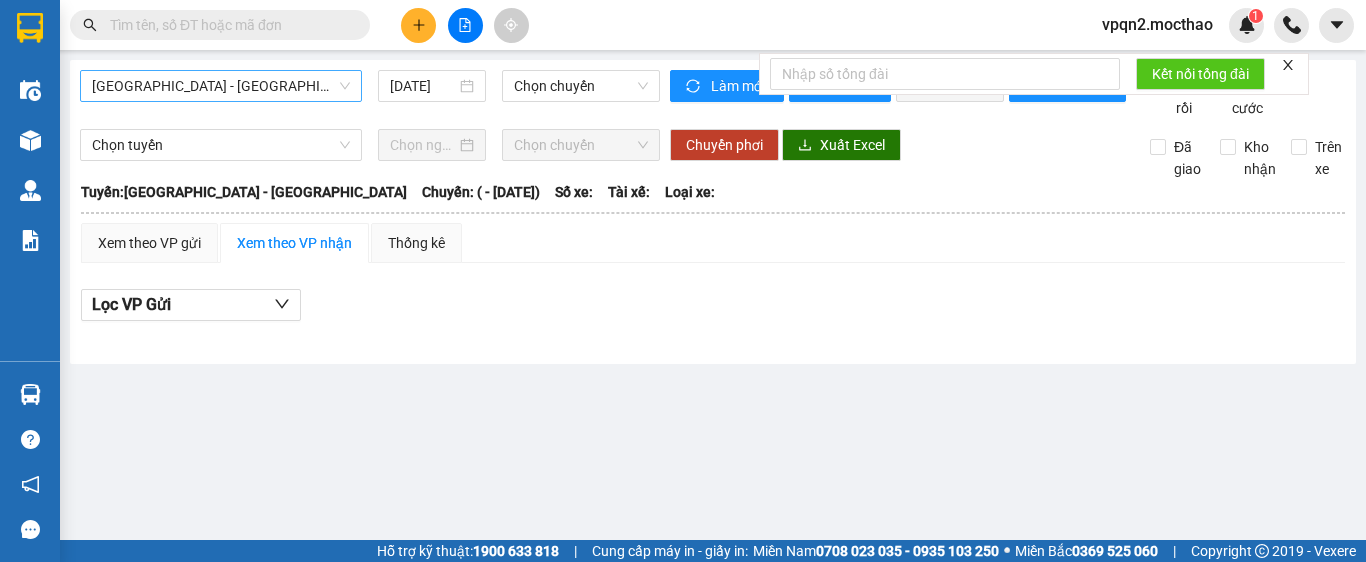 click on "[GEOGRAPHIC_DATA] - [GEOGRAPHIC_DATA]" at bounding box center (221, 86) 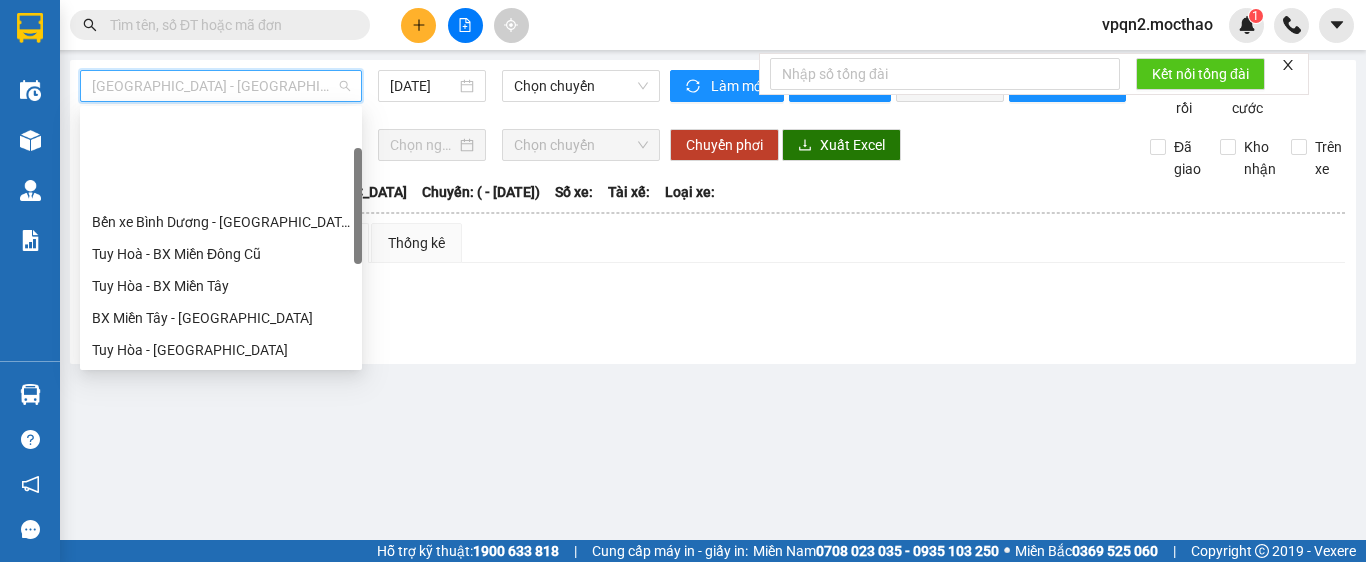 scroll, scrollTop: 200, scrollLeft: 0, axis: vertical 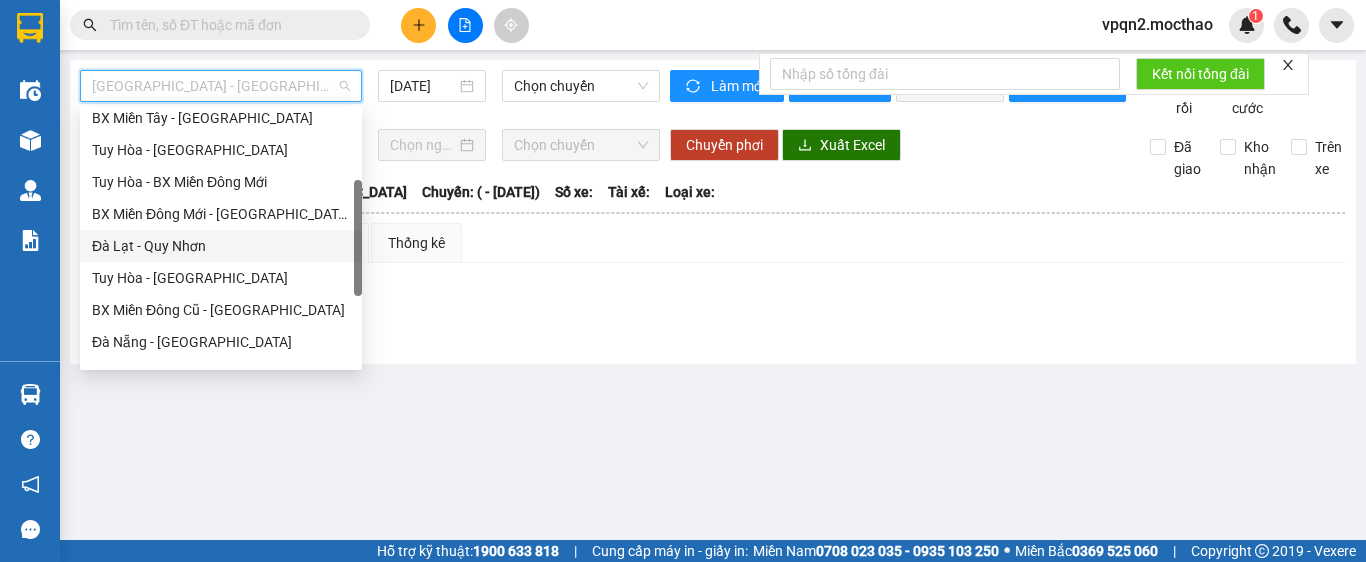 click on "Đà Lạt - Quy Nhơn" at bounding box center [221, 246] 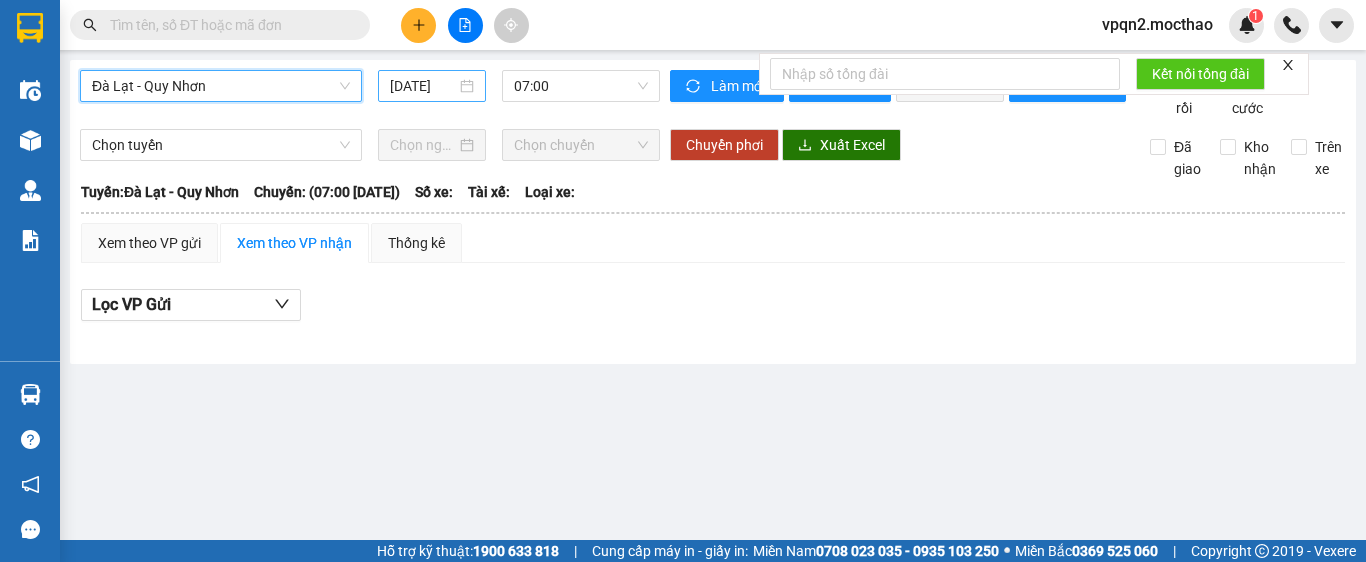 click on "[DATE]" at bounding box center (423, 86) 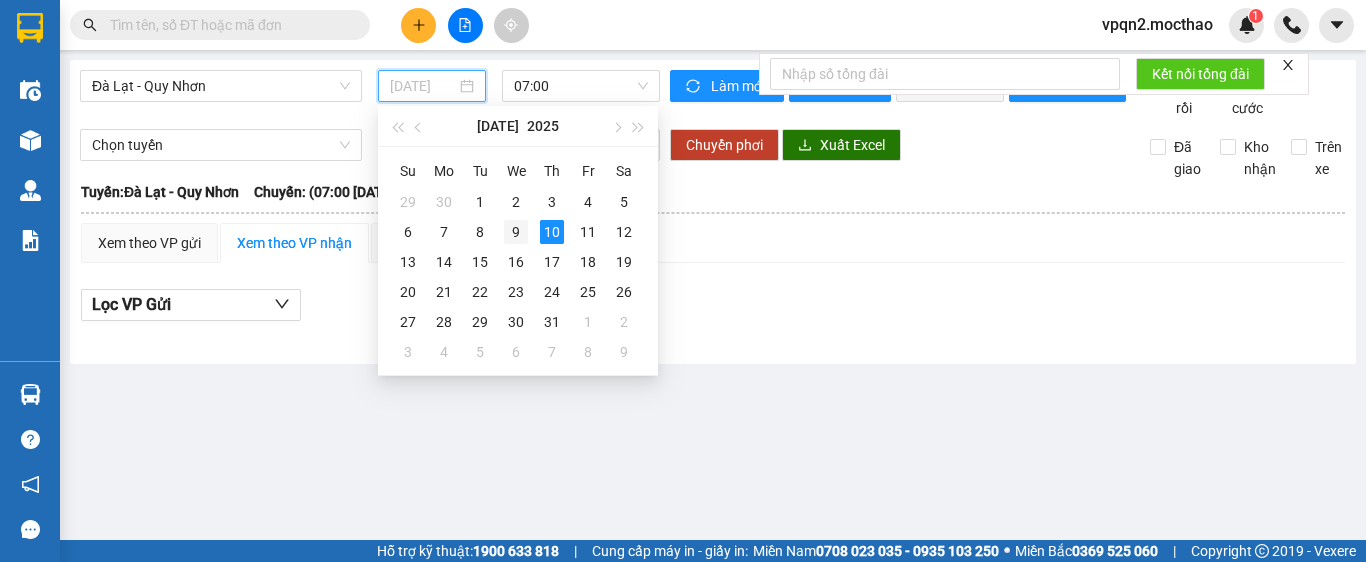 click on "9" at bounding box center [516, 232] 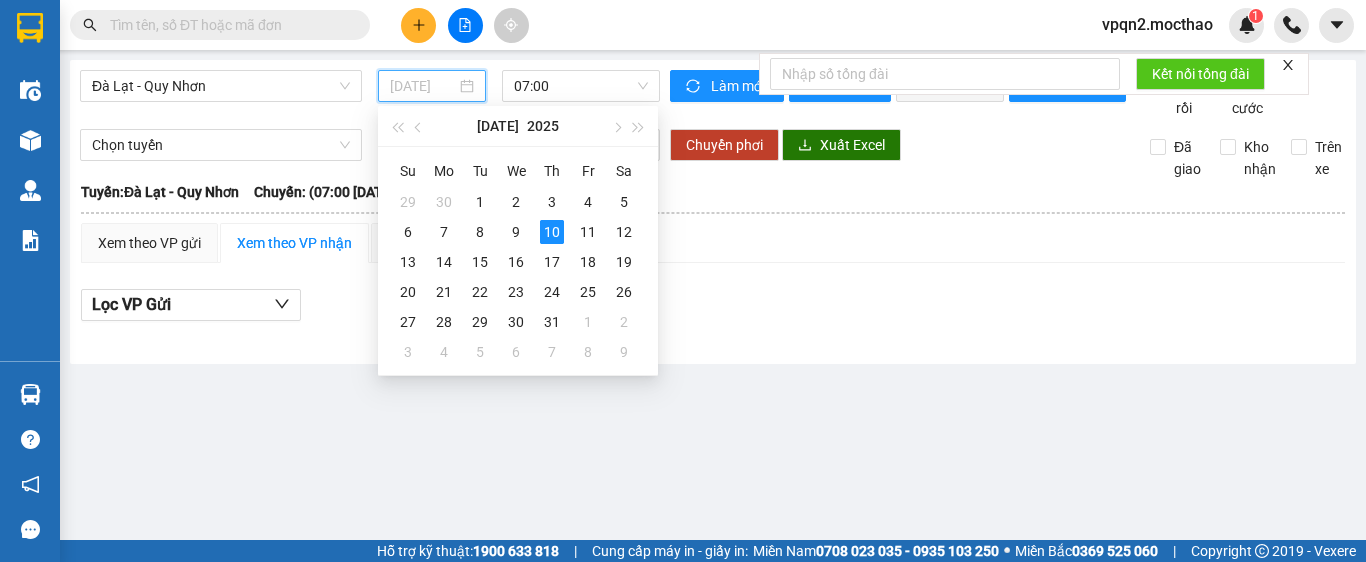 type on "[DATE]" 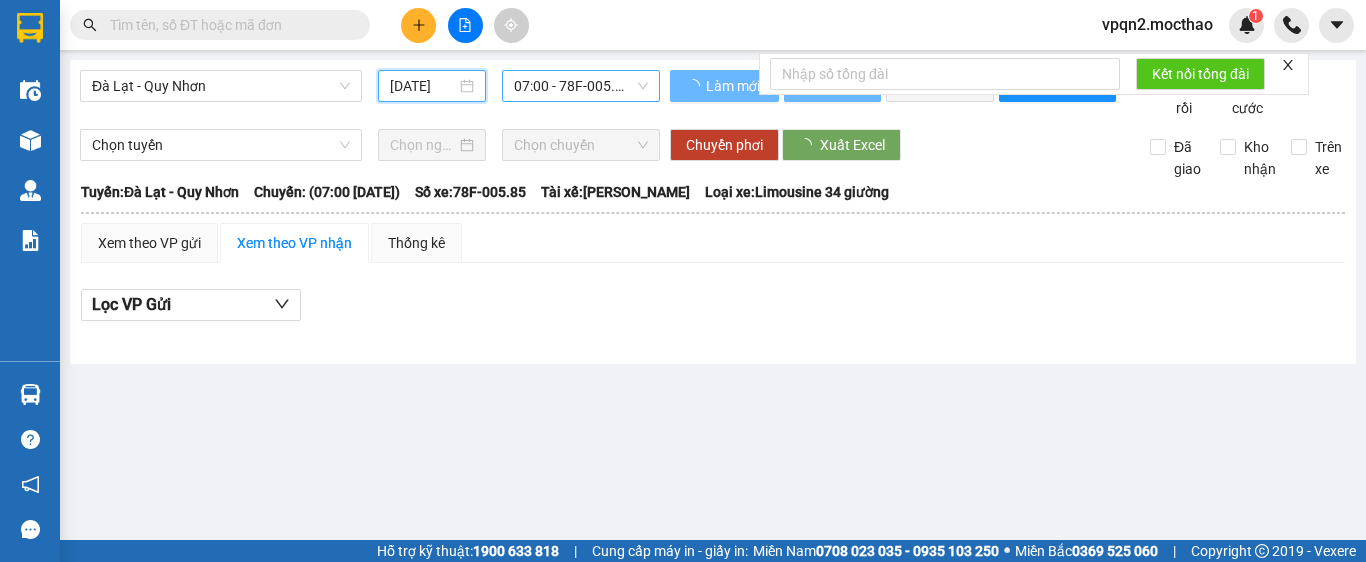 click on "07:00     - 78F-005.85" at bounding box center [581, 86] 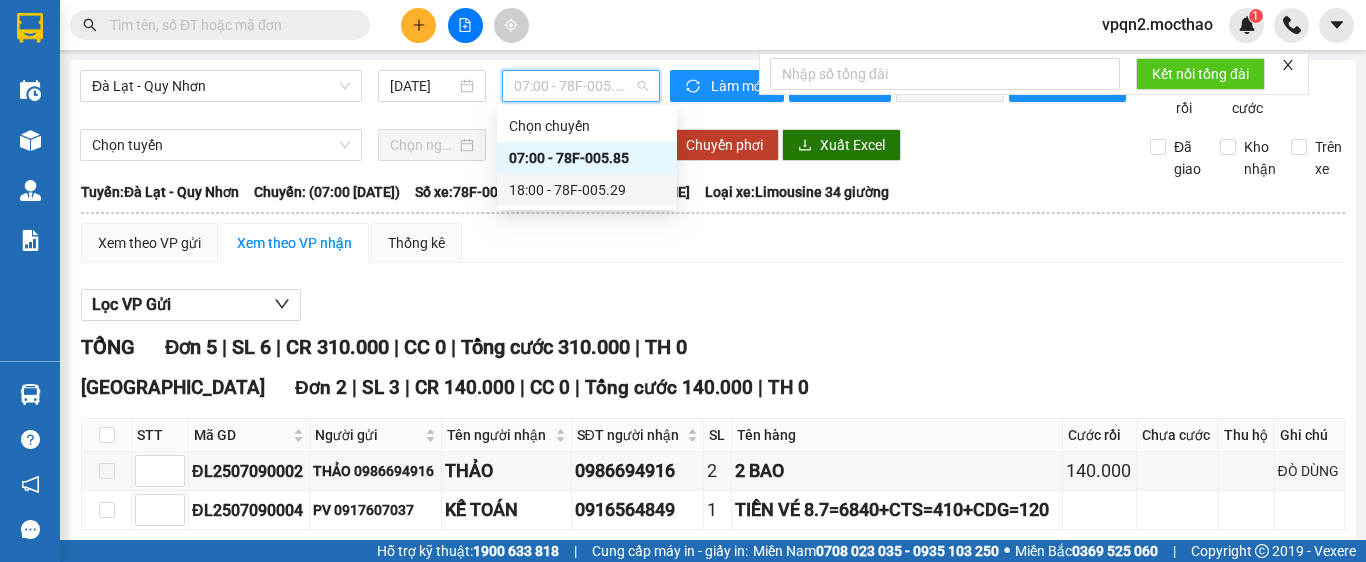 click on "18:00     - 78F-005.29" at bounding box center (587, 190) 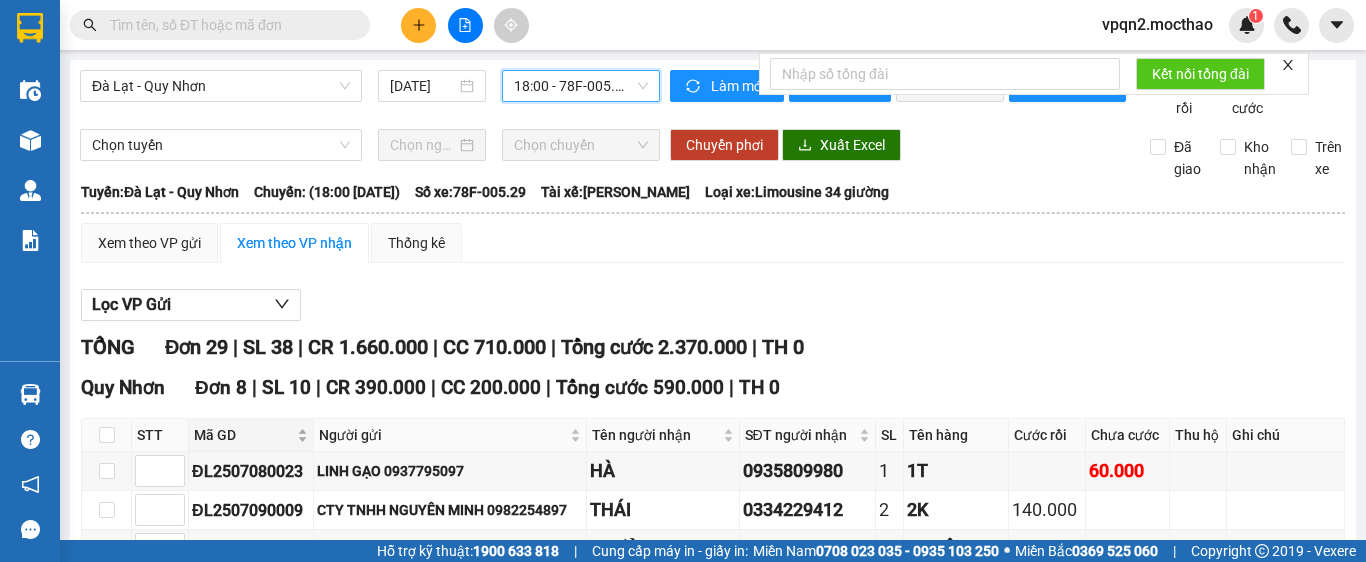 scroll, scrollTop: 200, scrollLeft: 0, axis: vertical 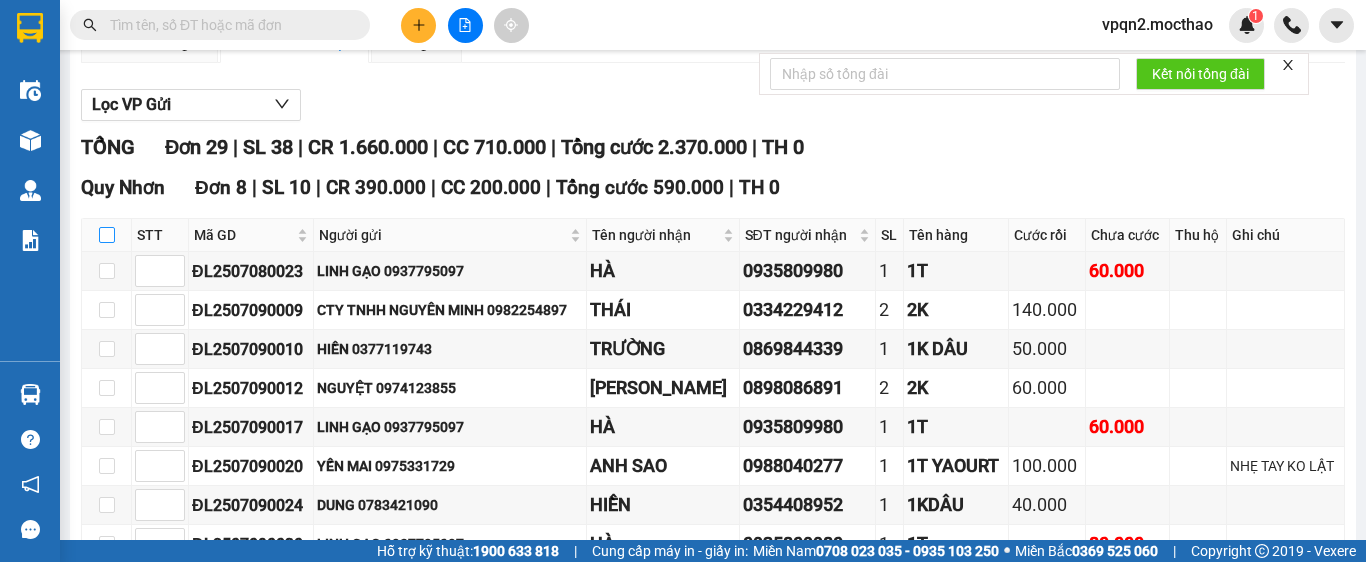 click at bounding box center [107, 235] 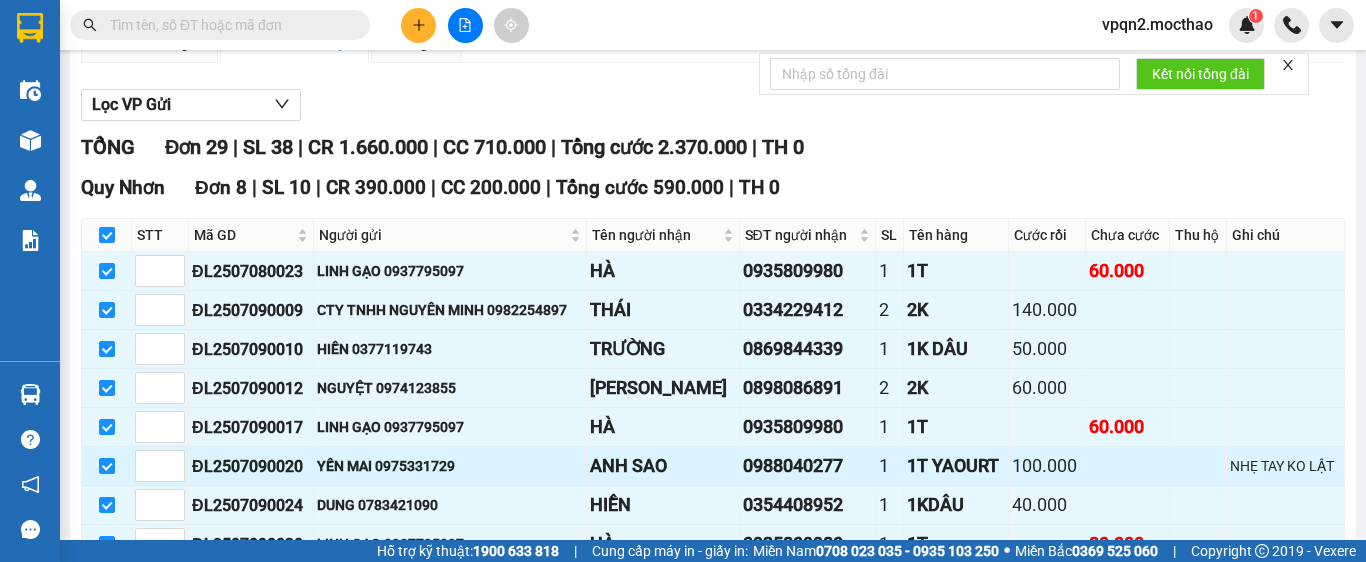 scroll, scrollTop: 400, scrollLeft: 0, axis: vertical 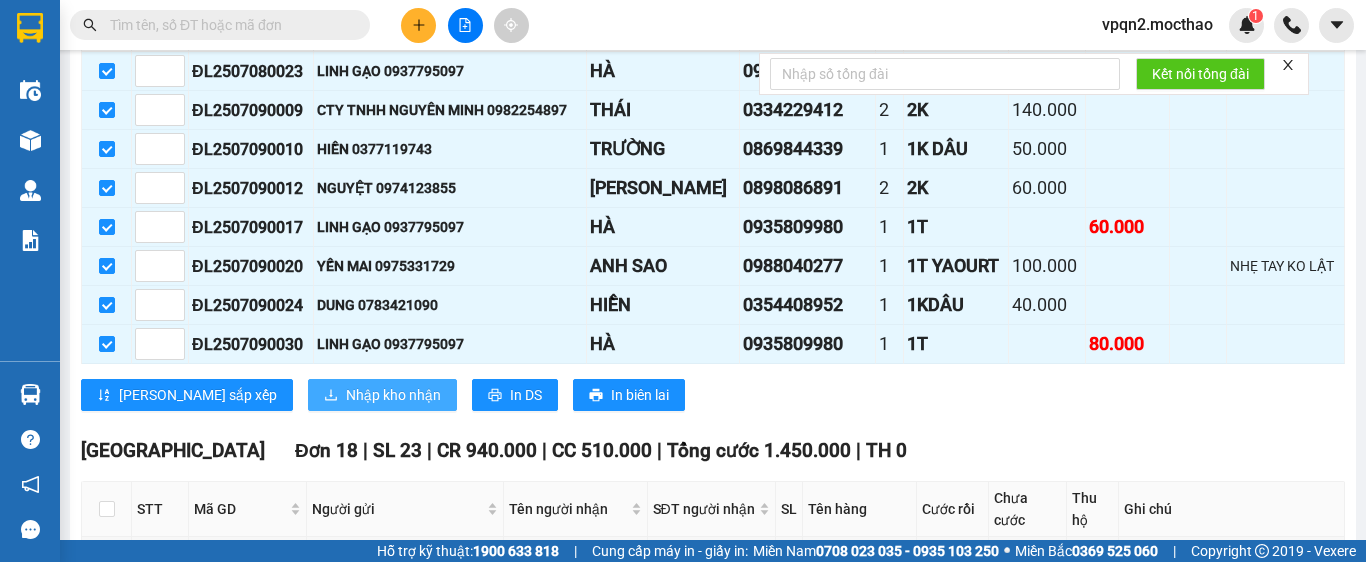 click on "Nhập kho nhận" at bounding box center [393, 395] 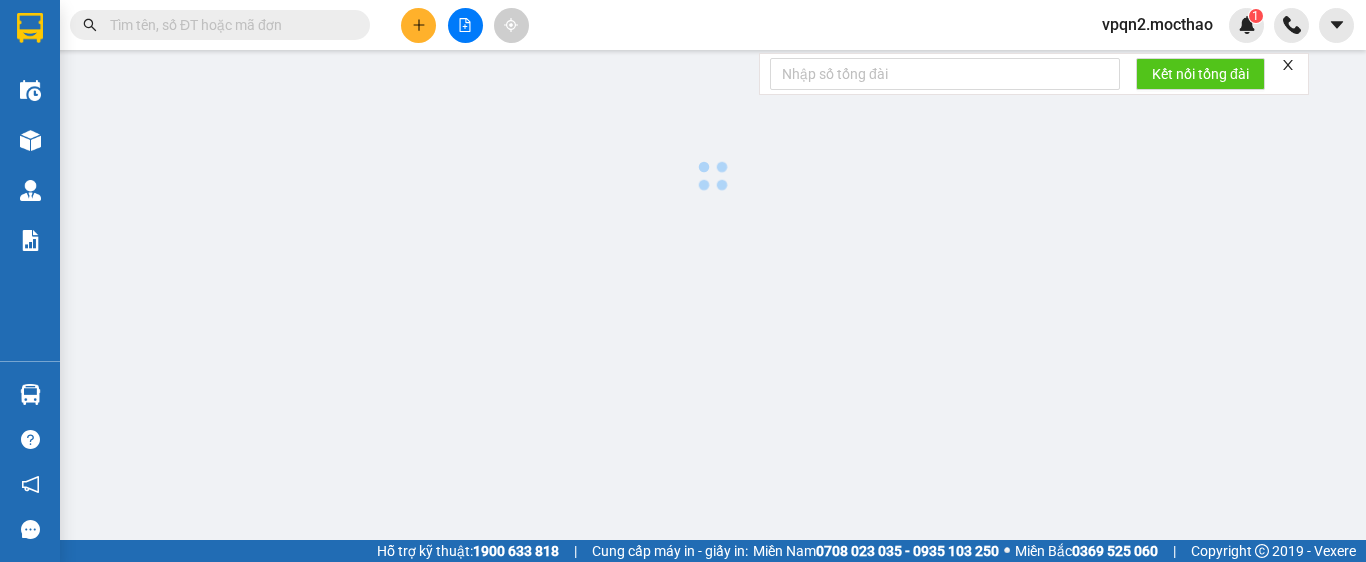 scroll, scrollTop: 0, scrollLeft: 0, axis: both 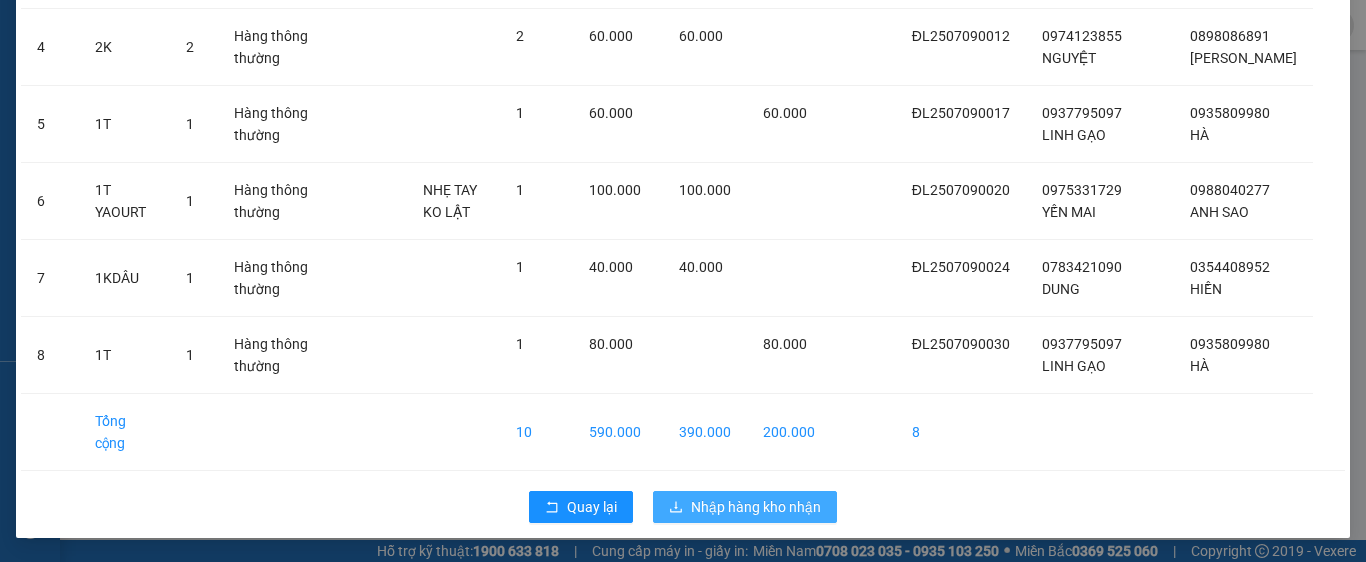 click on "Nhập hàng kho nhận" at bounding box center [756, 507] 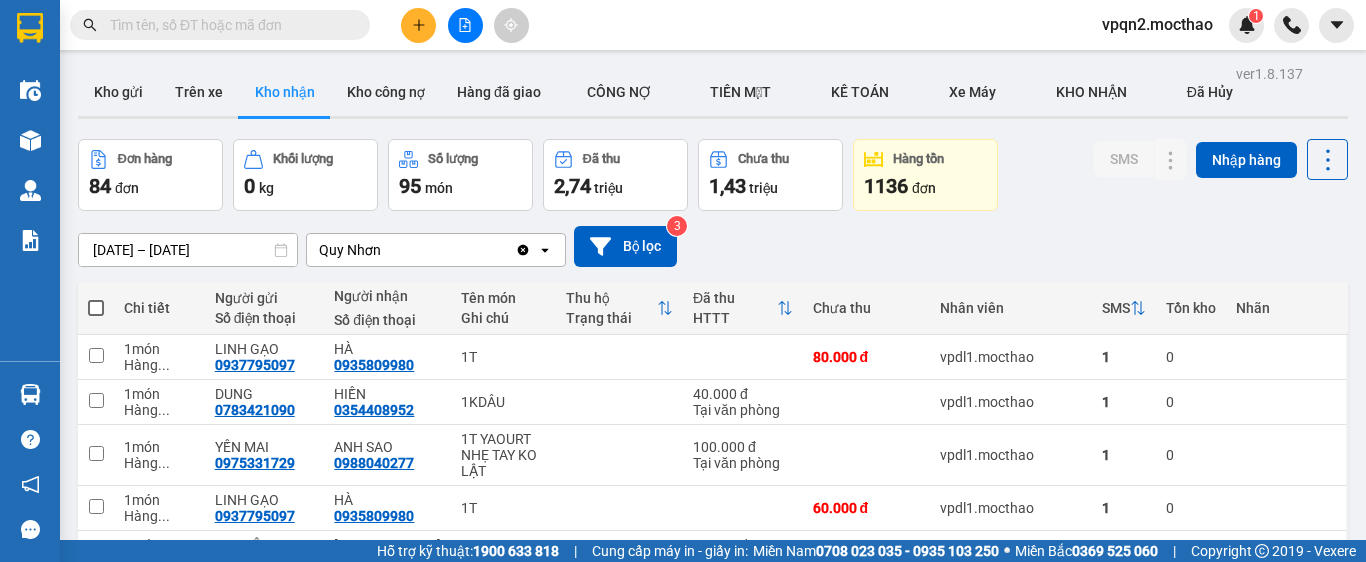 scroll, scrollTop: 0, scrollLeft: 0, axis: both 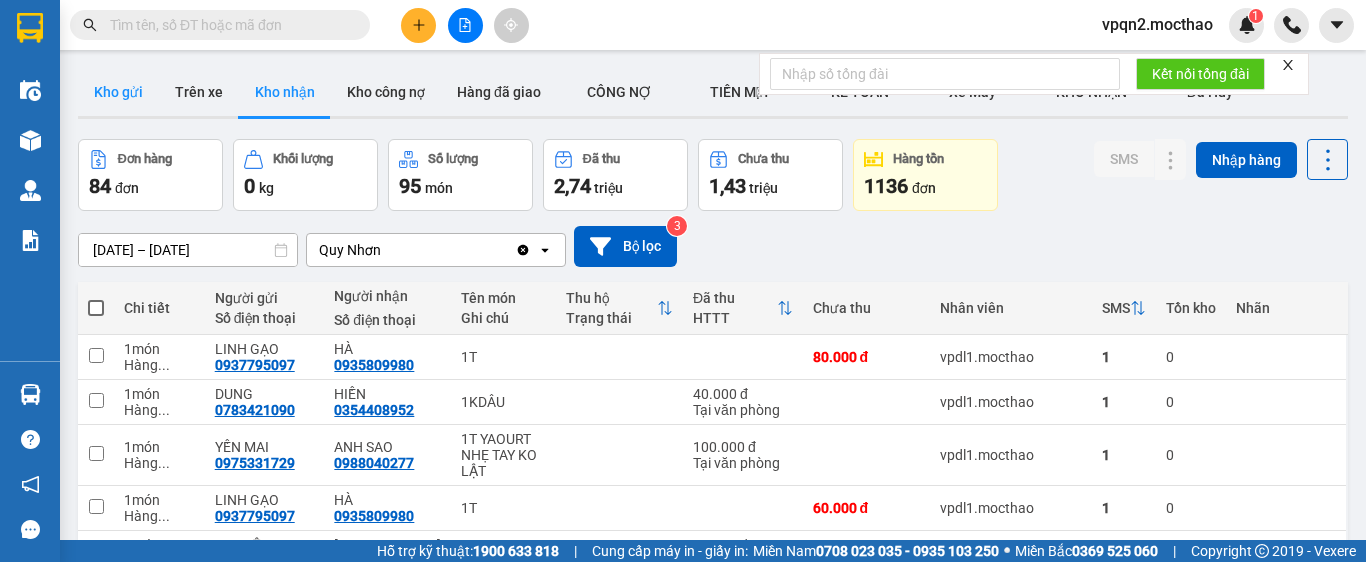 click on "Kho gửi" at bounding box center [118, 92] 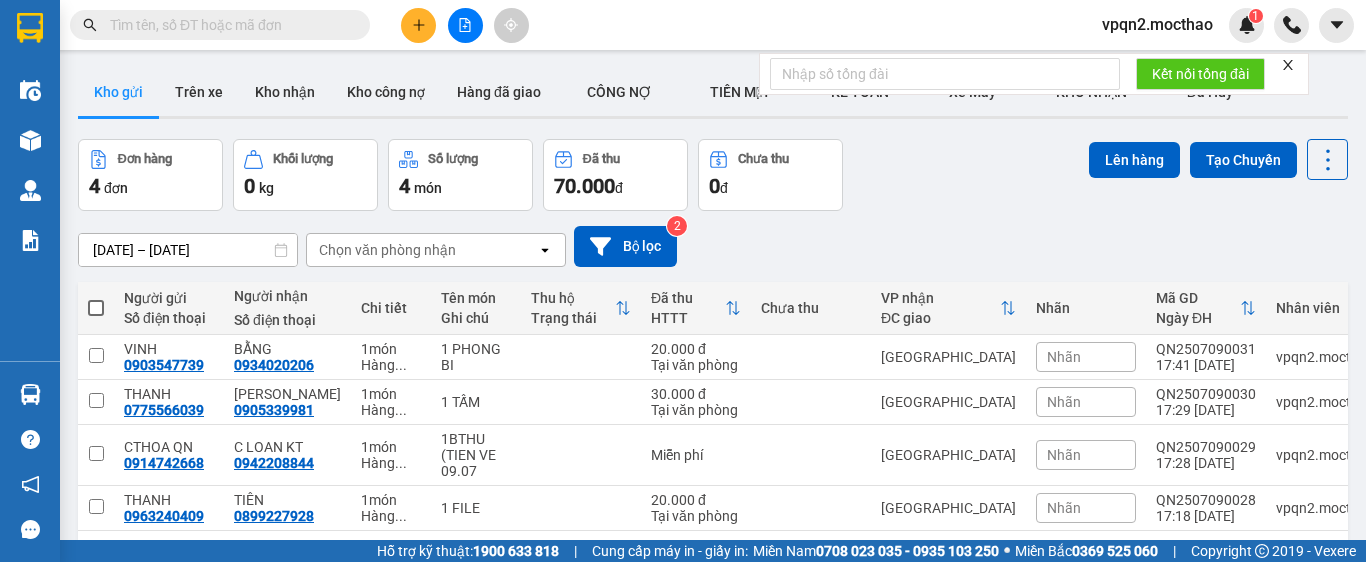 scroll, scrollTop: 92, scrollLeft: 0, axis: vertical 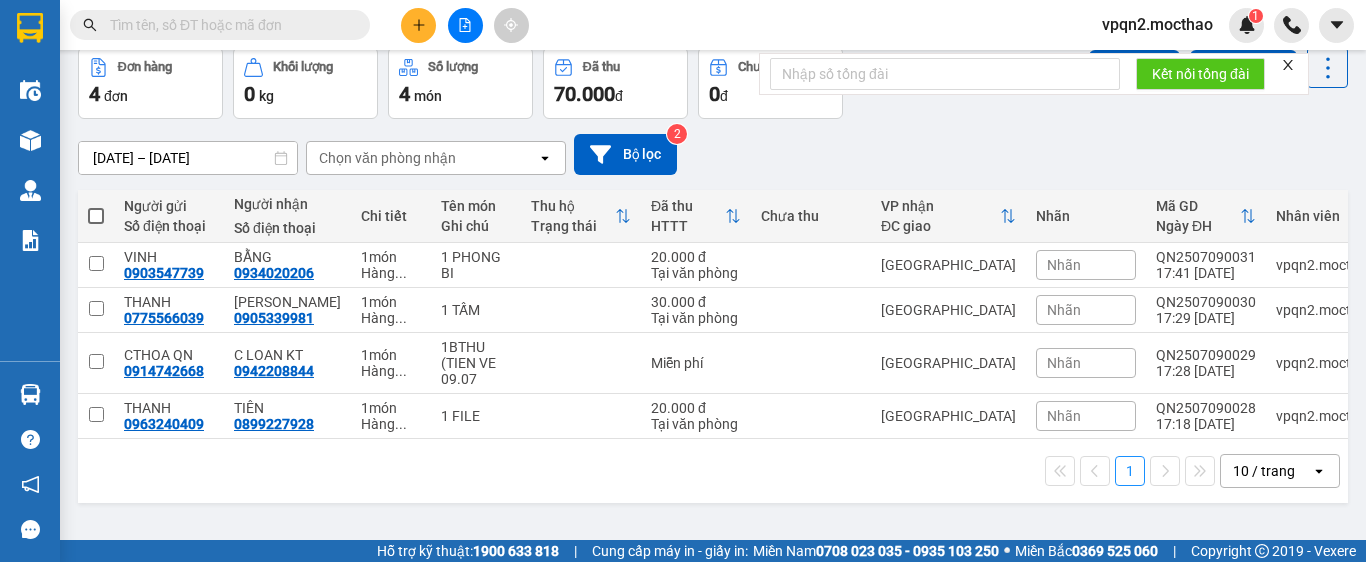 click at bounding box center (96, 216) 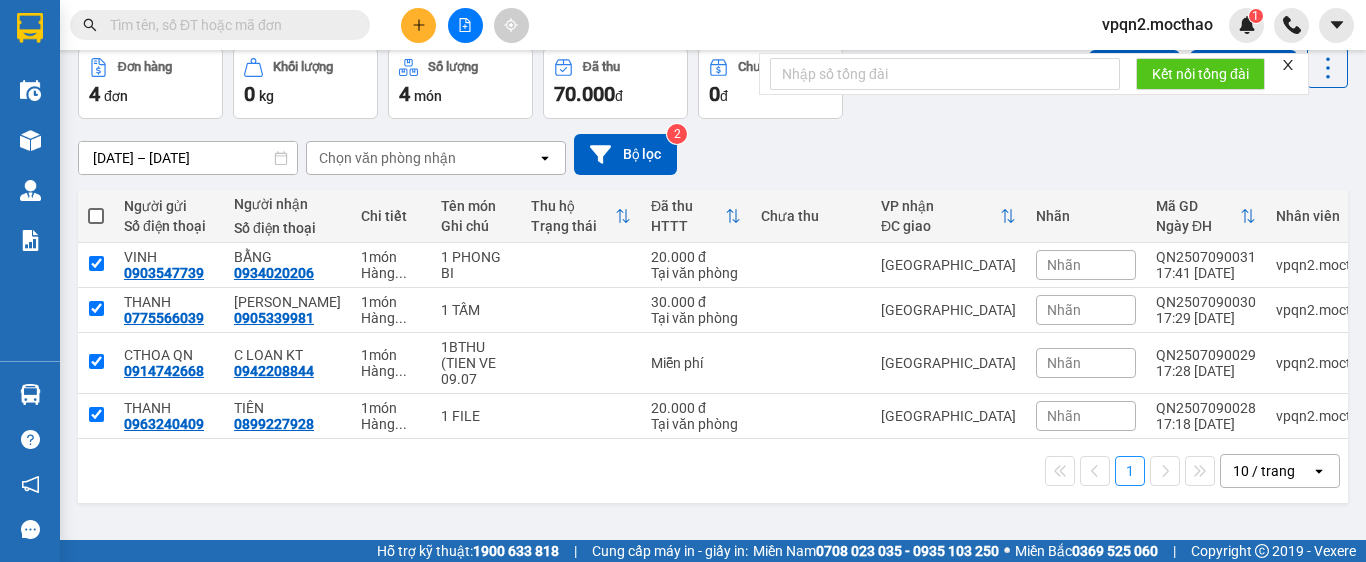 checkbox on "true" 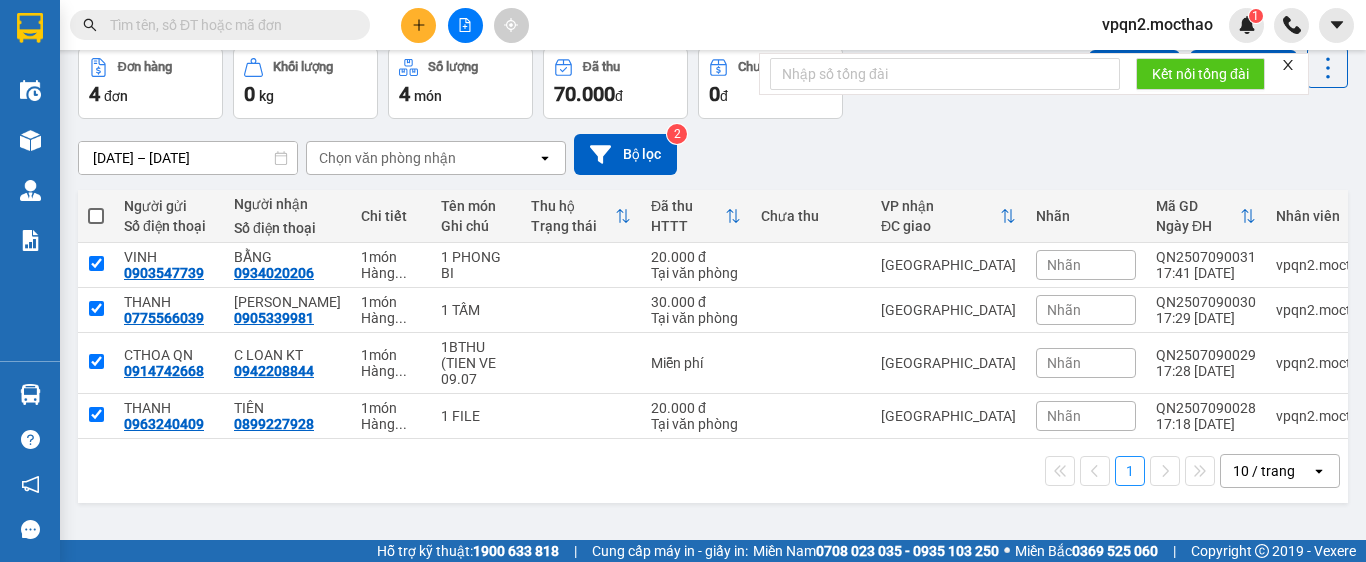 checkbox on "true" 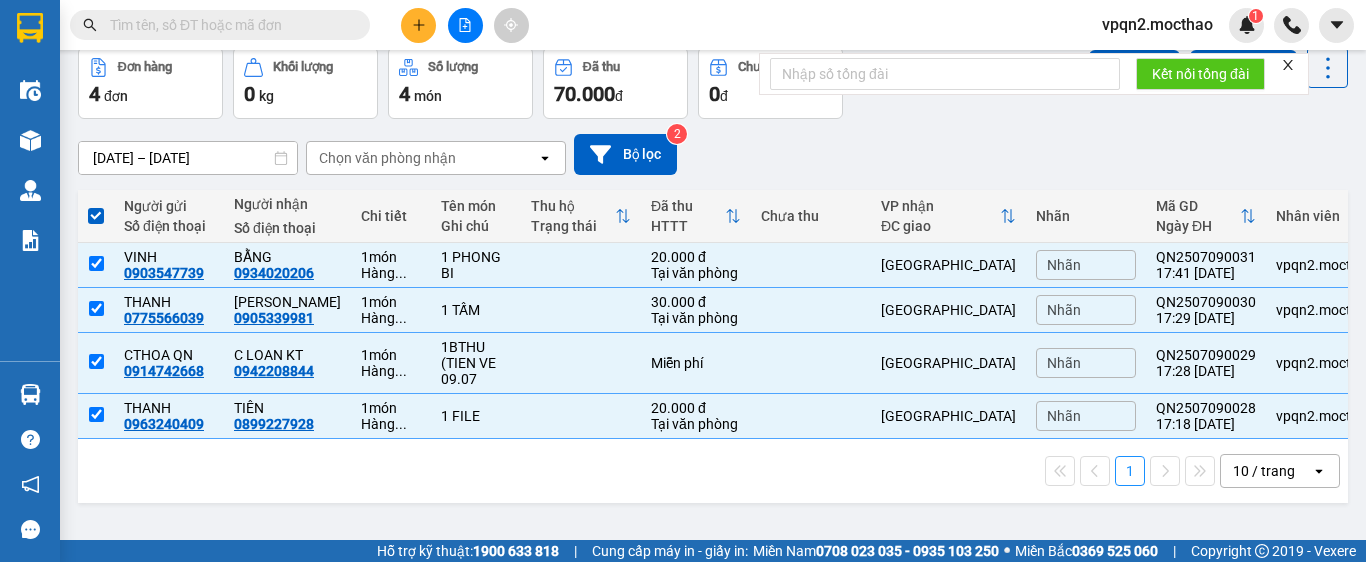 scroll, scrollTop: 0, scrollLeft: 0, axis: both 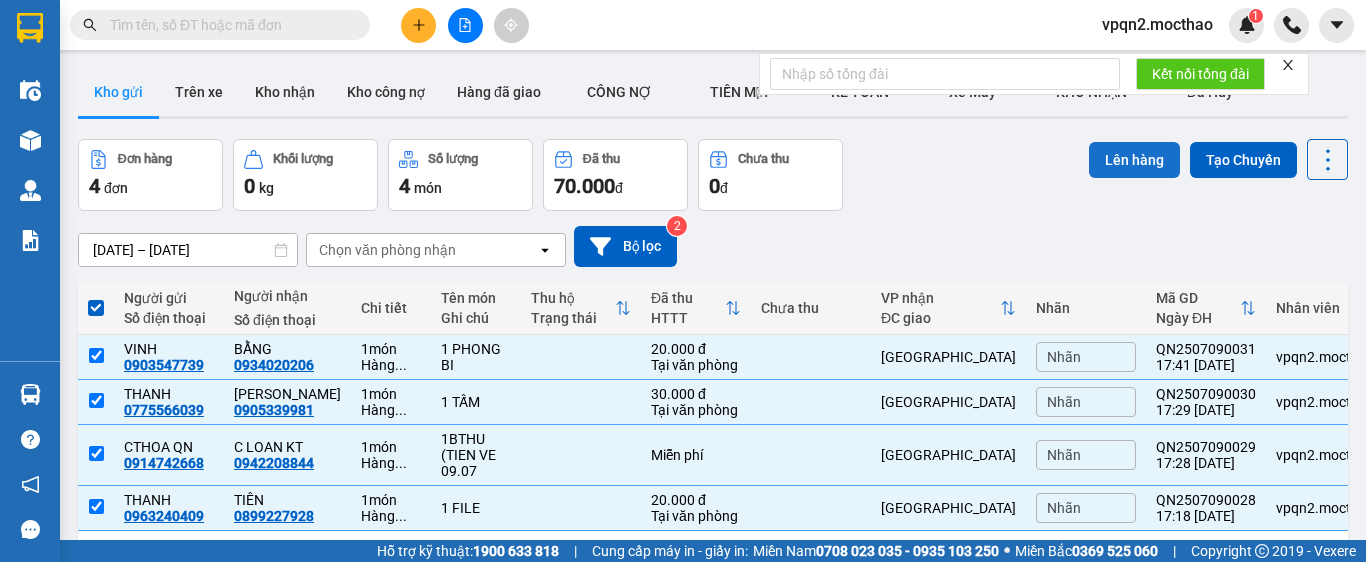 click on "Lên hàng" at bounding box center (1134, 160) 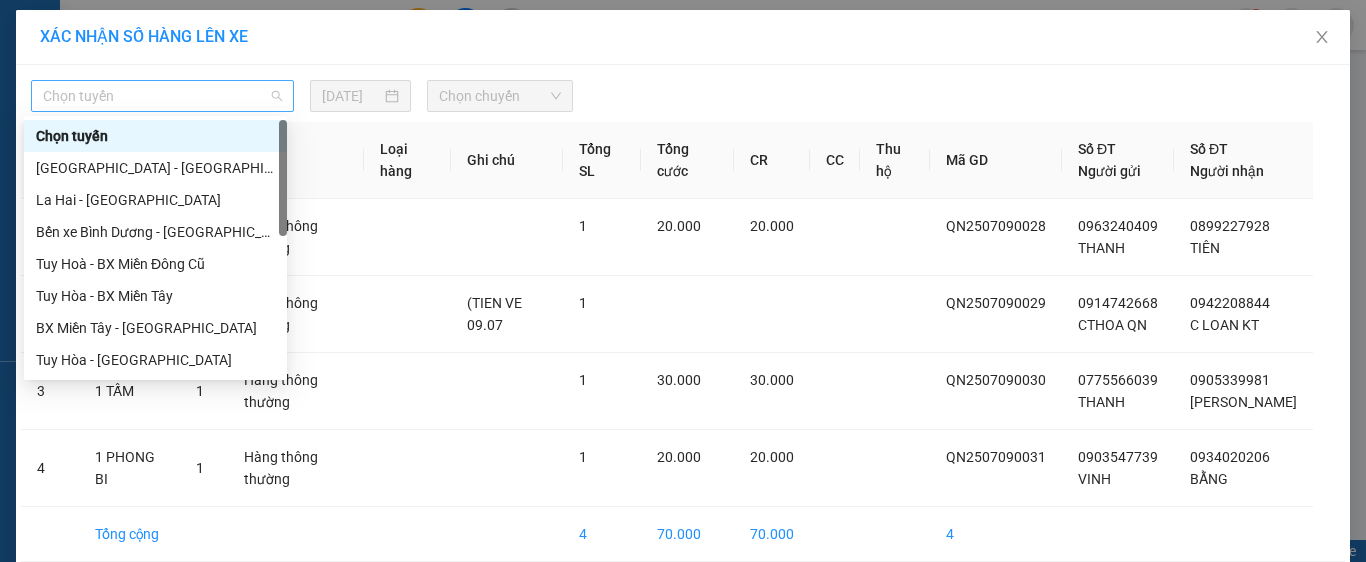 click on "Chọn tuyến" at bounding box center [162, 96] 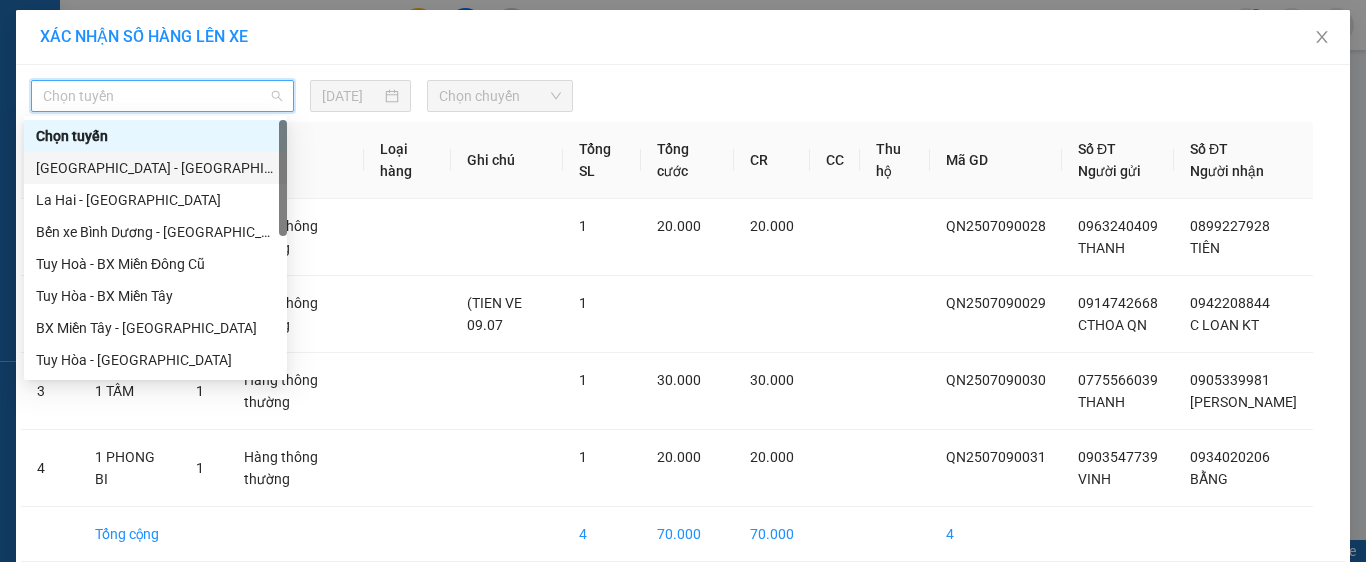 scroll, scrollTop: 400, scrollLeft: 0, axis: vertical 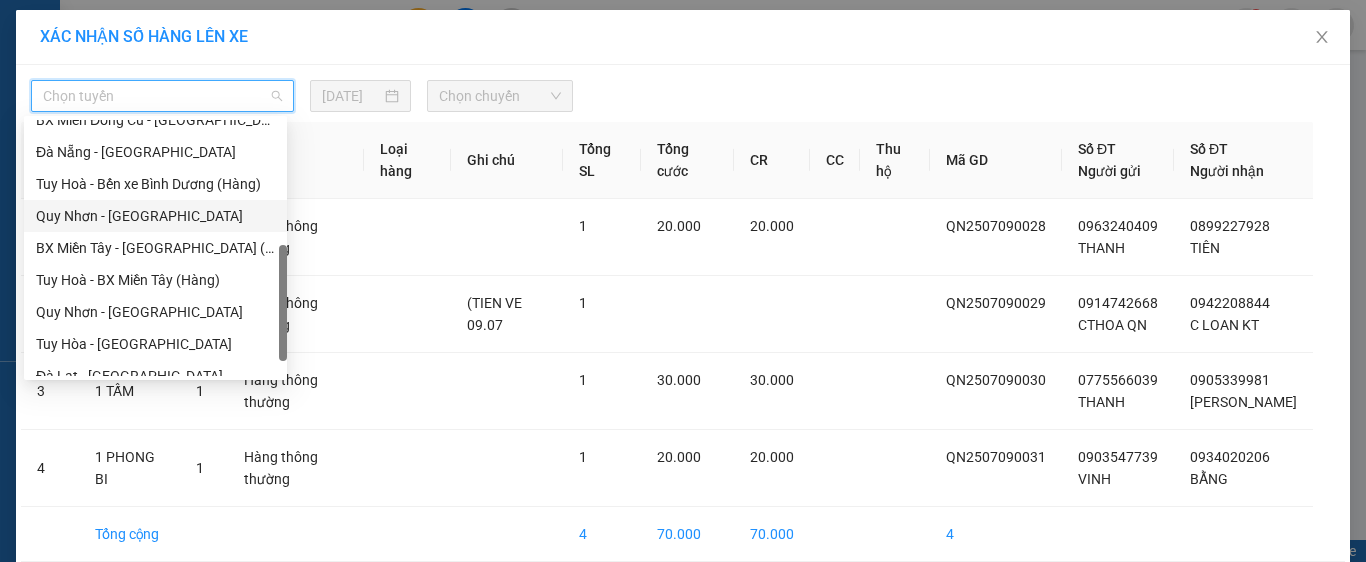 click on "Quy Nhơn - [GEOGRAPHIC_DATA]" at bounding box center [155, 216] 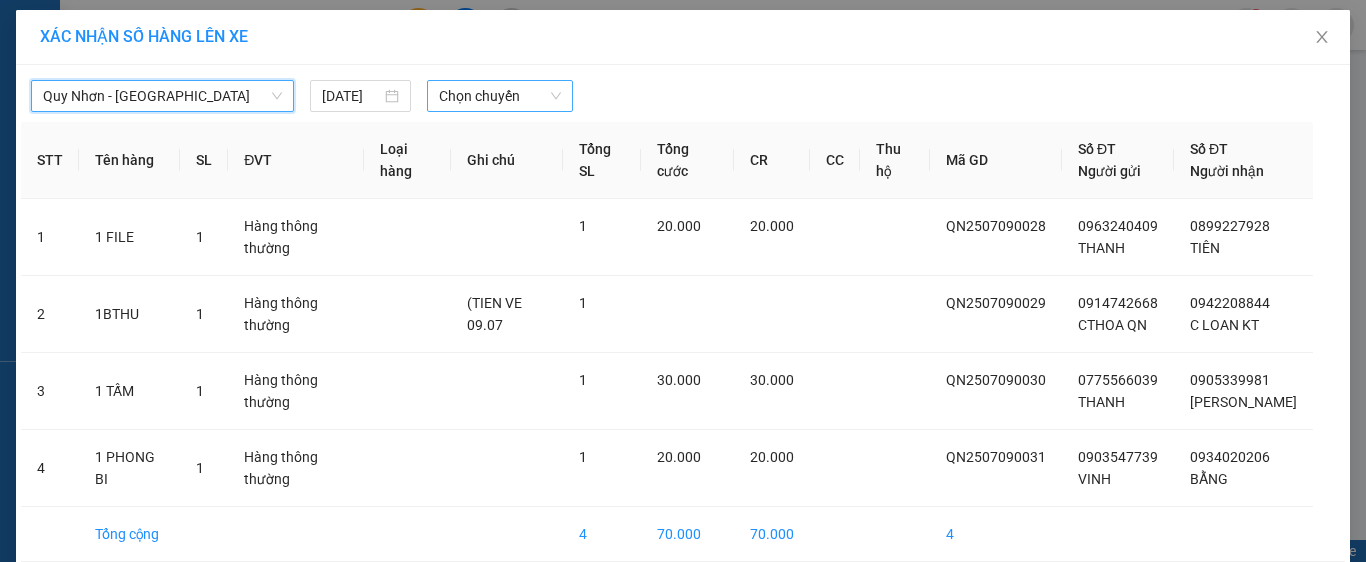 click on "Chọn chuyến" at bounding box center (500, 96) 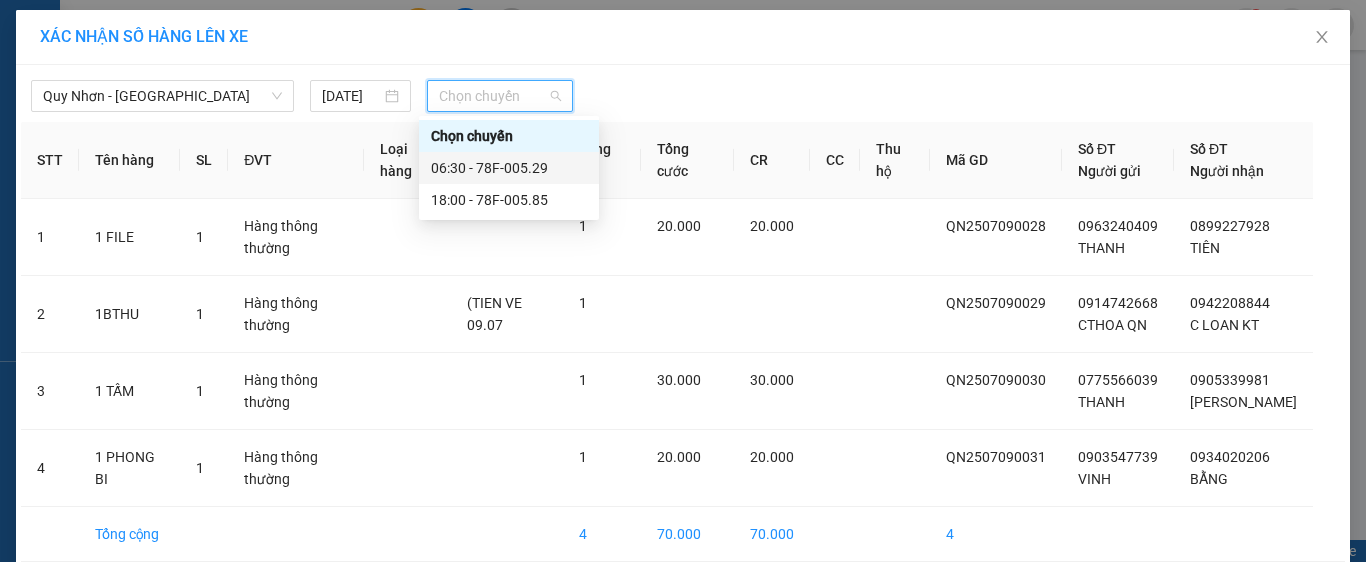 click on "06:30     - 78F-005.29" at bounding box center [509, 168] 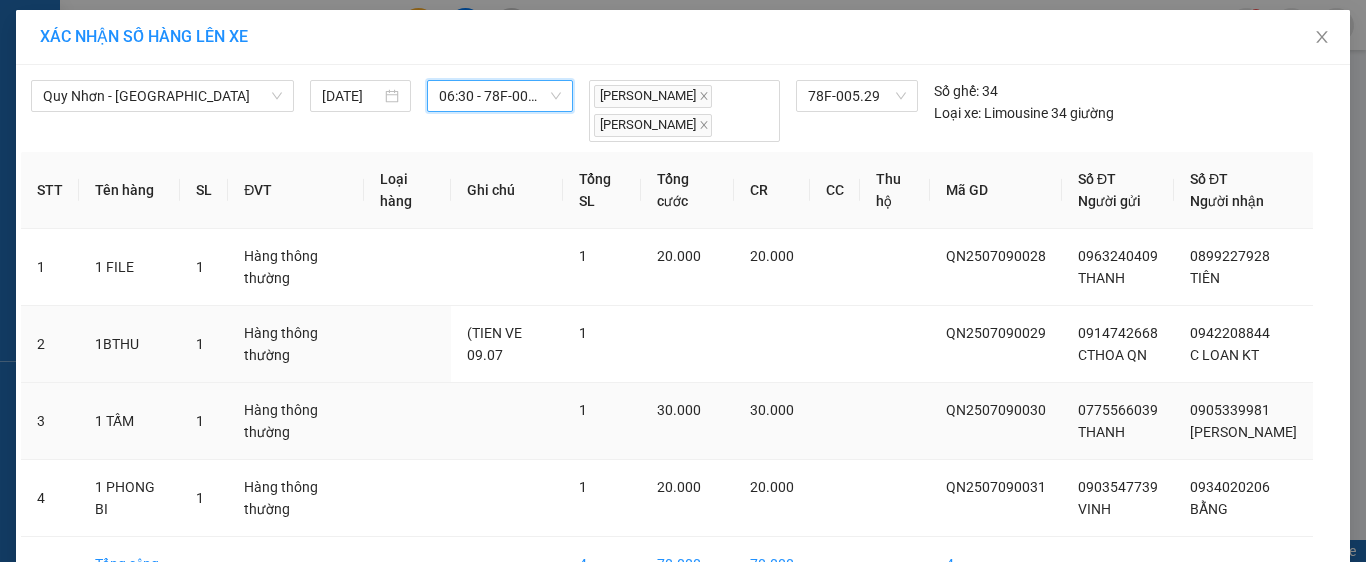 scroll, scrollTop: 103, scrollLeft: 0, axis: vertical 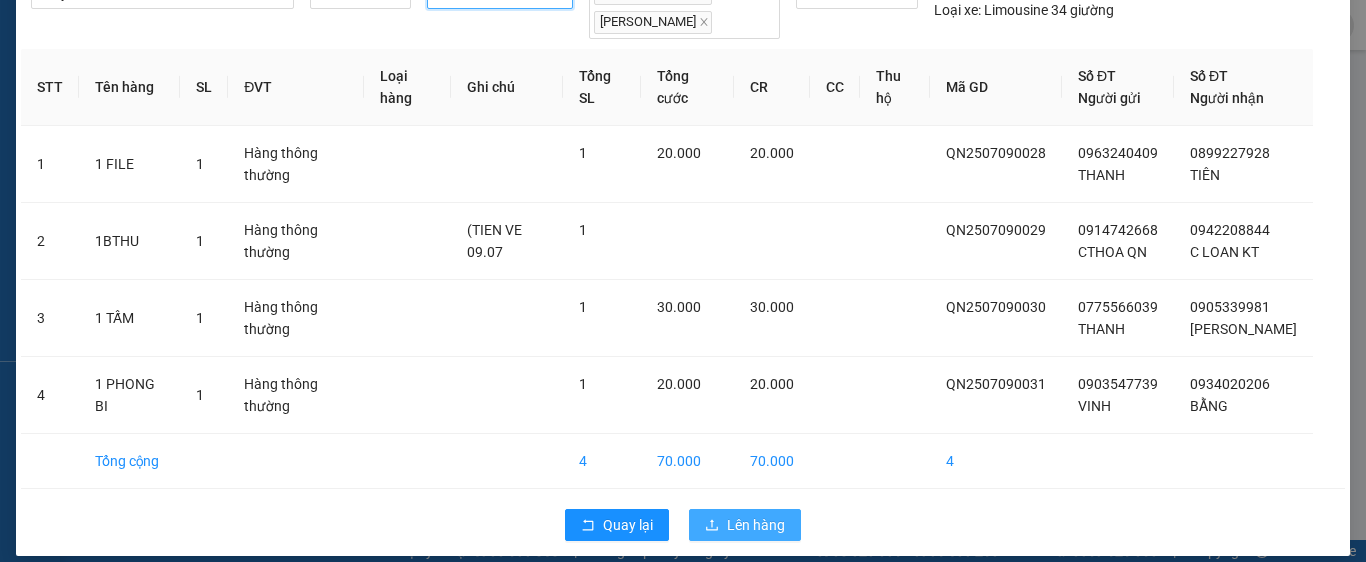 click on "Lên hàng" at bounding box center [756, 525] 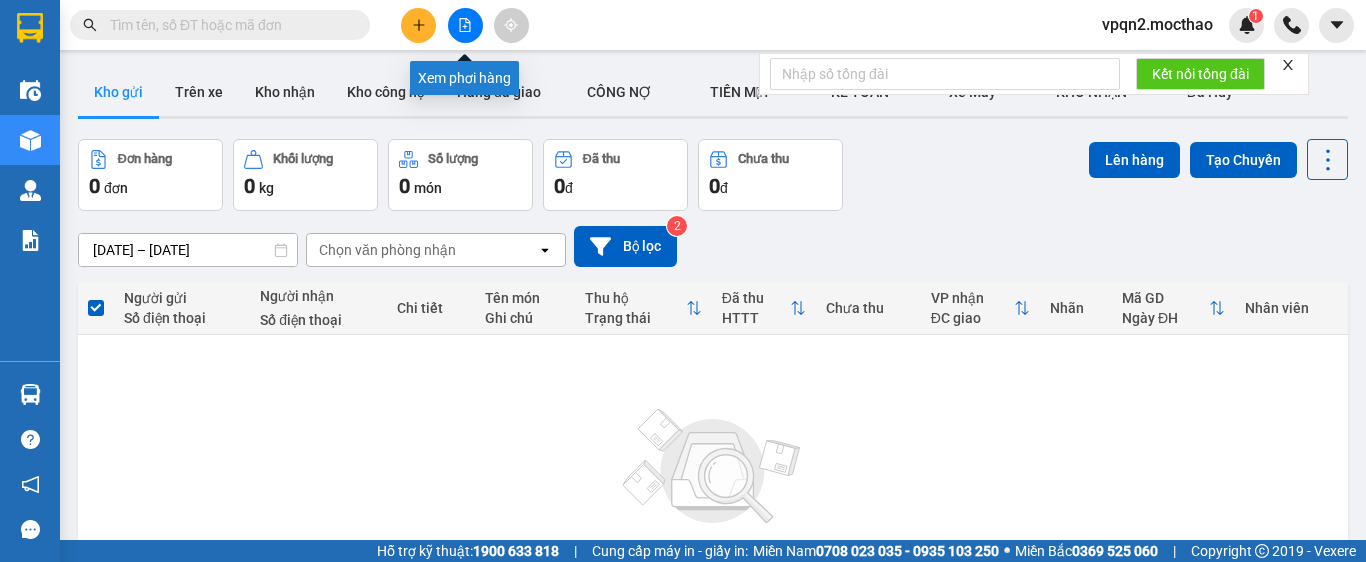 click at bounding box center (465, 25) 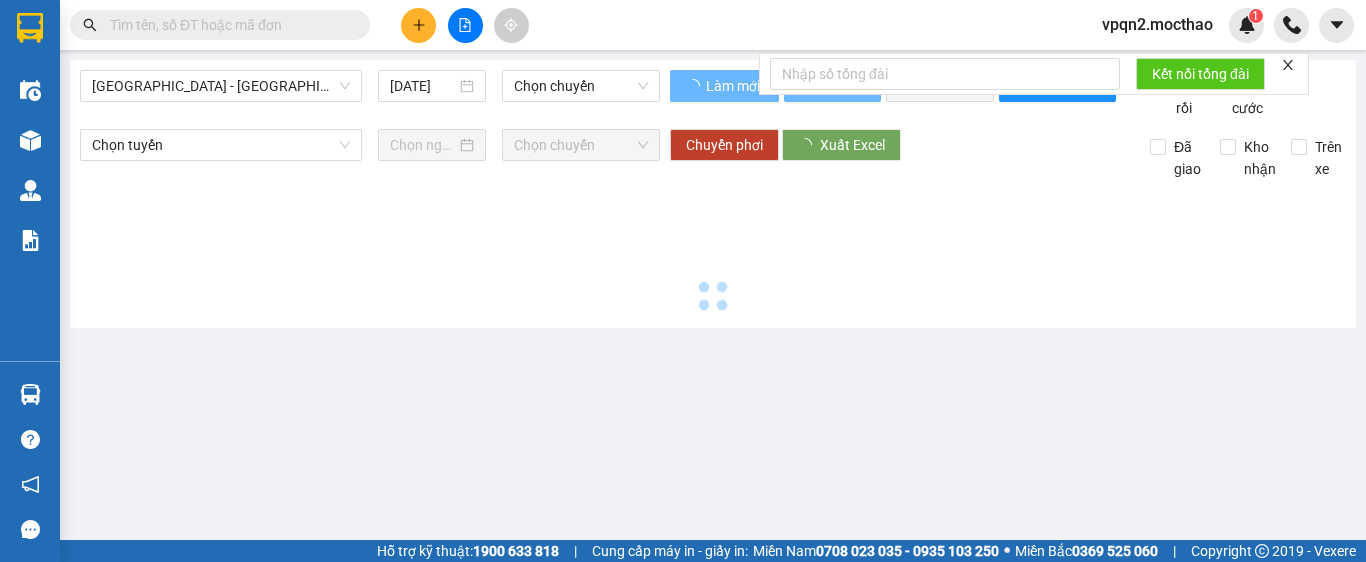 type on "[DATE]" 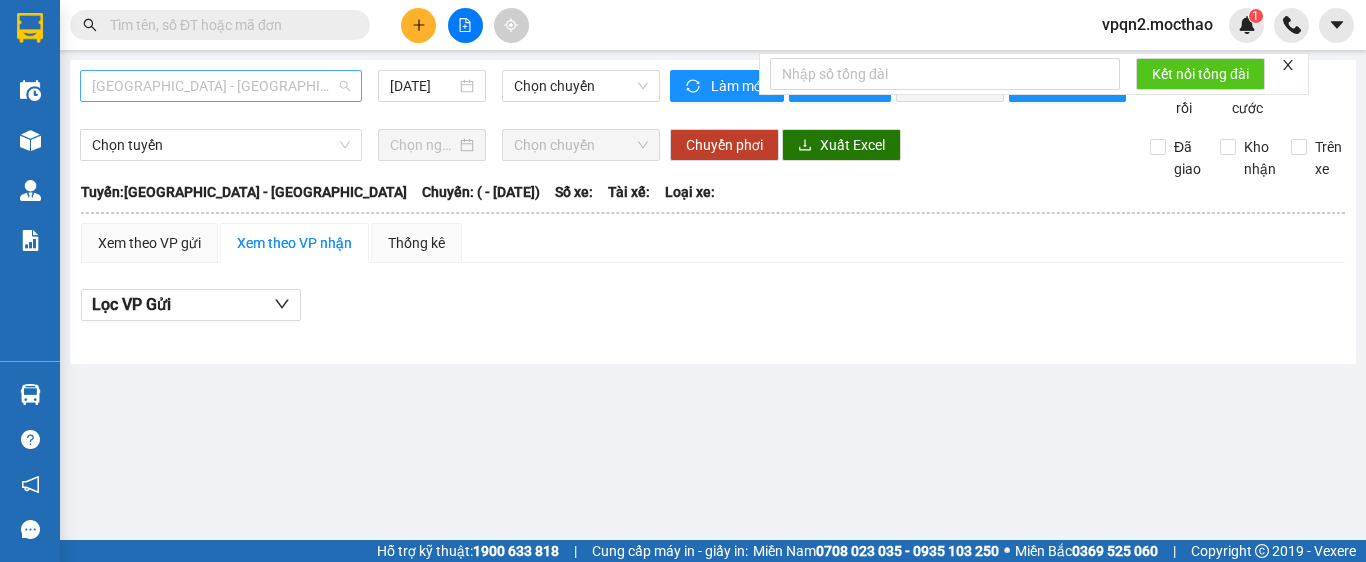click on "[GEOGRAPHIC_DATA] - [GEOGRAPHIC_DATA]" at bounding box center (221, 86) 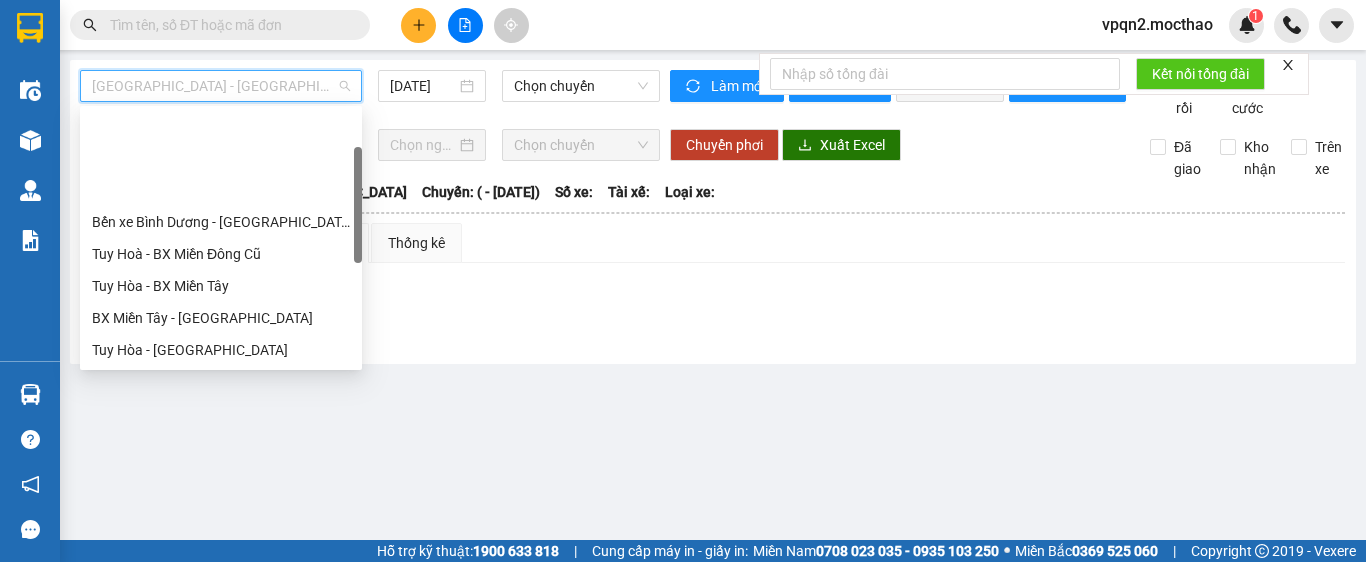 scroll, scrollTop: 100, scrollLeft: 0, axis: vertical 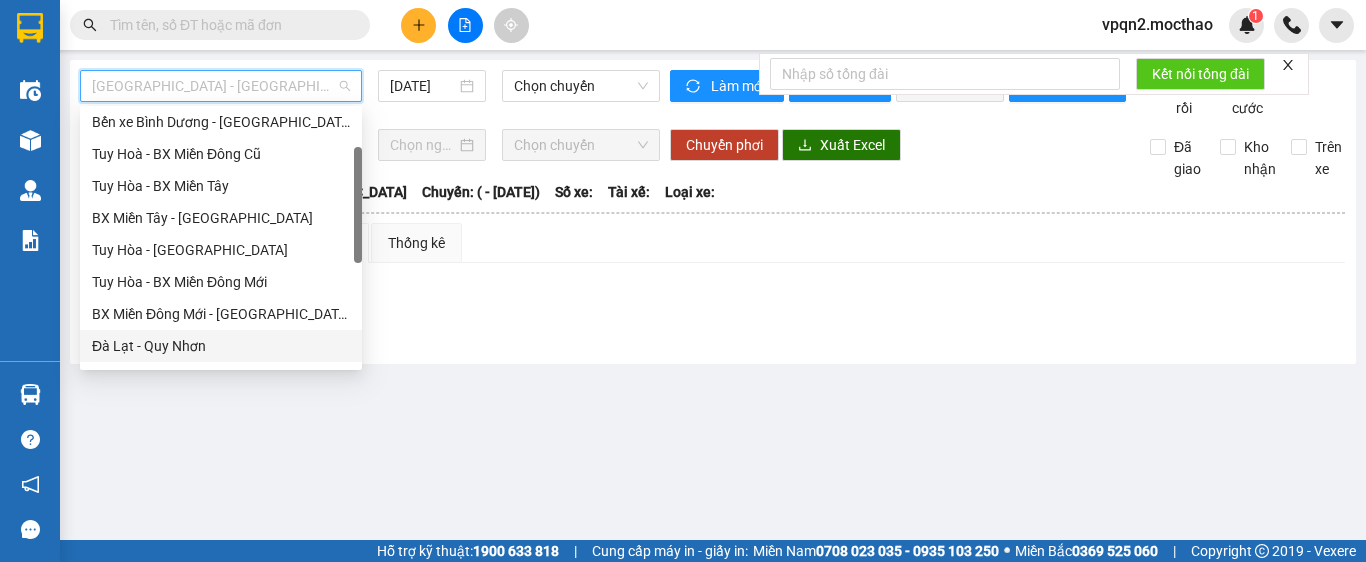drag, startPoint x: 174, startPoint y: 345, endPoint x: 424, endPoint y: 167, distance: 306.8941 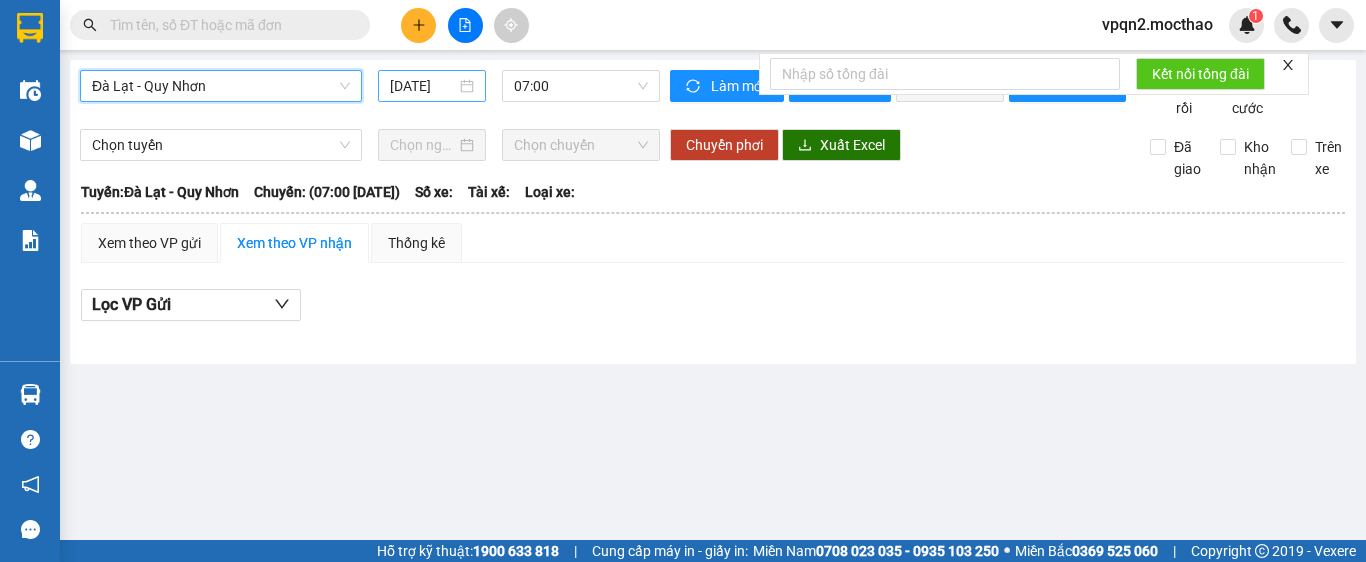 click on "[DATE]" at bounding box center (423, 86) 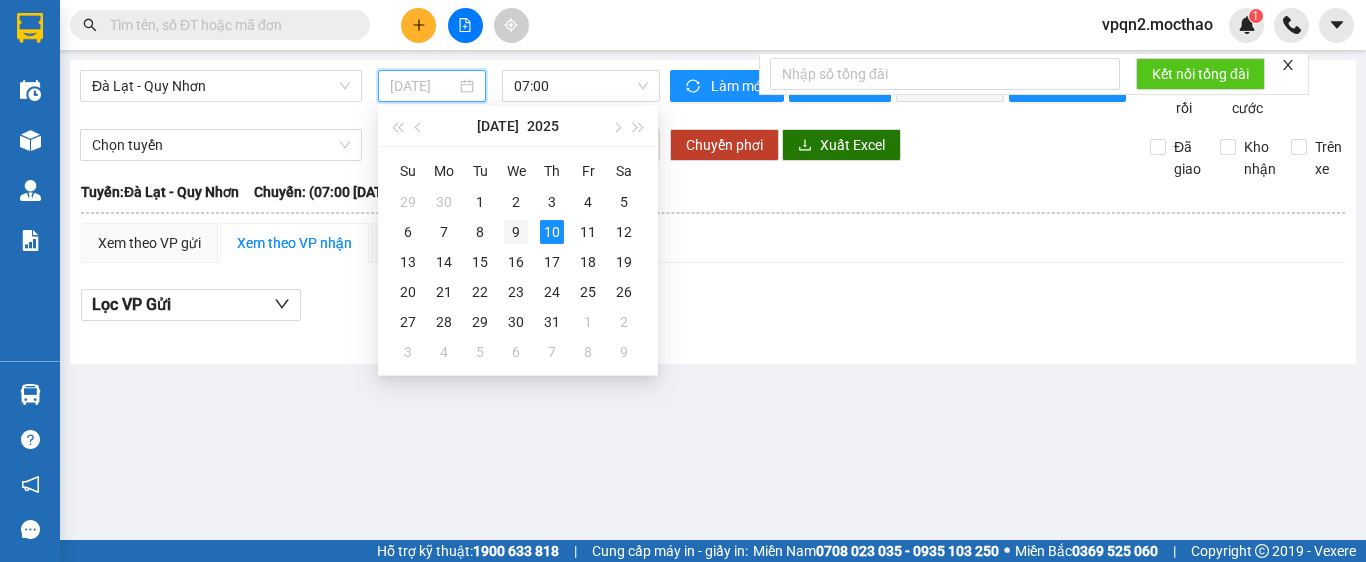 click on "9" at bounding box center (516, 232) 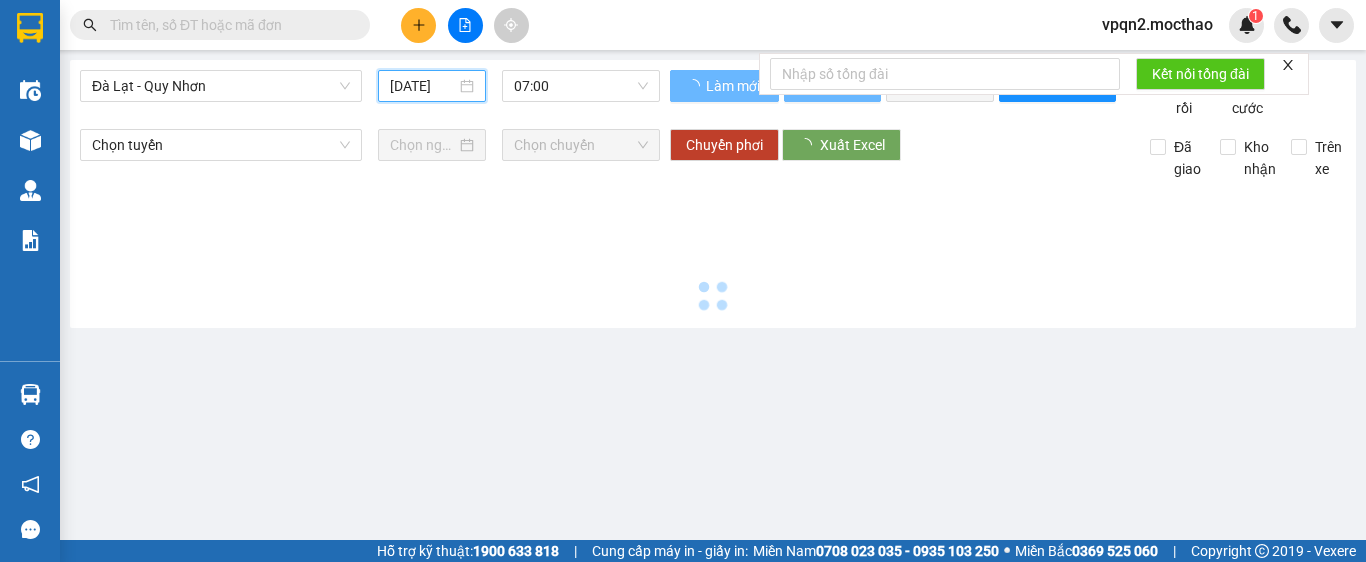 type on "[DATE]" 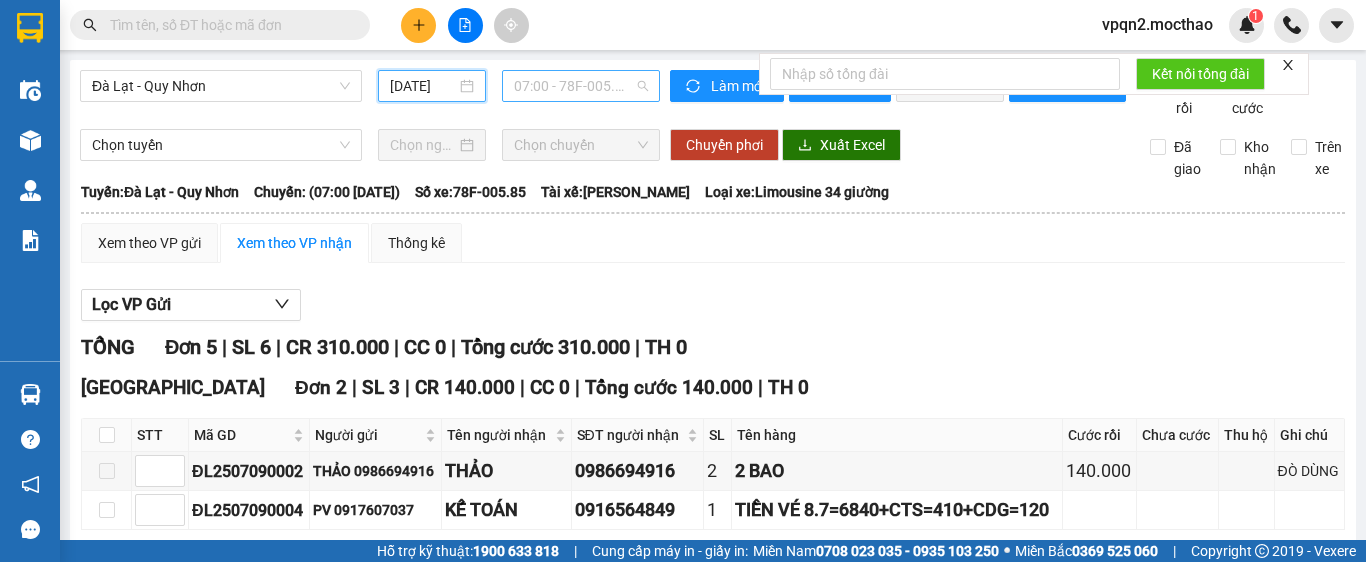 click on "07:00     - 78F-005.85" at bounding box center [581, 86] 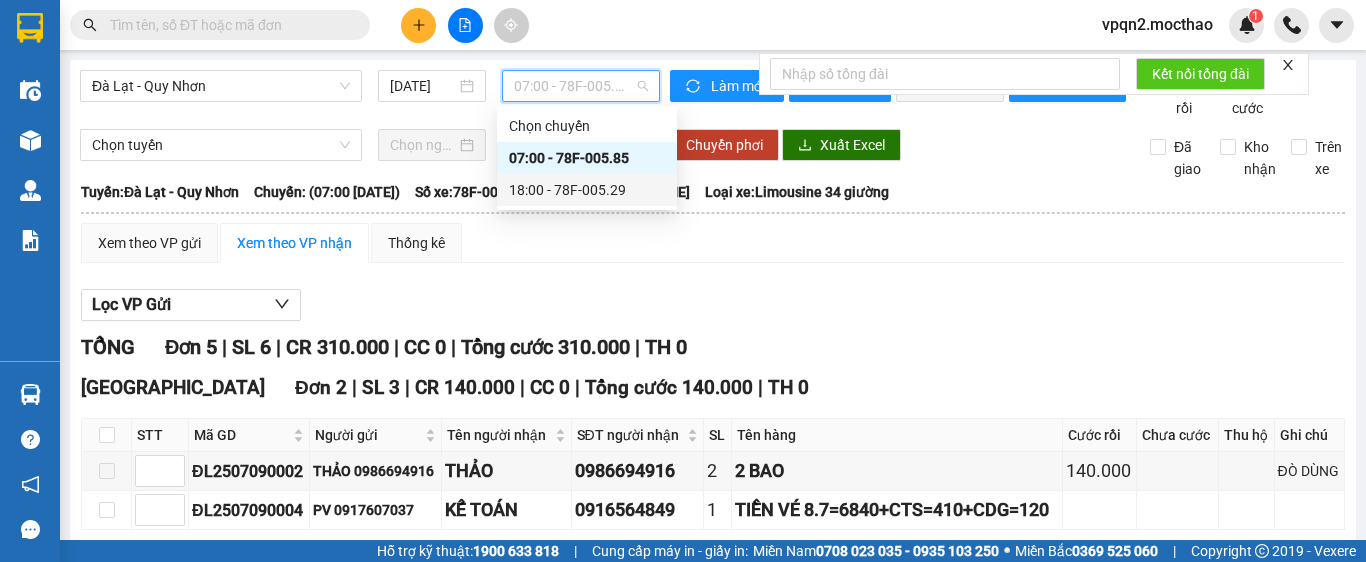 click on "18:00     - 78F-005.29" at bounding box center [587, 190] 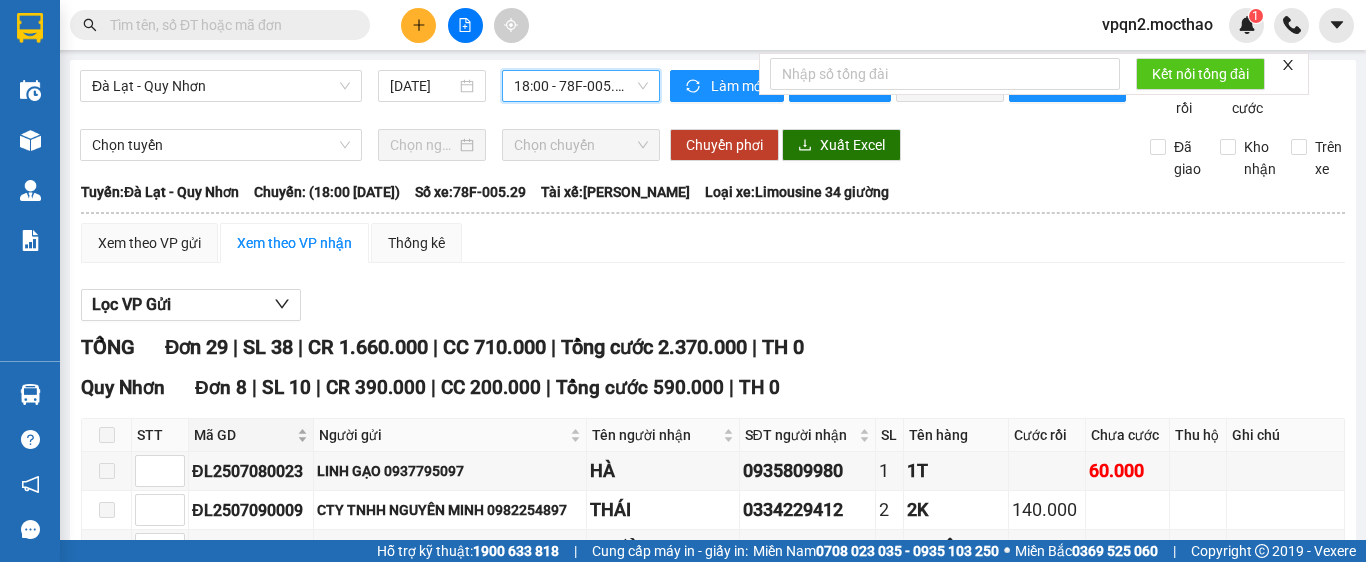scroll, scrollTop: 200, scrollLeft: 0, axis: vertical 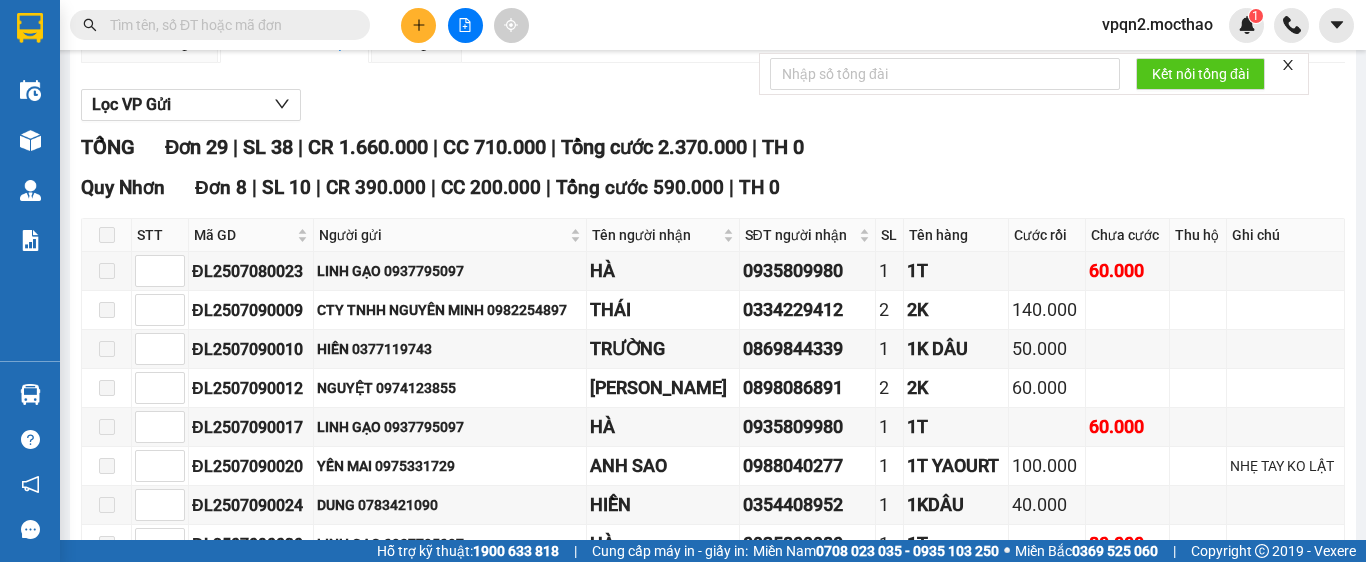 click at bounding box center (107, 235) 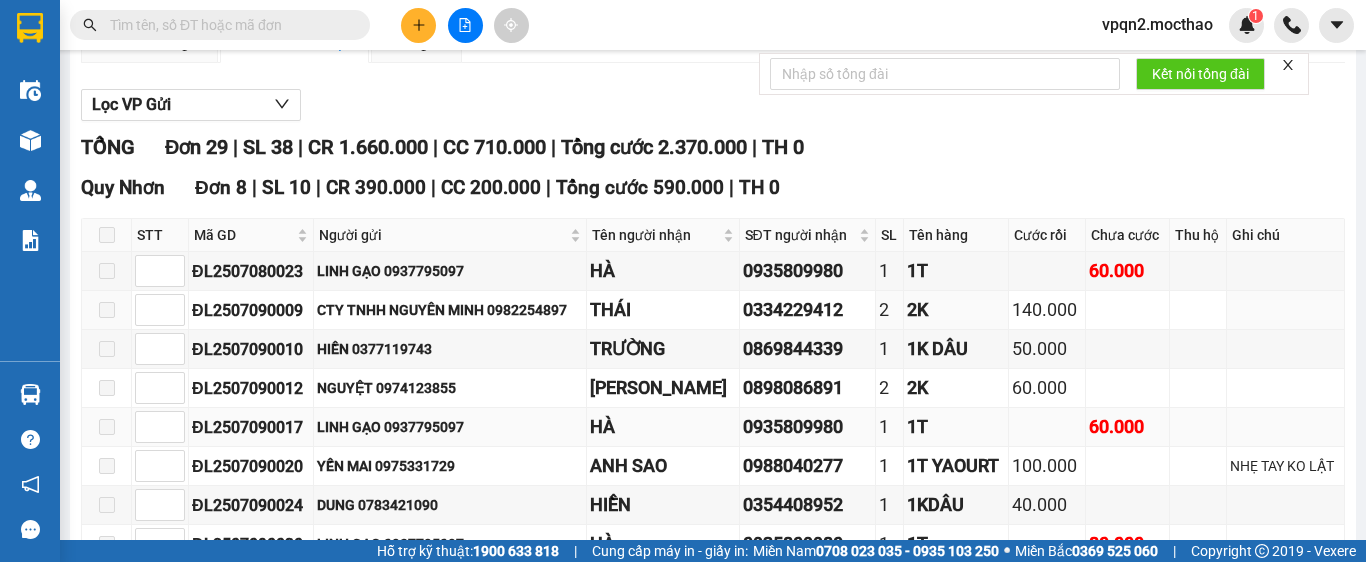 scroll, scrollTop: 300, scrollLeft: 0, axis: vertical 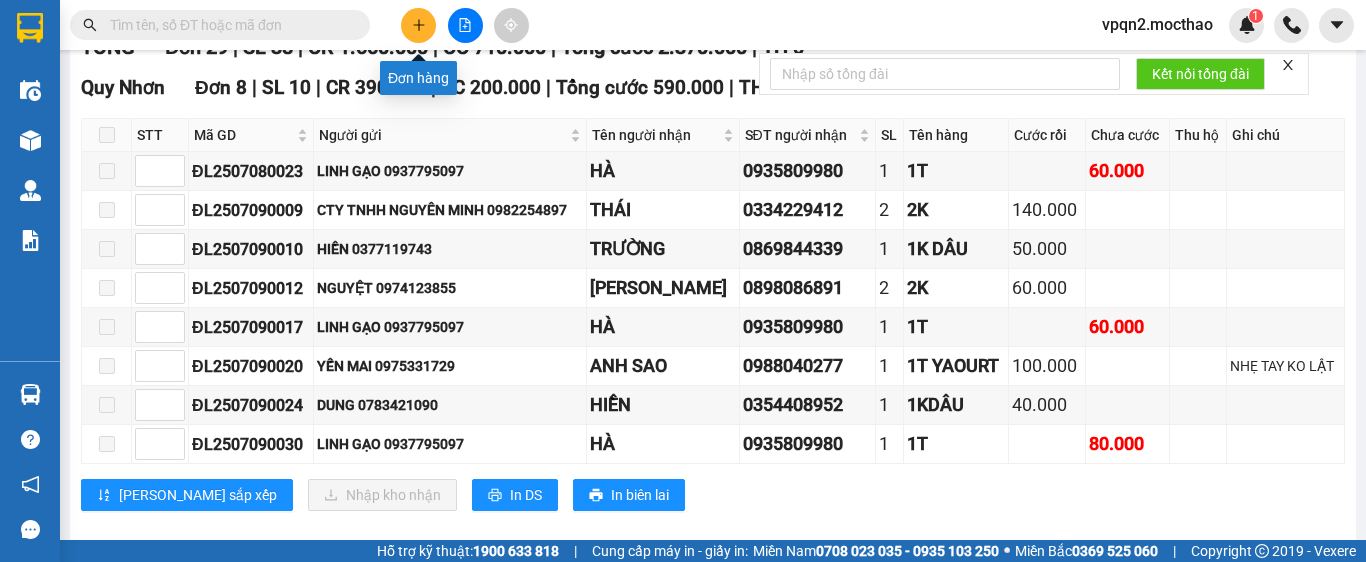 click at bounding box center (418, 25) 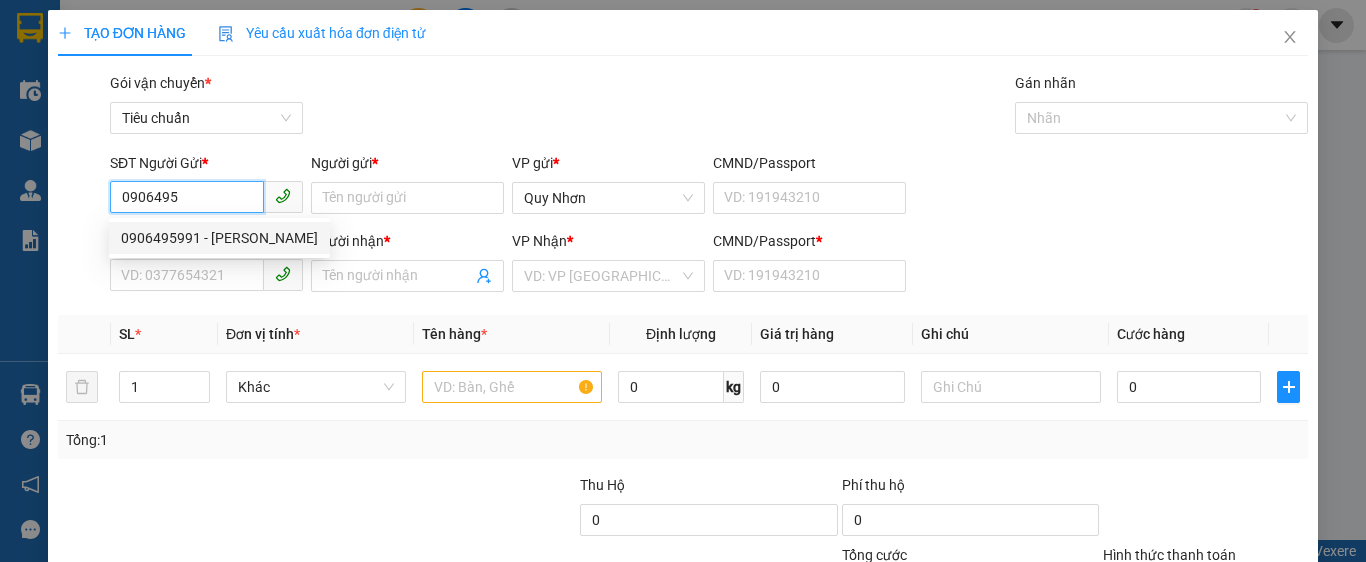 click on "0906495991 - [PERSON_NAME]" at bounding box center [219, 238] 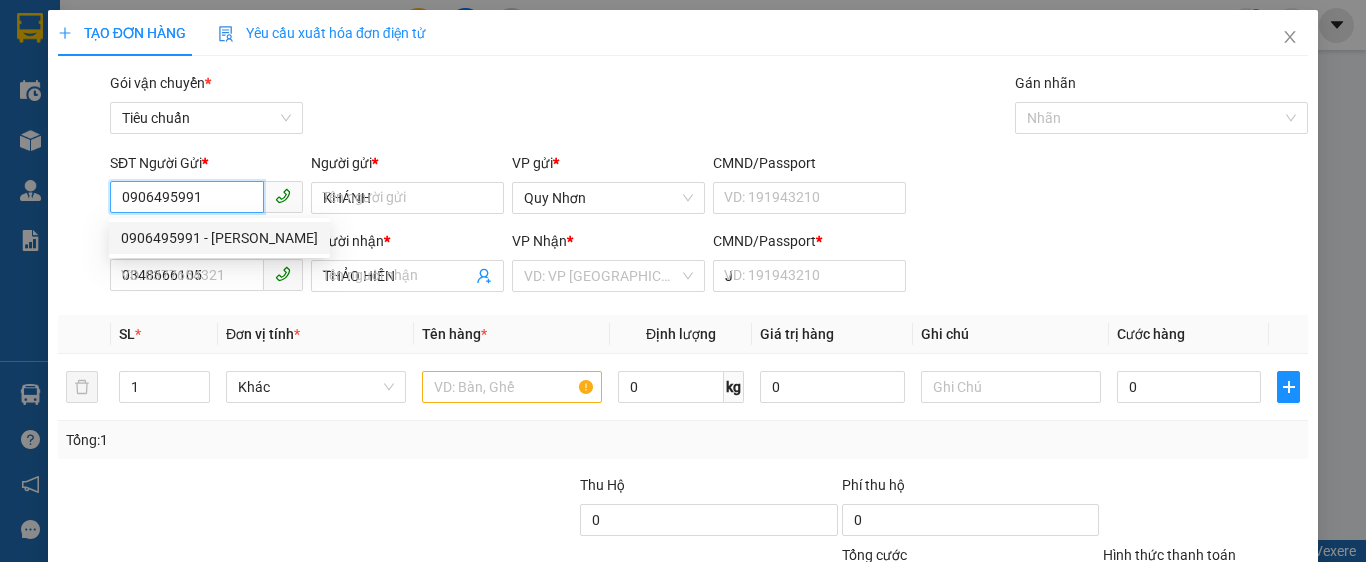 type on "30.000" 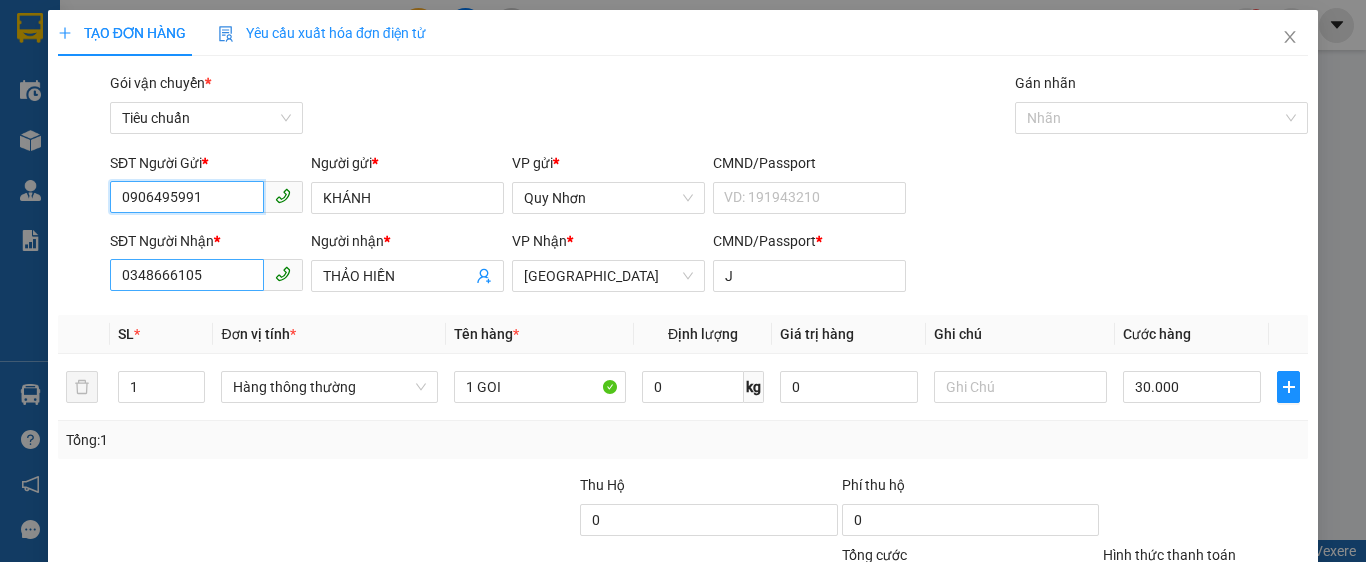 type on "0906495991" 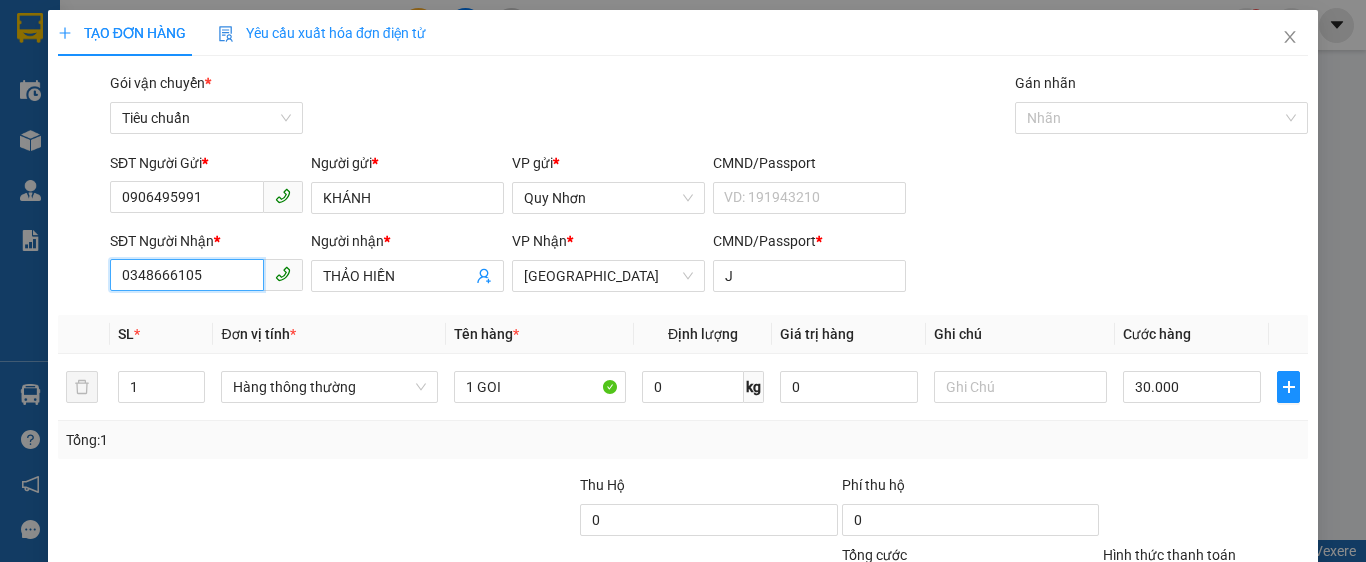 drag, startPoint x: 210, startPoint y: 273, endPoint x: 8, endPoint y: 343, distance: 213.78494 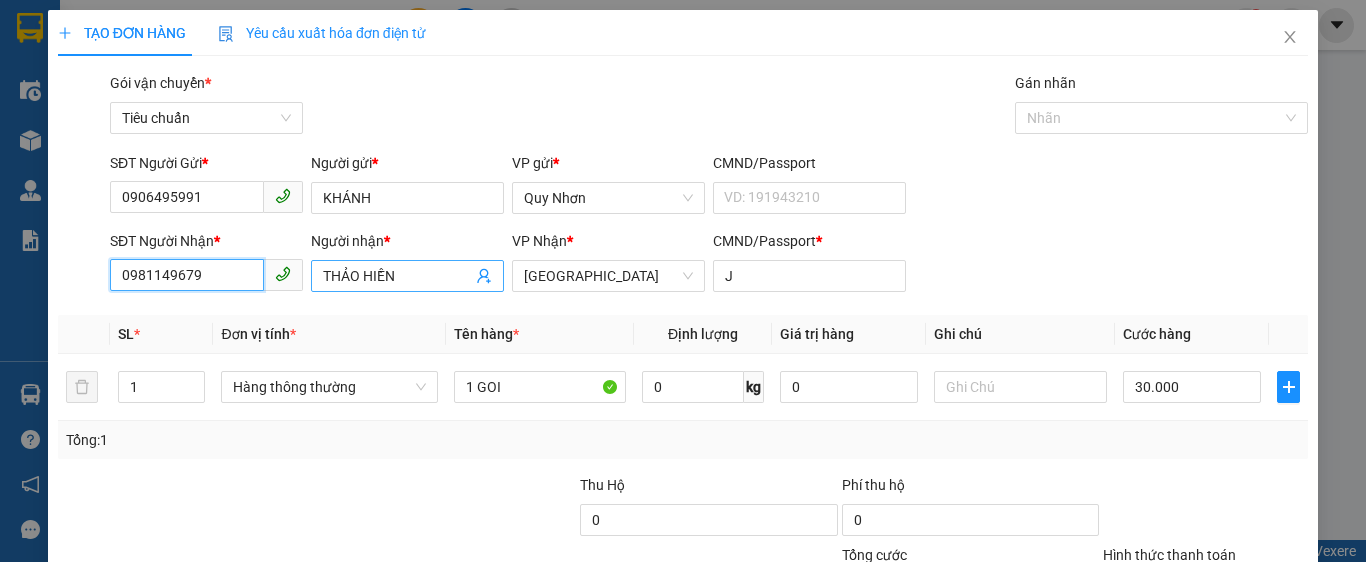 type on "0981149679" 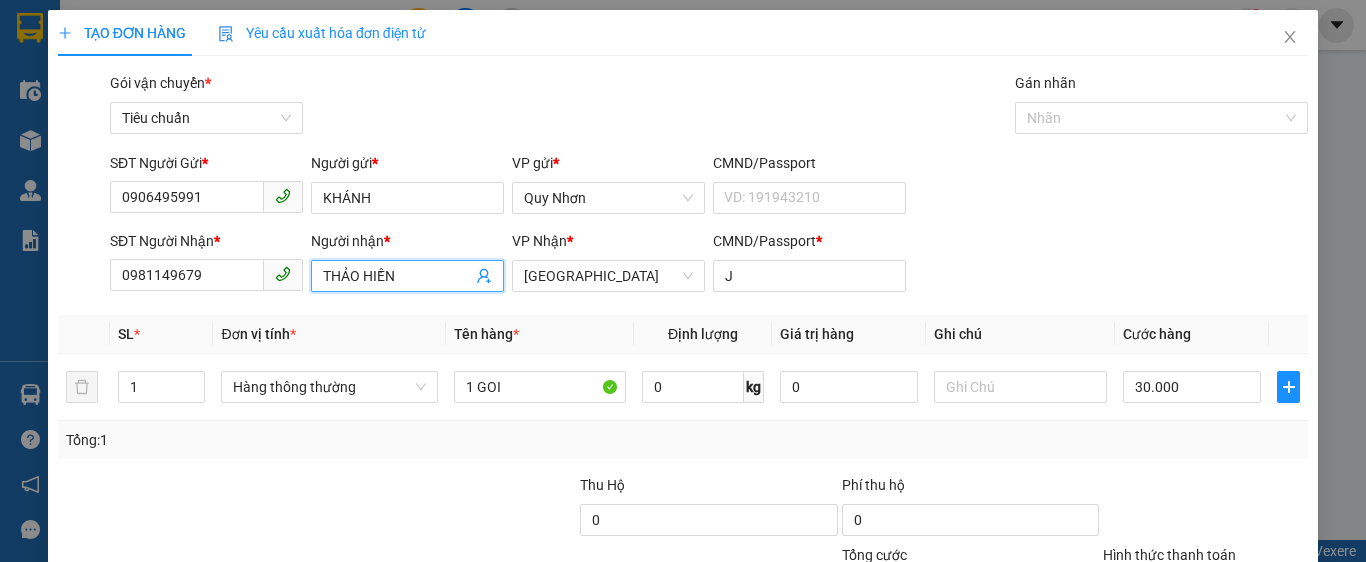drag, startPoint x: 400, startPoint y: 282, endPoint x: 274, endPoint y: 302, distance: 127.57743 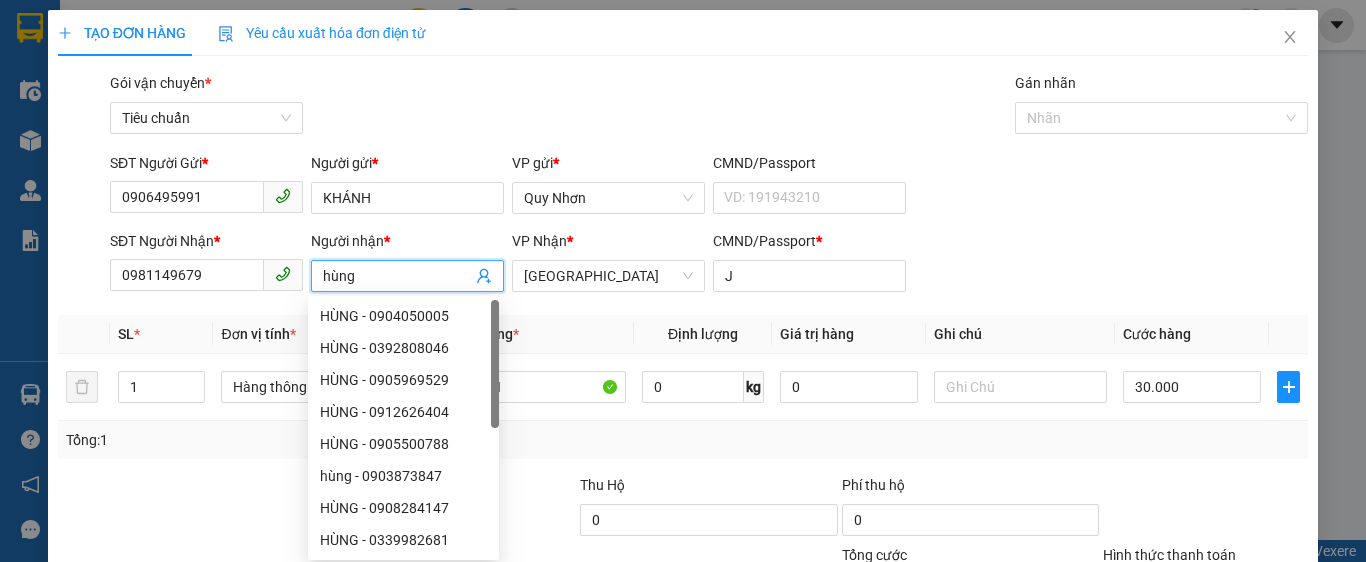 drag, startPoint x: 368, startPoint y: 273, endPoint x: 162, endPoint y: 315, distance: 210.23796 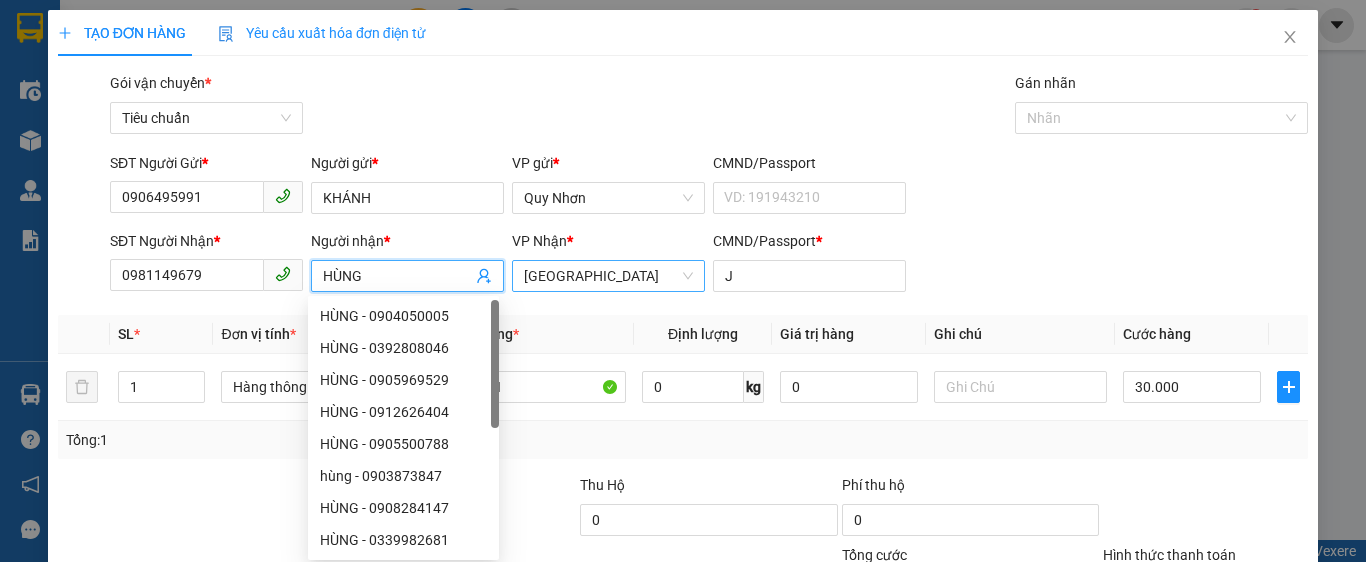 click on "[GEOGRAPHIC_DATA]" at bounding box center (608, 276) 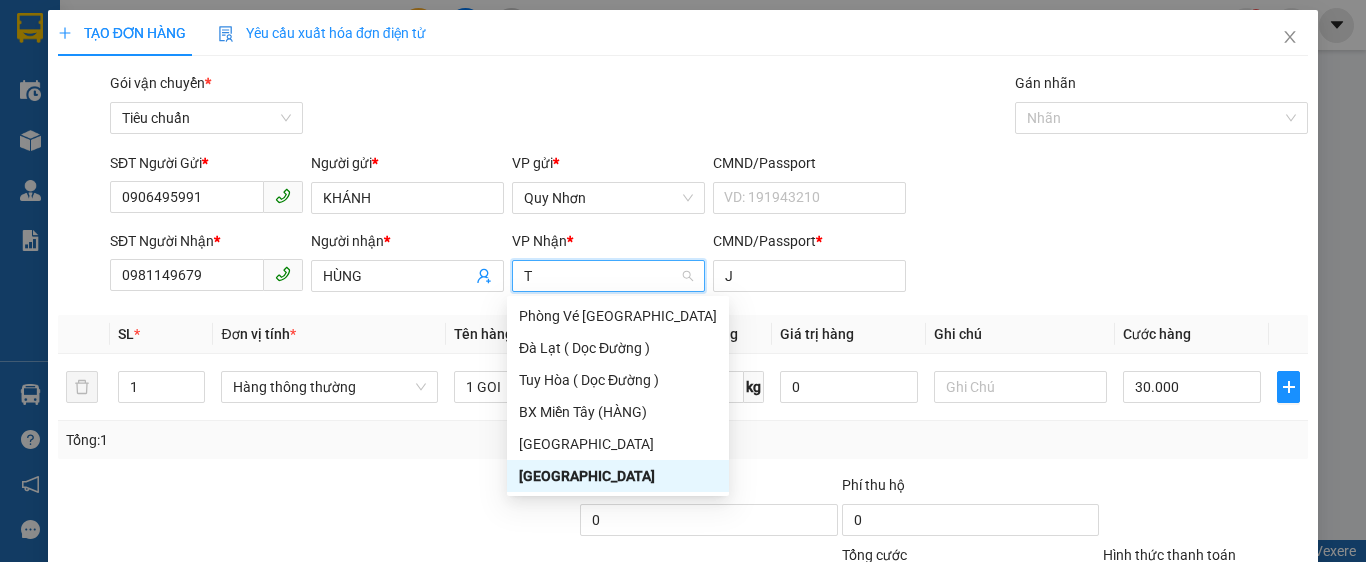 scroll, scrollTop: 0, scrollLeft: 0, axis: both 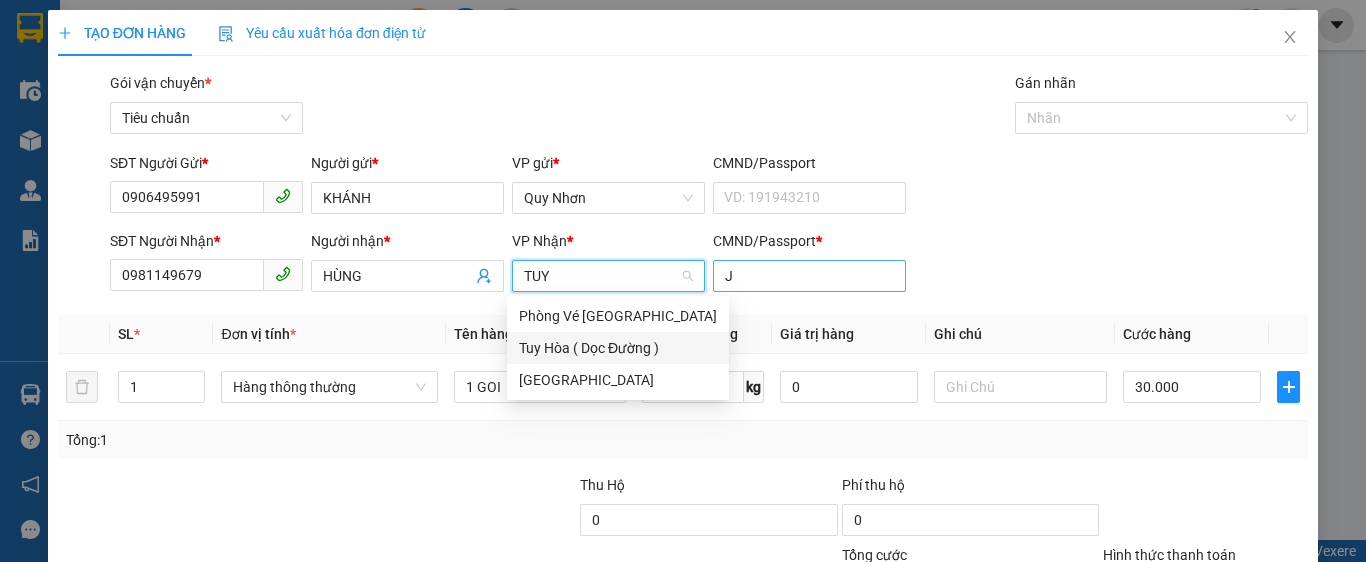 type on "TUY" 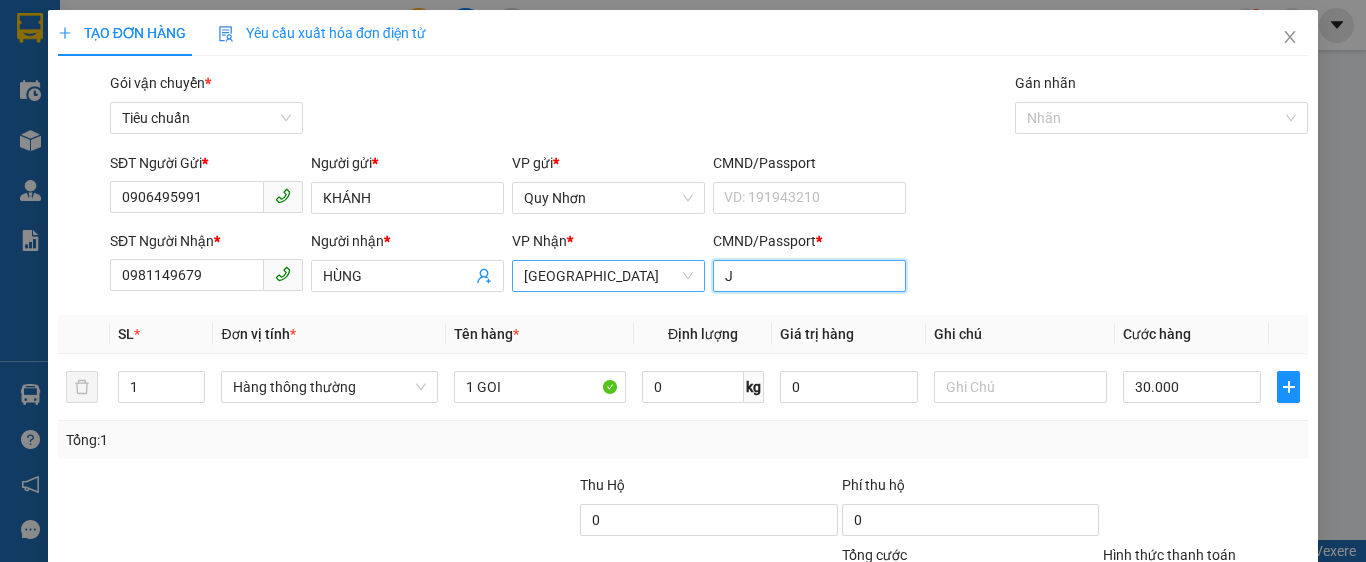 drag, startPoint x: 777, startPoint y: 275, endPoint x: 772, endPoint y: 263, distance: 13 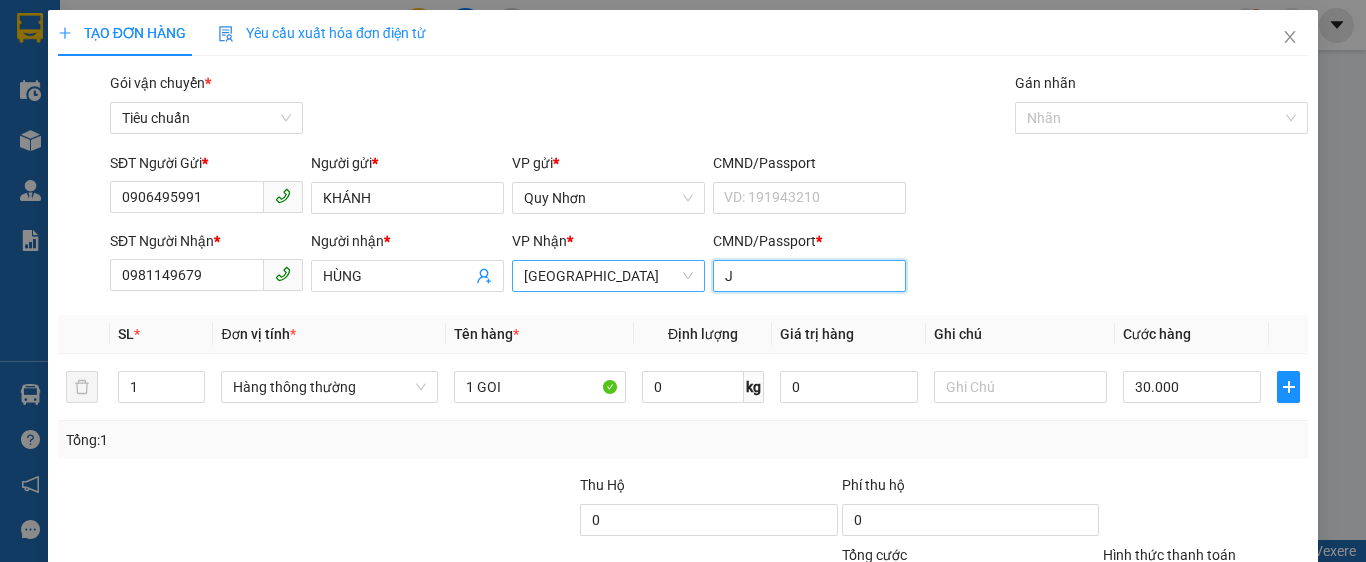 click on "[GEOGRAPHIC_DATA]" at bounding box center (608, 276) 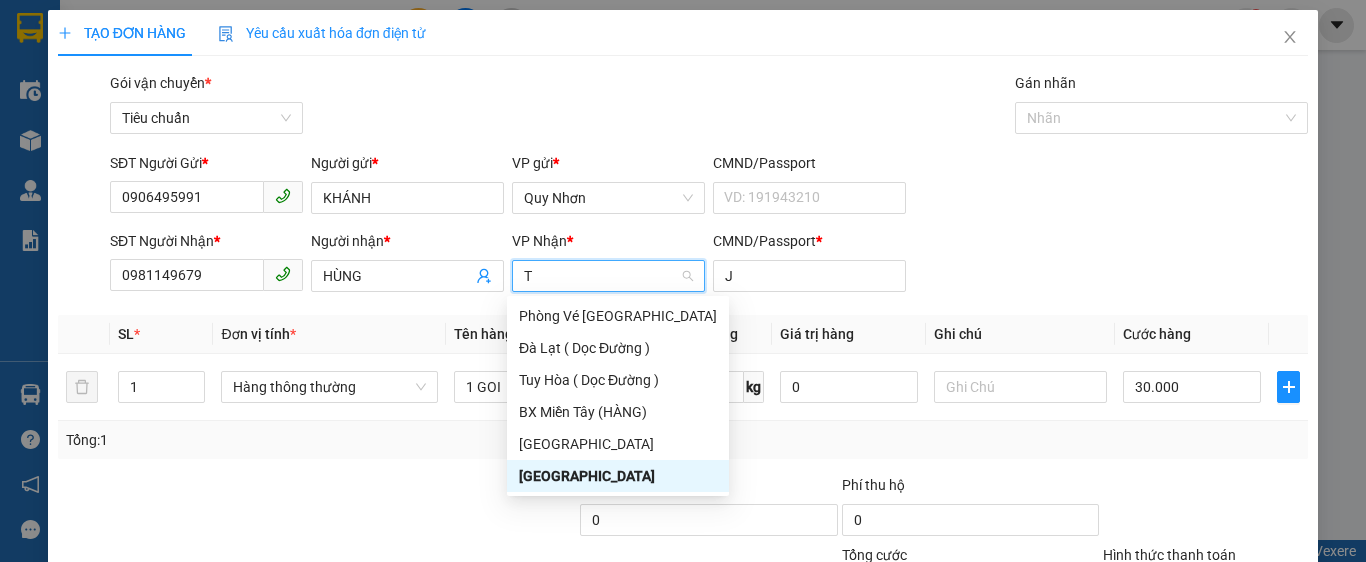 scroll, scrollTop: 0, scrollLeft: 0, axis: both 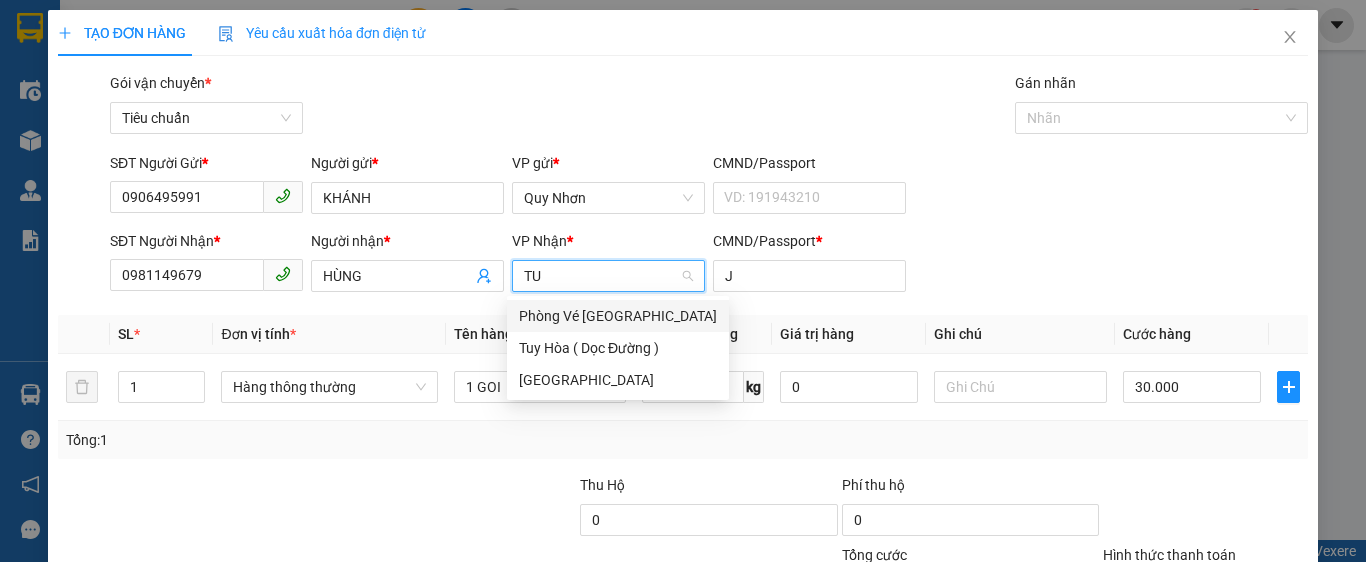 type on "TUY" 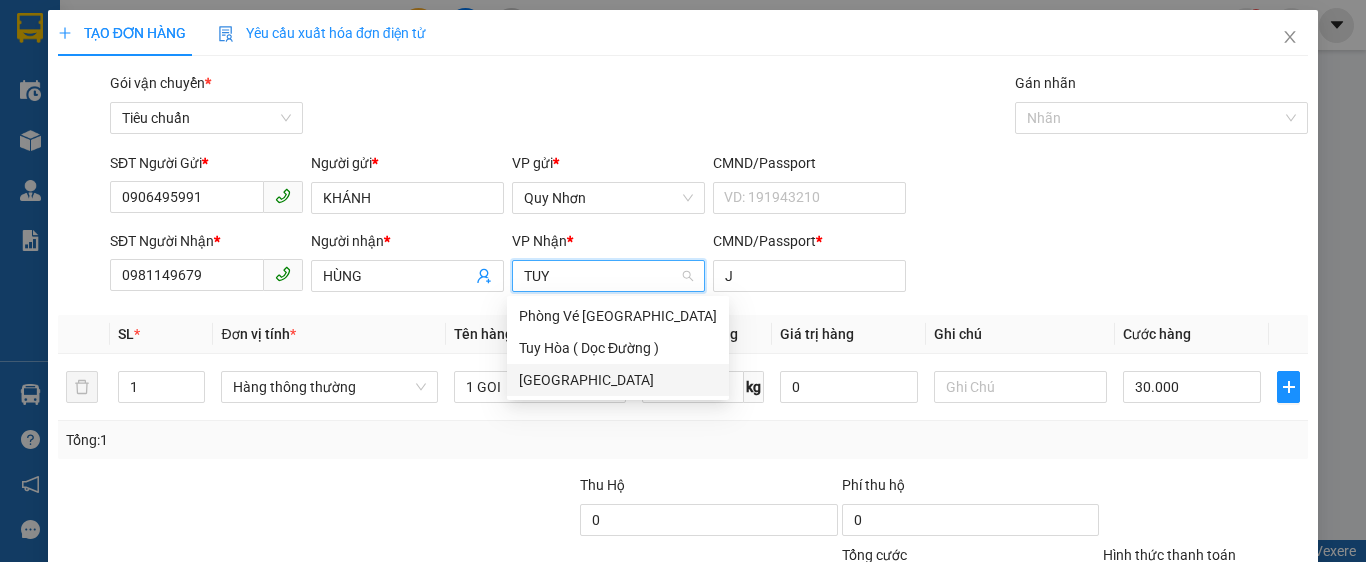 click on "[GEOGRAPHIC_DATA]" at bounding box center (618, 380) 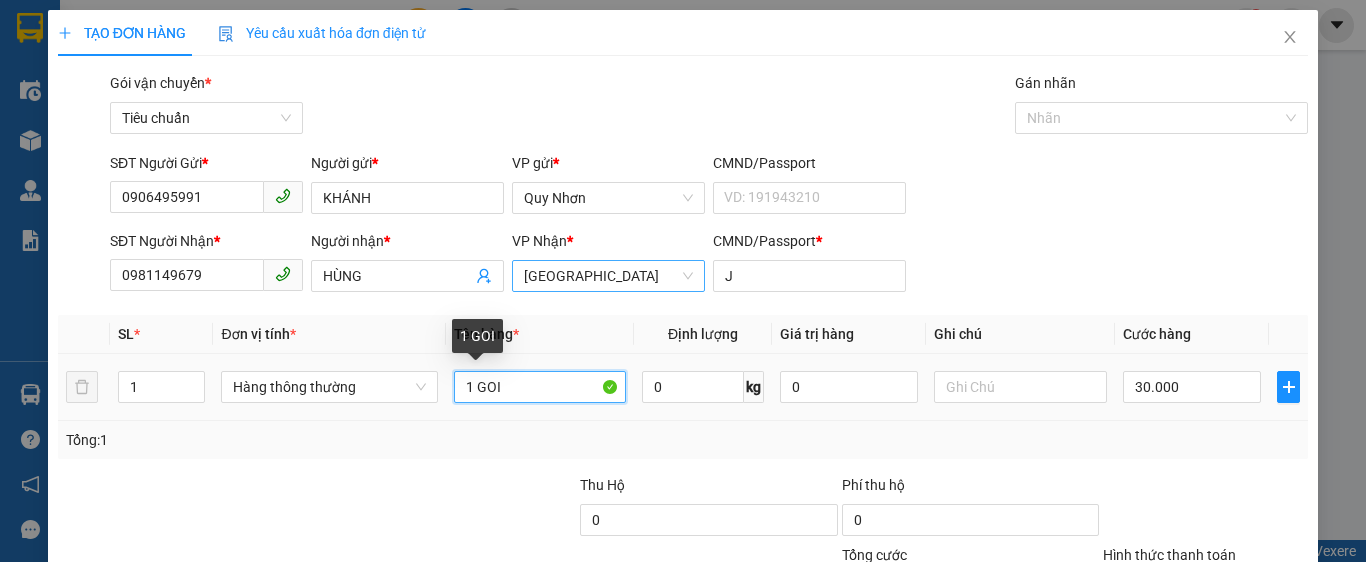 drag, startPoint x: 474, startPoint y: 391, endPoint x: 519, endPoint y: 391, distance: 45 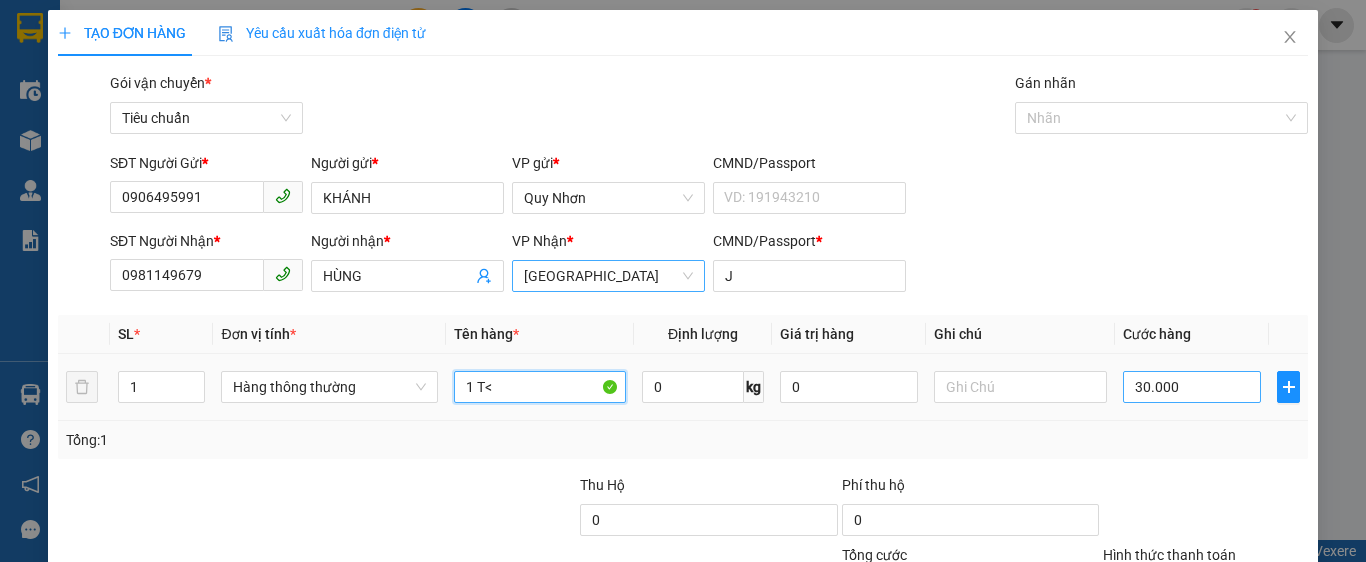 type on "1 T<" 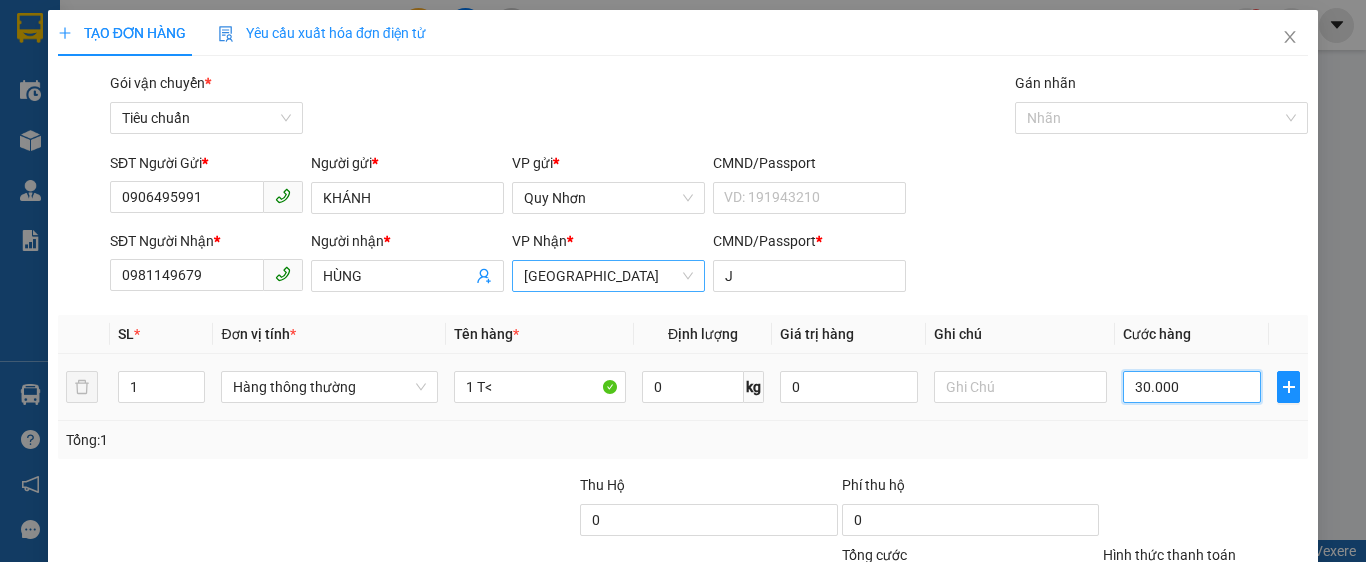click on "30.000" at bounding box center (1192, 387) 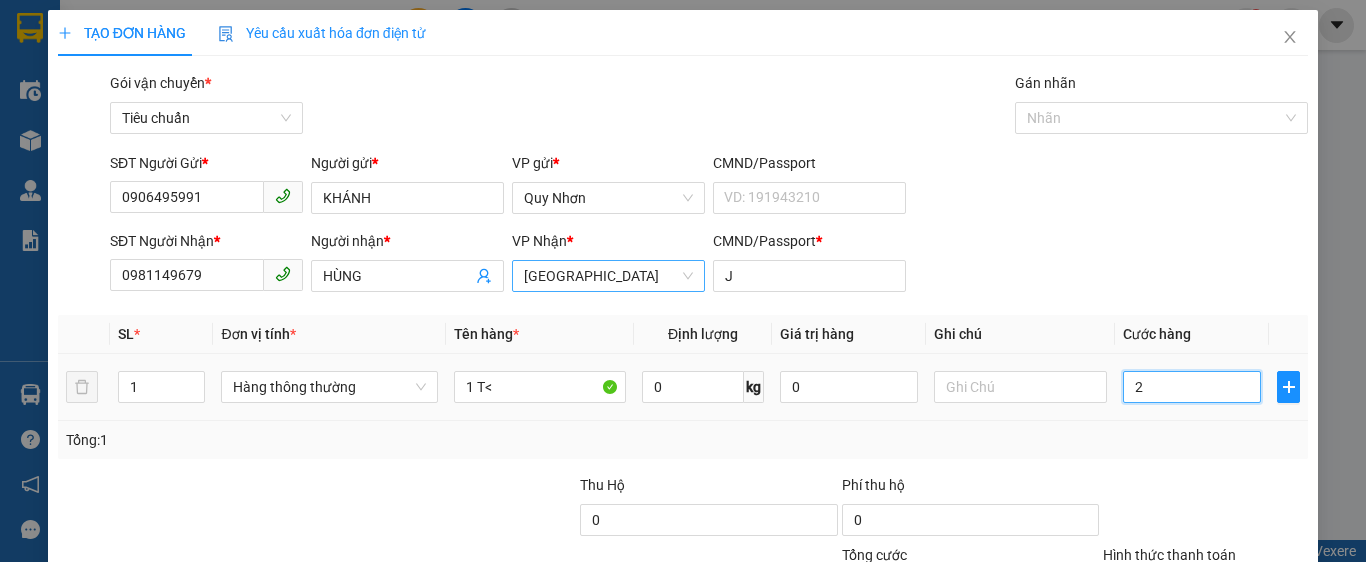 type on "20" 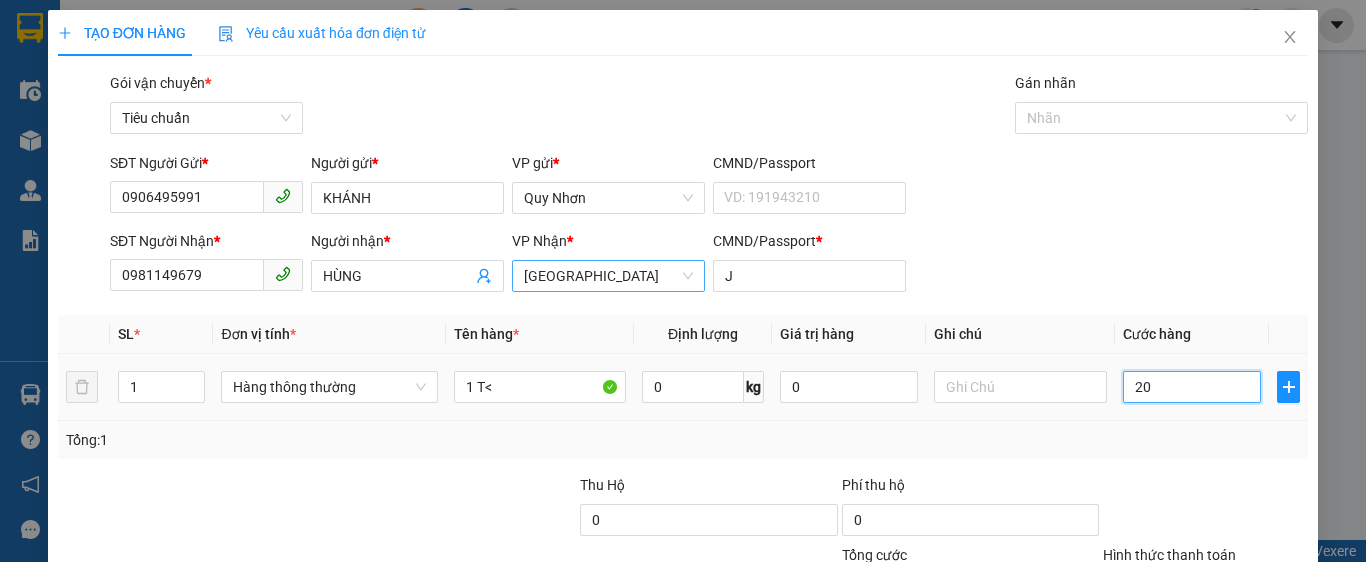 type on "200" 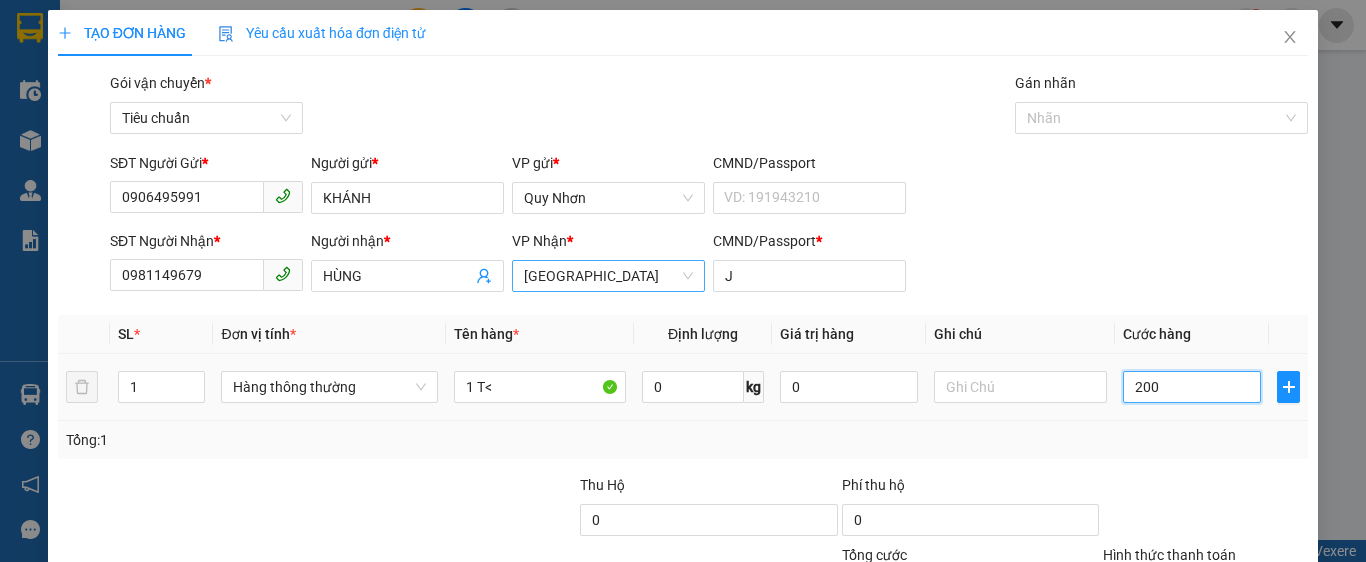 type on "2.000" 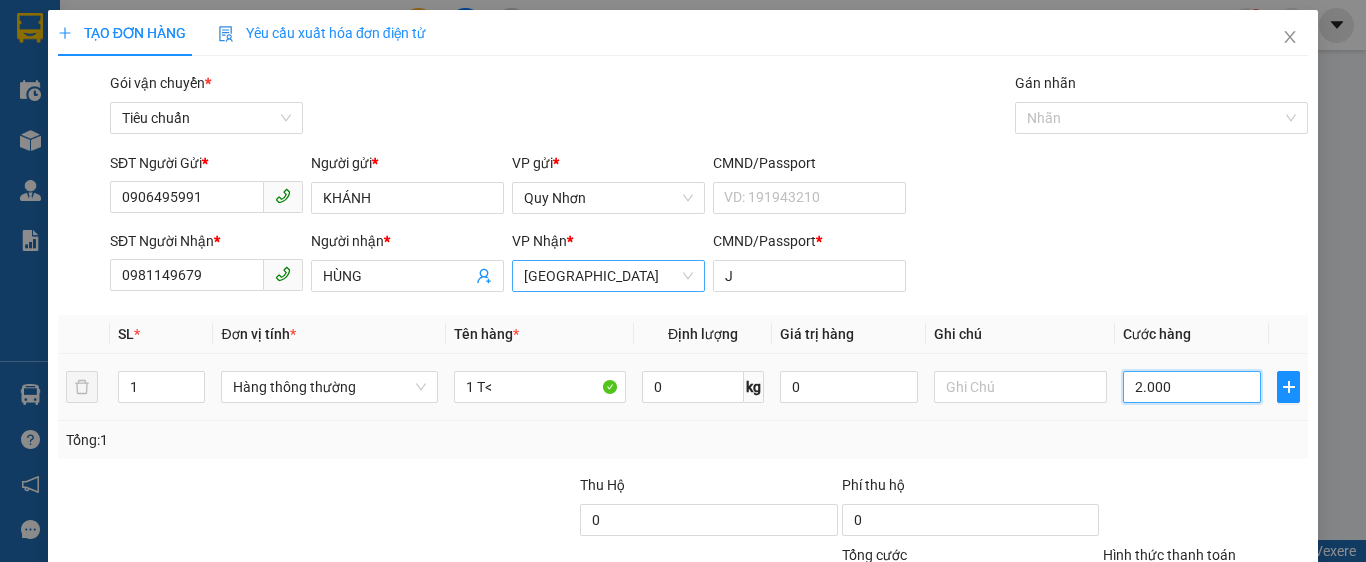 type on "20.000" 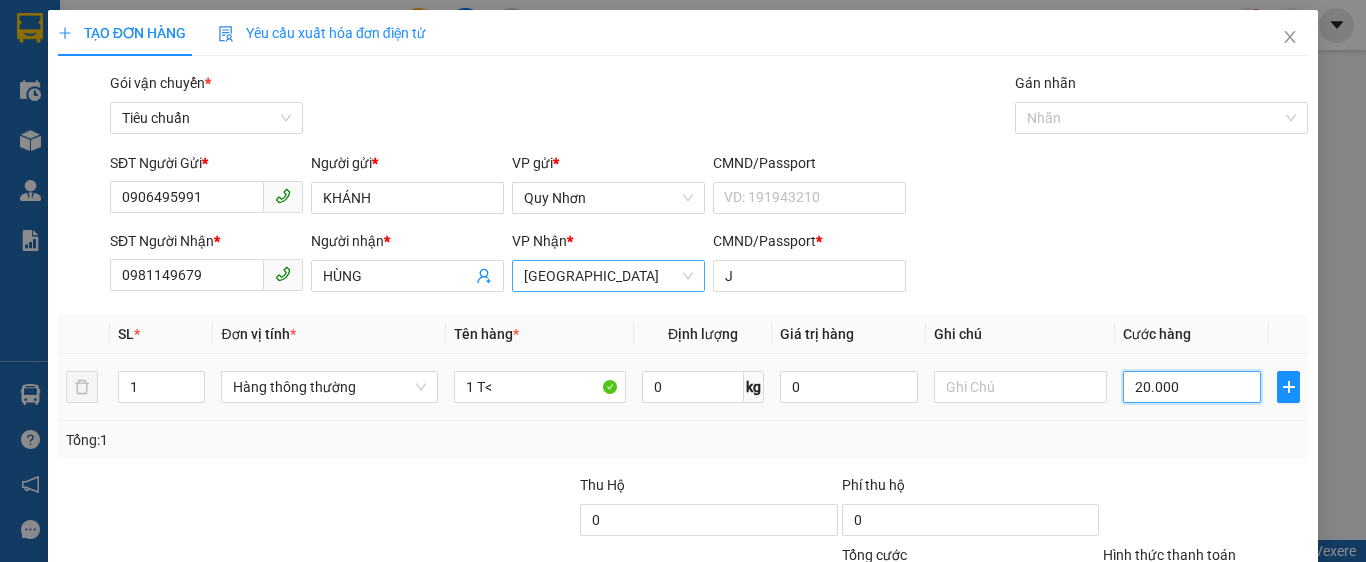 type on "20.000" 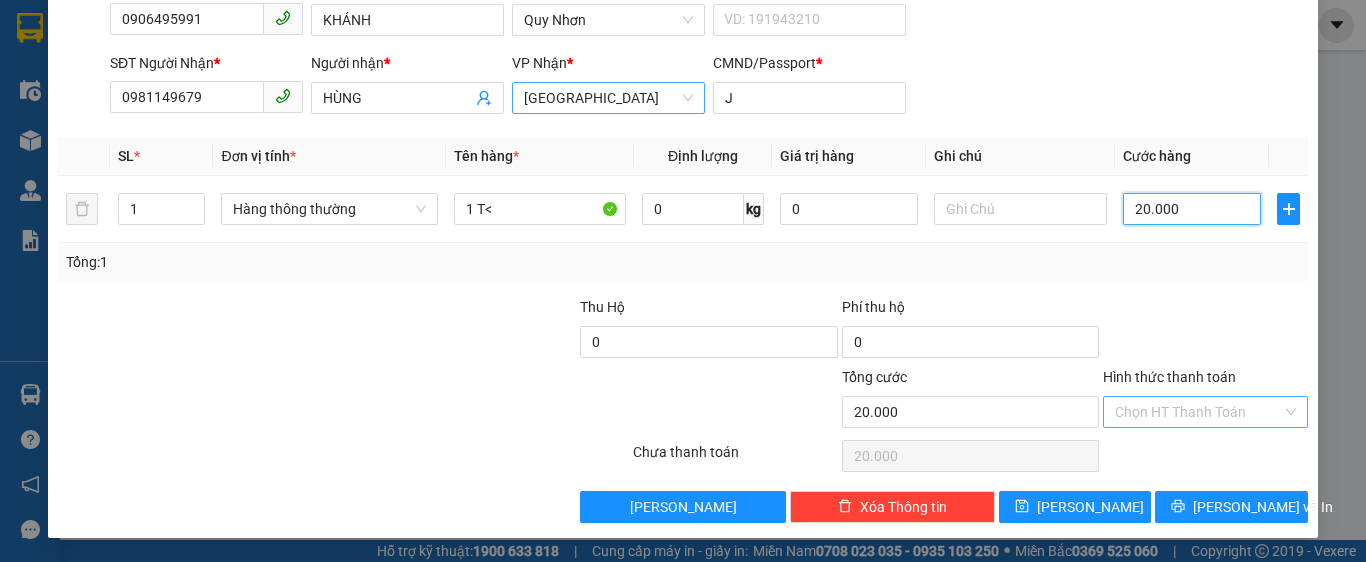 type on "20.000" 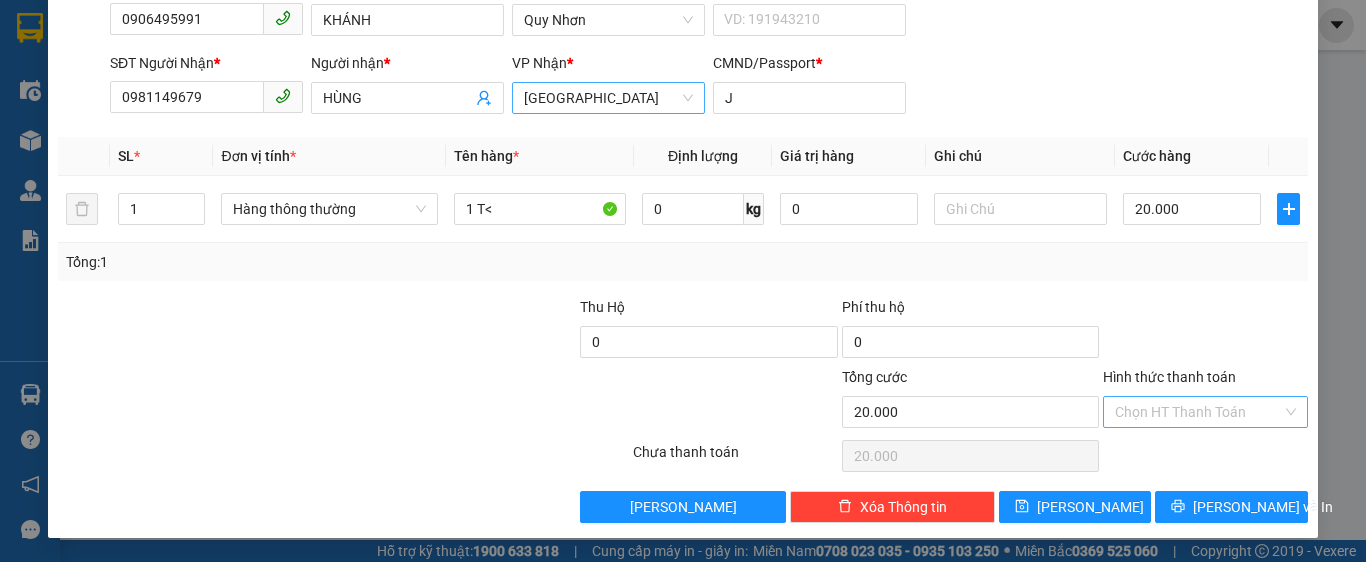 click on "Hình thức thanh toán" at bounding box center (1198, 412) 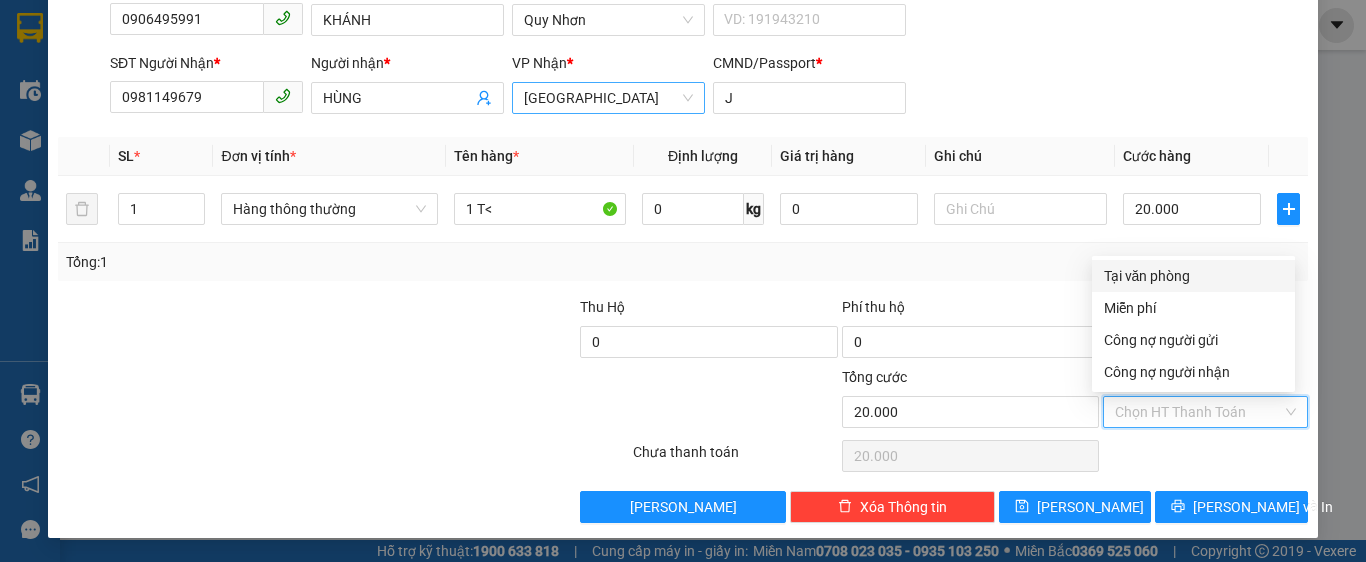 drag, startPoint x: 1177, startPoint y: 275, endPoint x: 1196, endPoint y: 384, distance: 110.64357 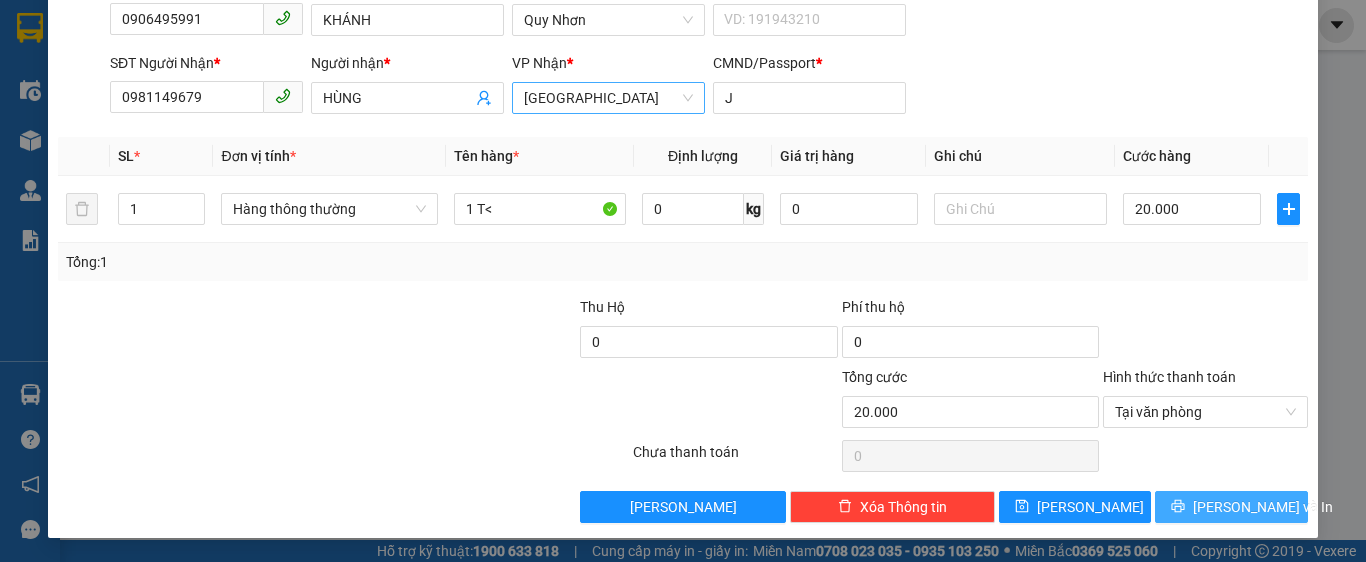 click on "[PERSON_NAME] và In" at bounding box center (1263, 507) 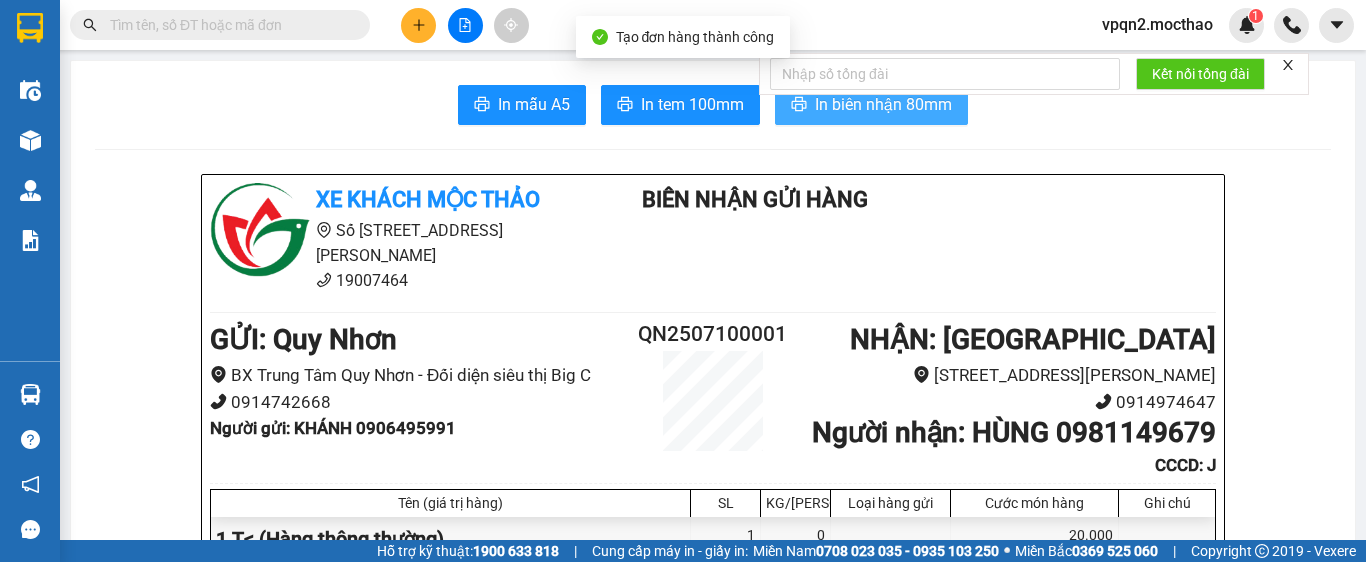 click on "In biên nhận 80mm" at bounding box center (883, 104) 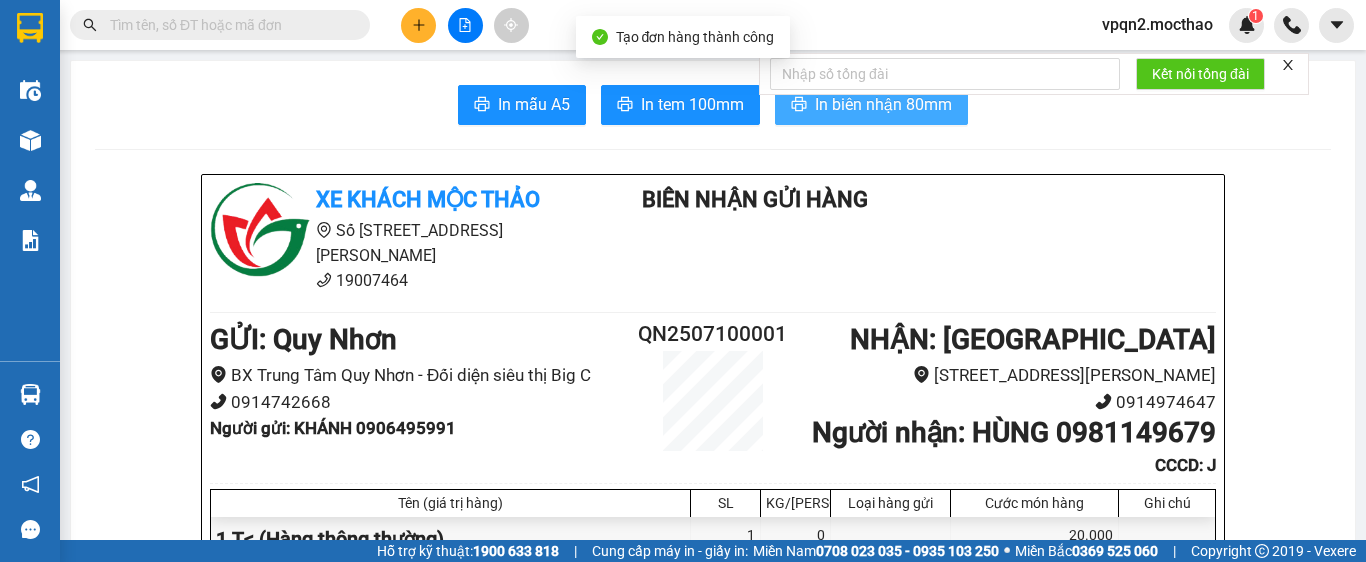 scroll, scrollTop: 0, scrollLeft: 0, axis: both 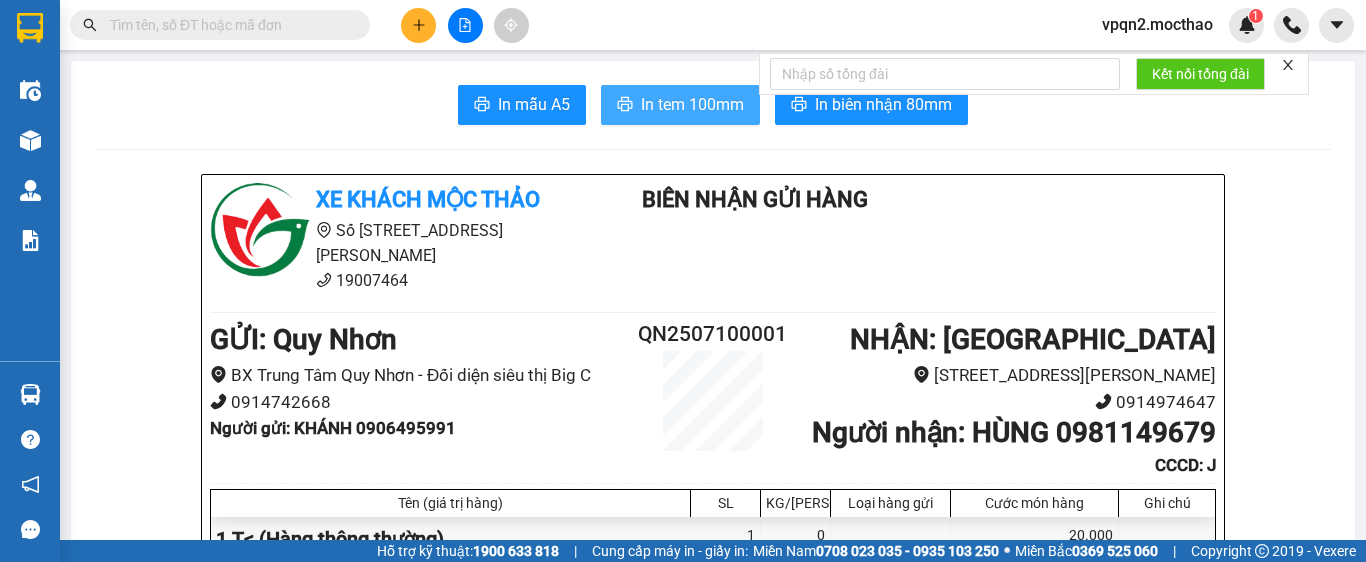 click on "In tem 100mm" at bounding box center (692, 104) 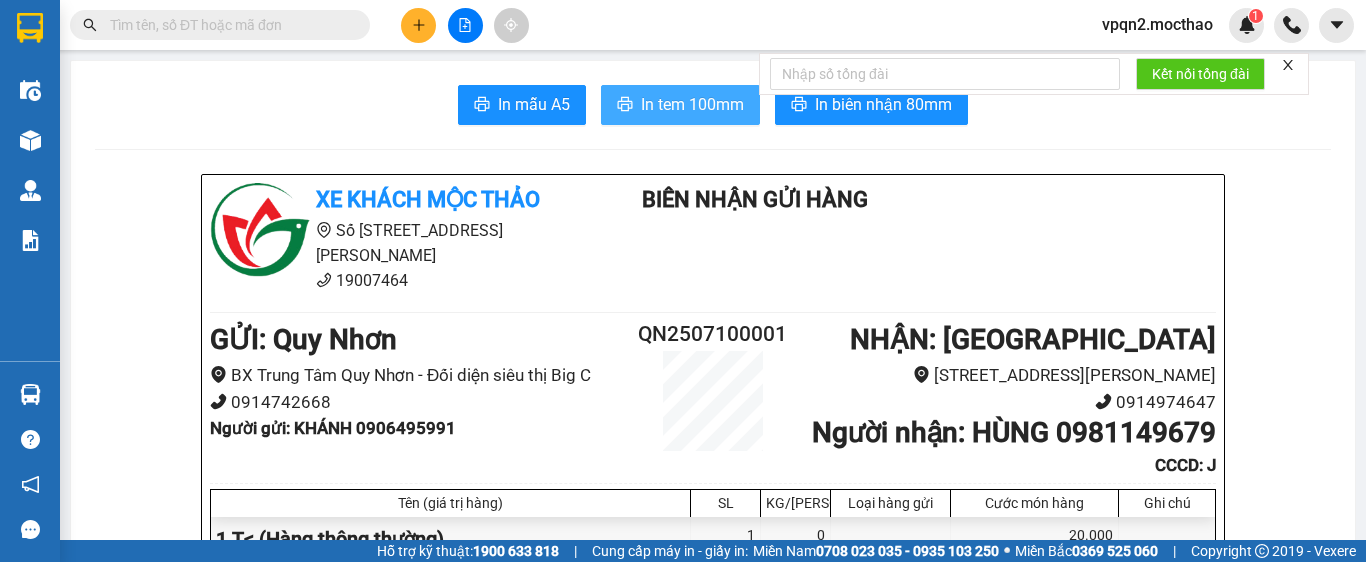 scroll, scrollTop: 0, scrollLeft: 0, axis: both 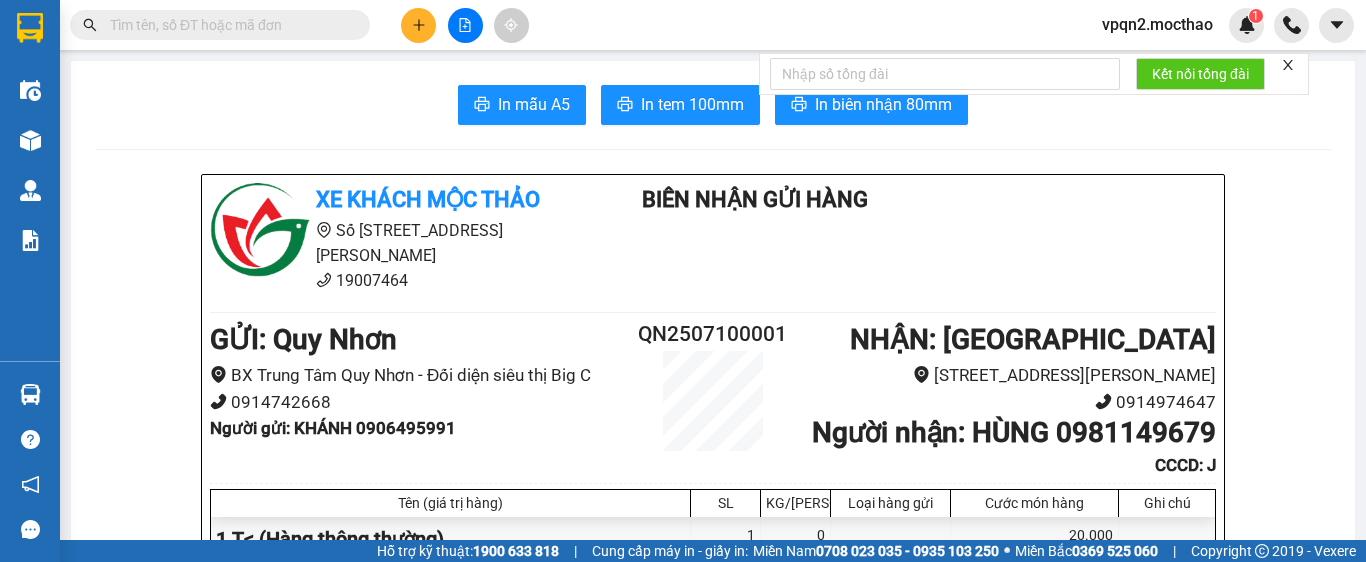 click at bounding box center (418, 25) 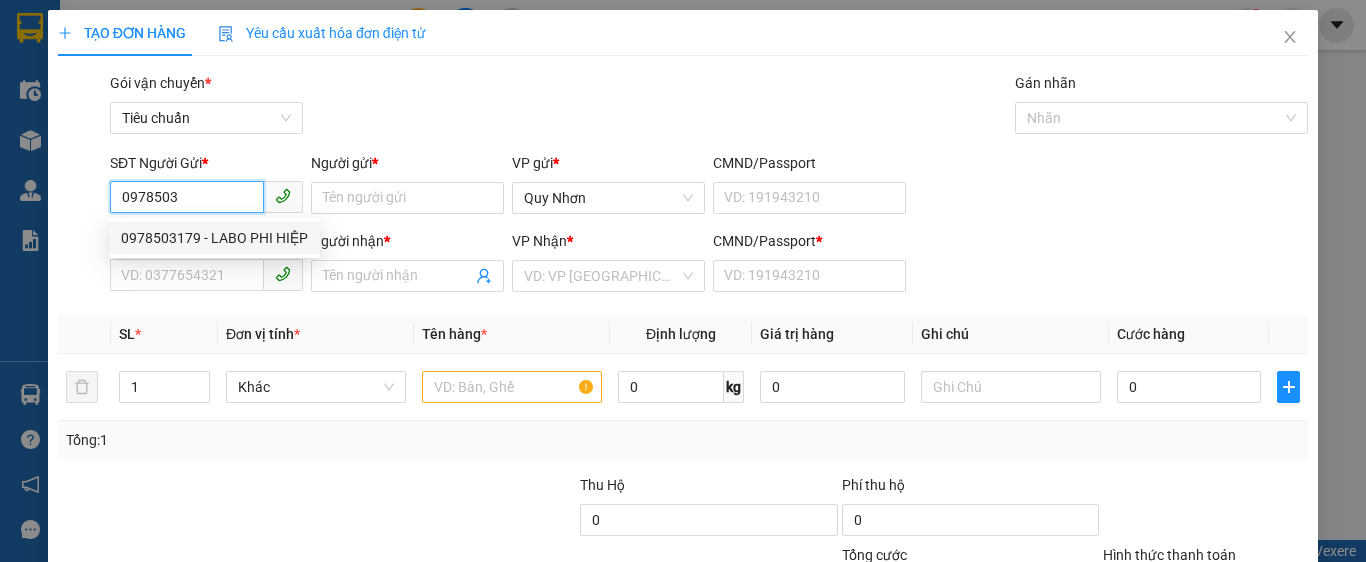 click on "0978503179 - LABO PHI HIỆP" at bounding box center [214, 238] 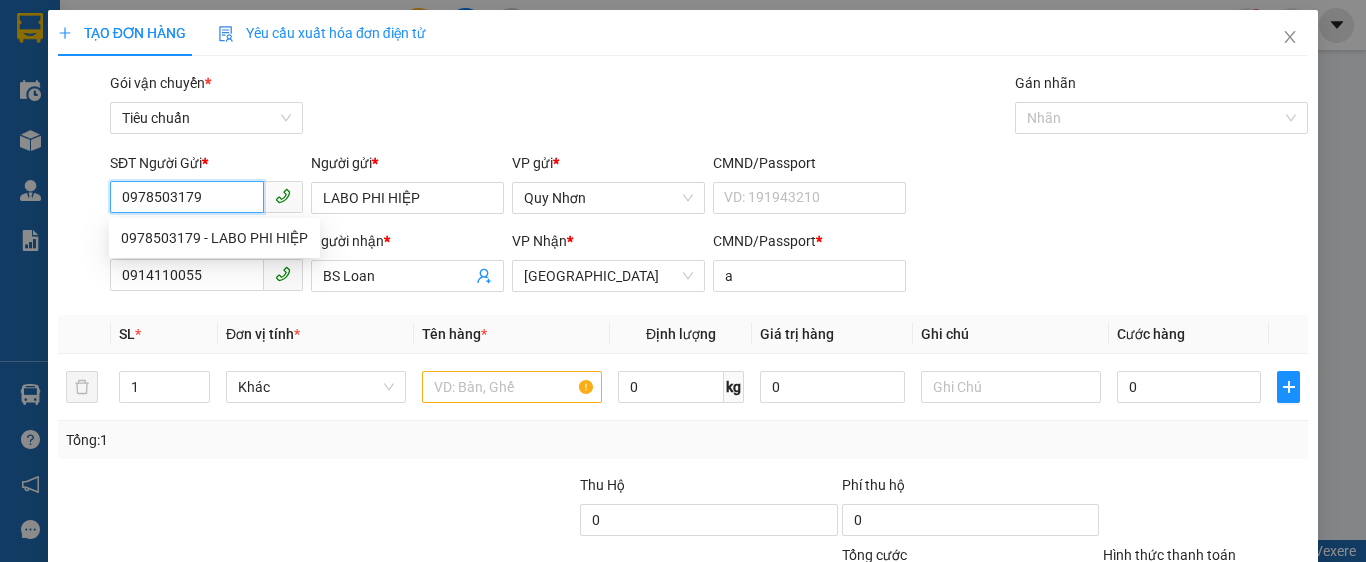 type on "20.000" 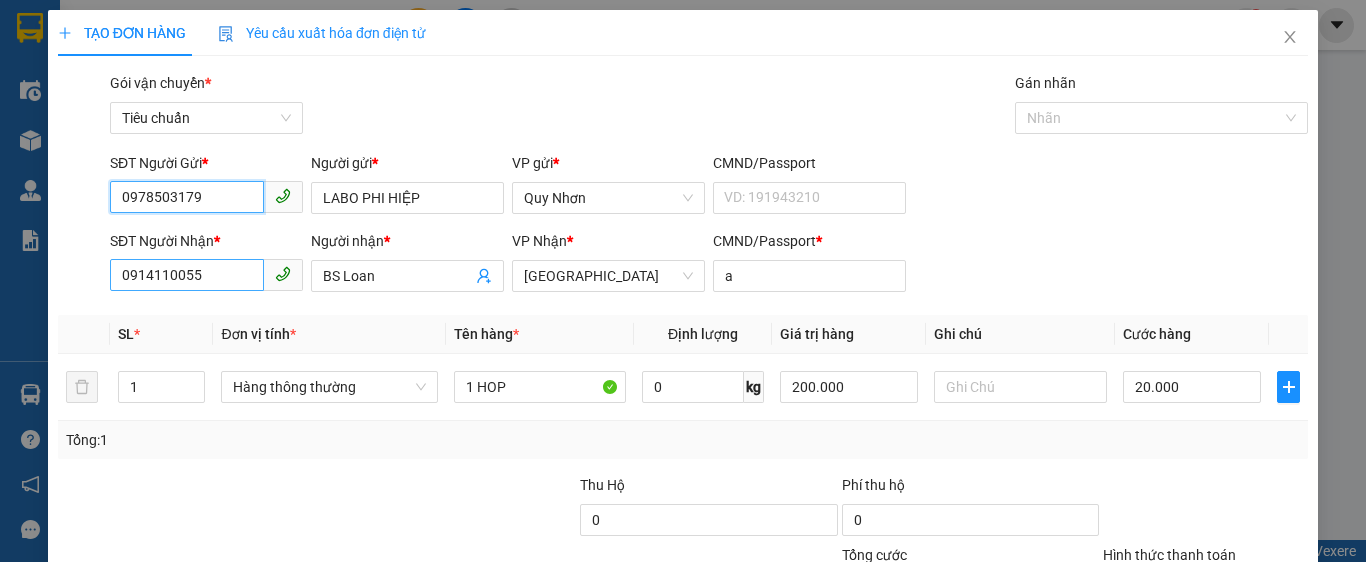 type on "0978503179" 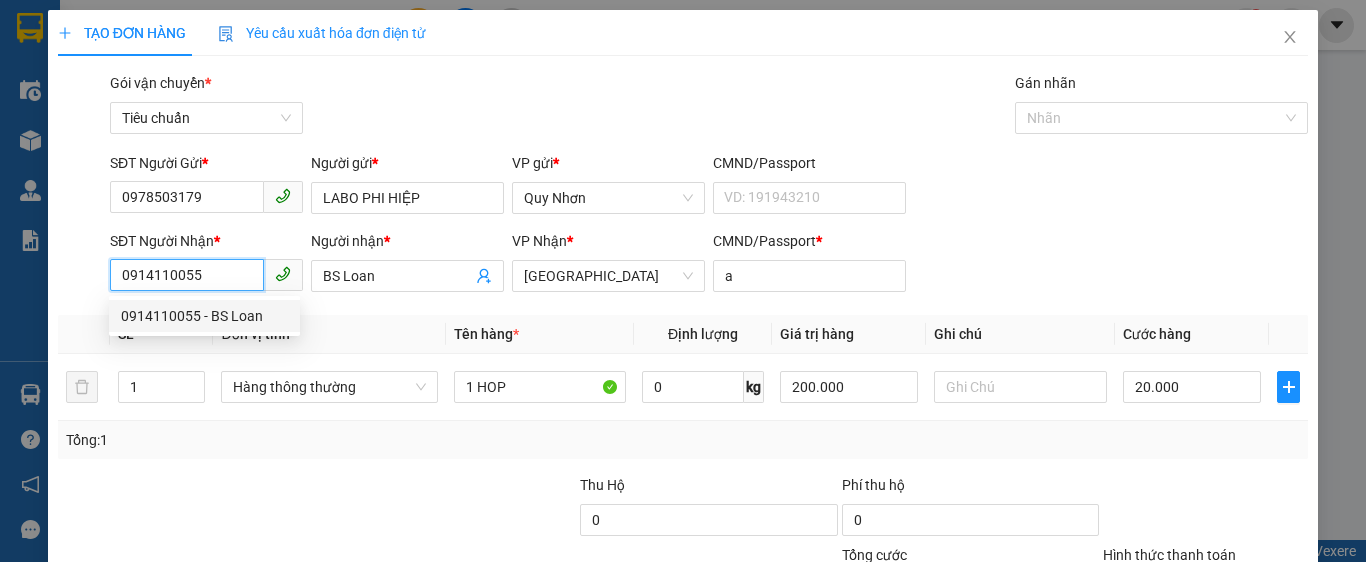 drag, startPoint x: 225, startPoint y: 259, endPoint x: 22, endPoint y: 331, distance: 215.39035 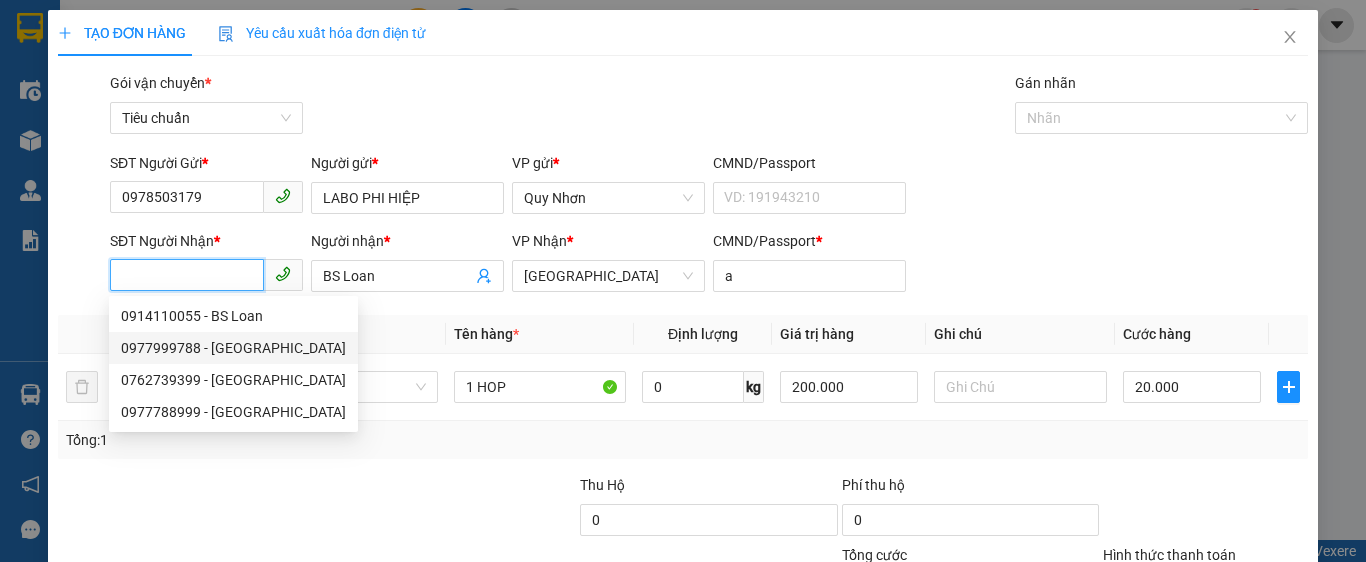 click on "0977999788 - [GEOGRAPHIC_DATA]" at bounding box center (233, 348) 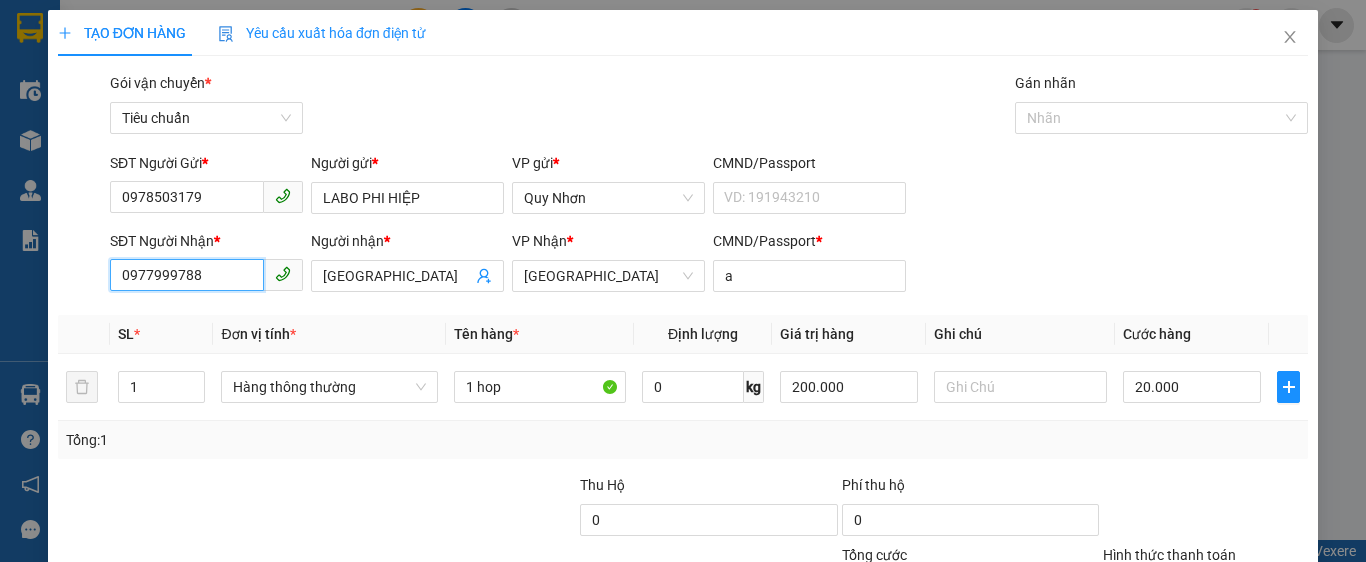 scroll, scrollTop: 178, scrollLeft: 0, axis: vertical 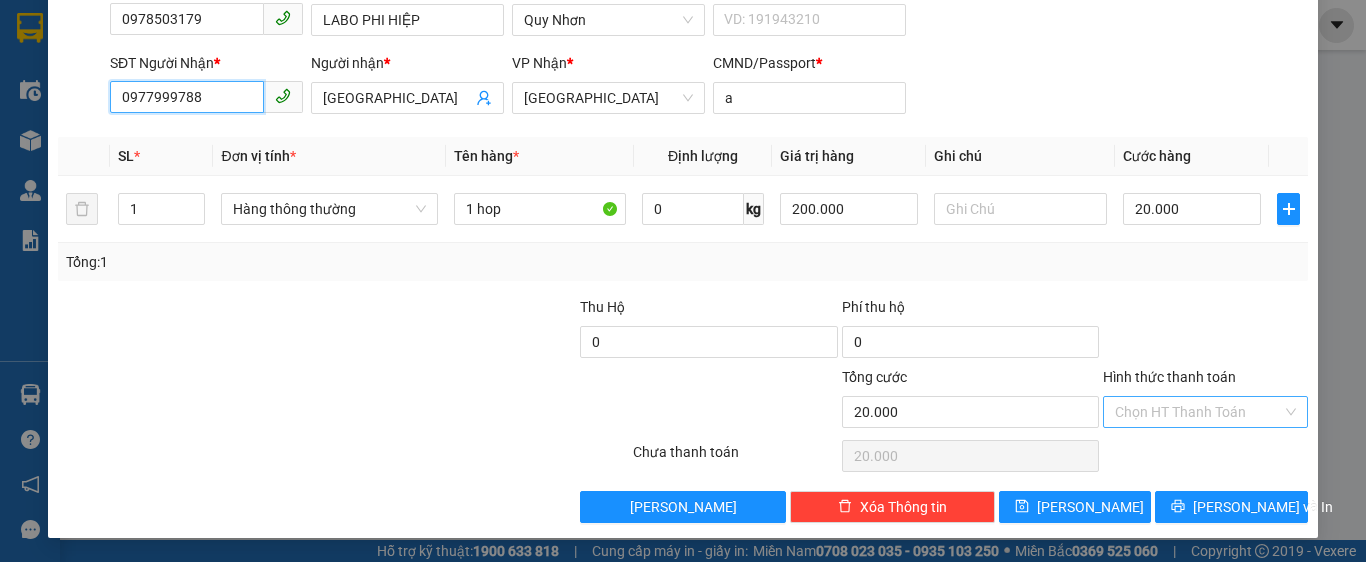 type on "0977999788" 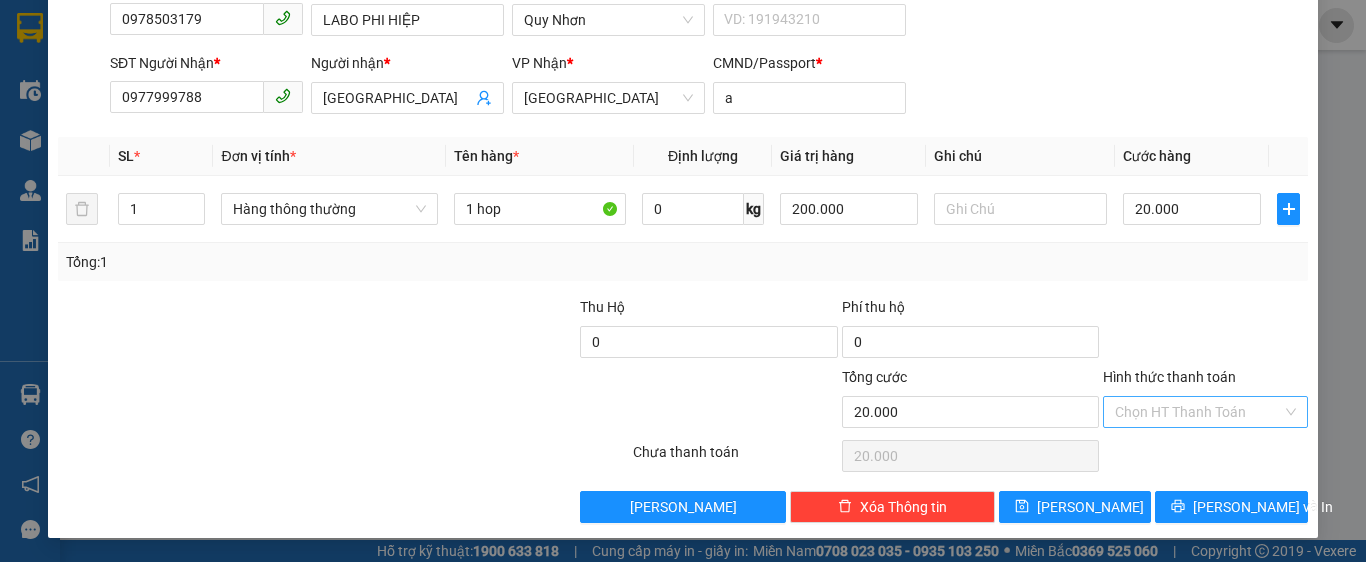 click on "Hình thức thanh toán" at bounding box center (1198, 412) 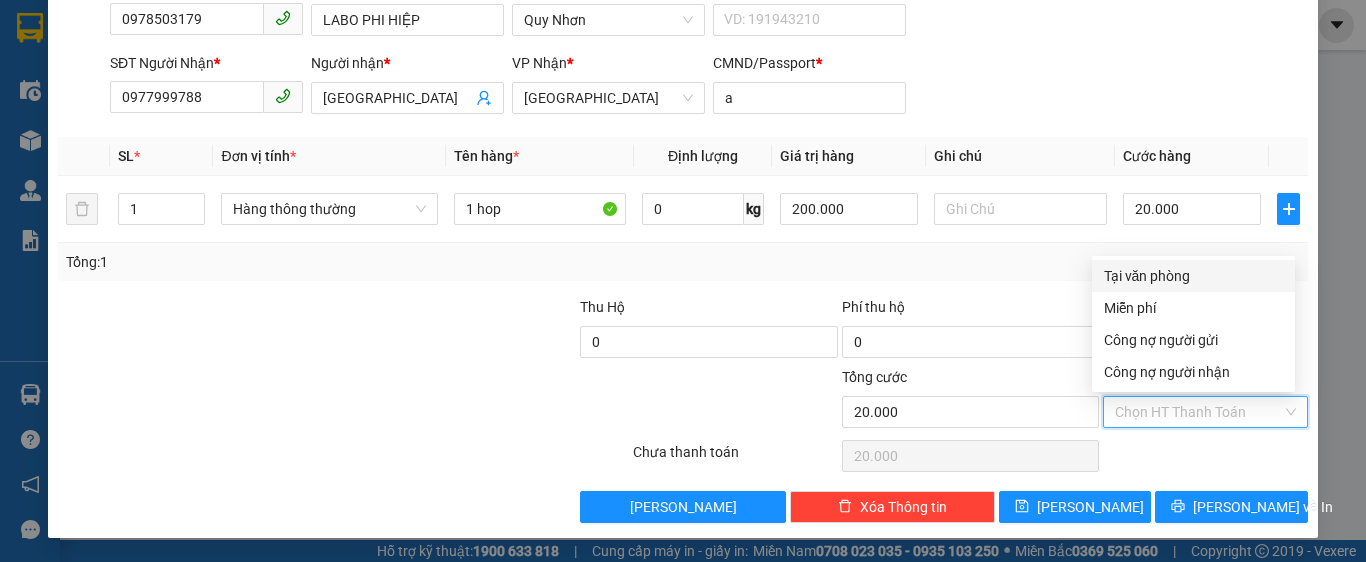 click on "Tại văn phòng" at bounding box center (1193, 276) 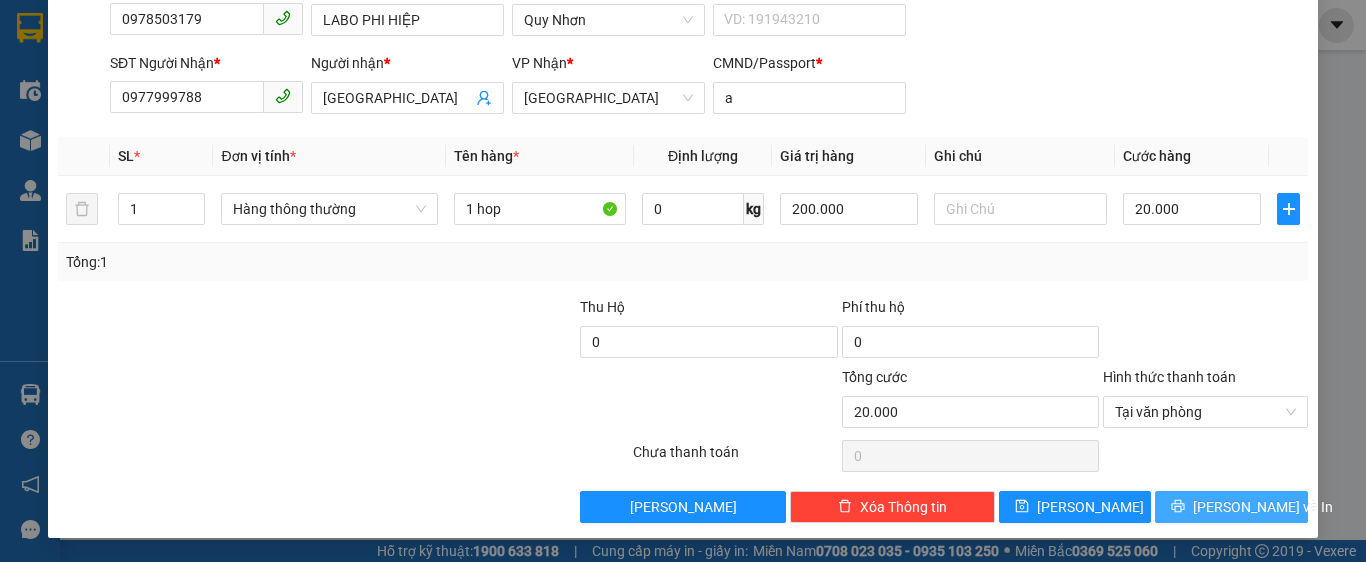 click at bounding box center (1178, 507) 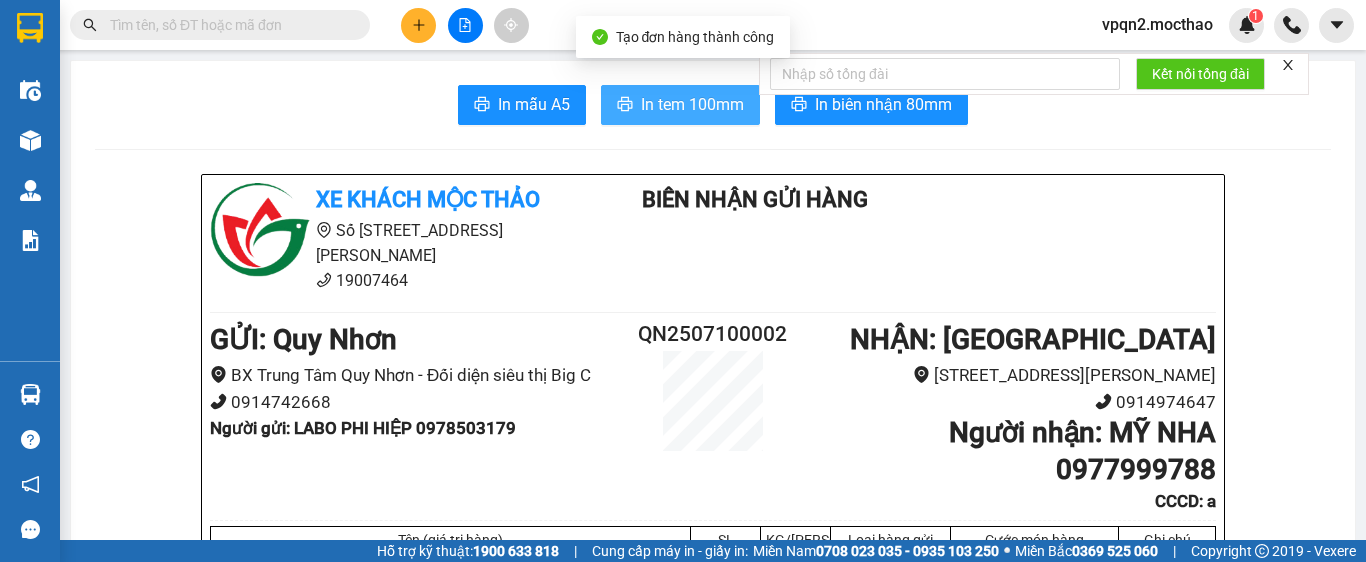 click on "In tem 100mm" at bounding box center [692, 104] 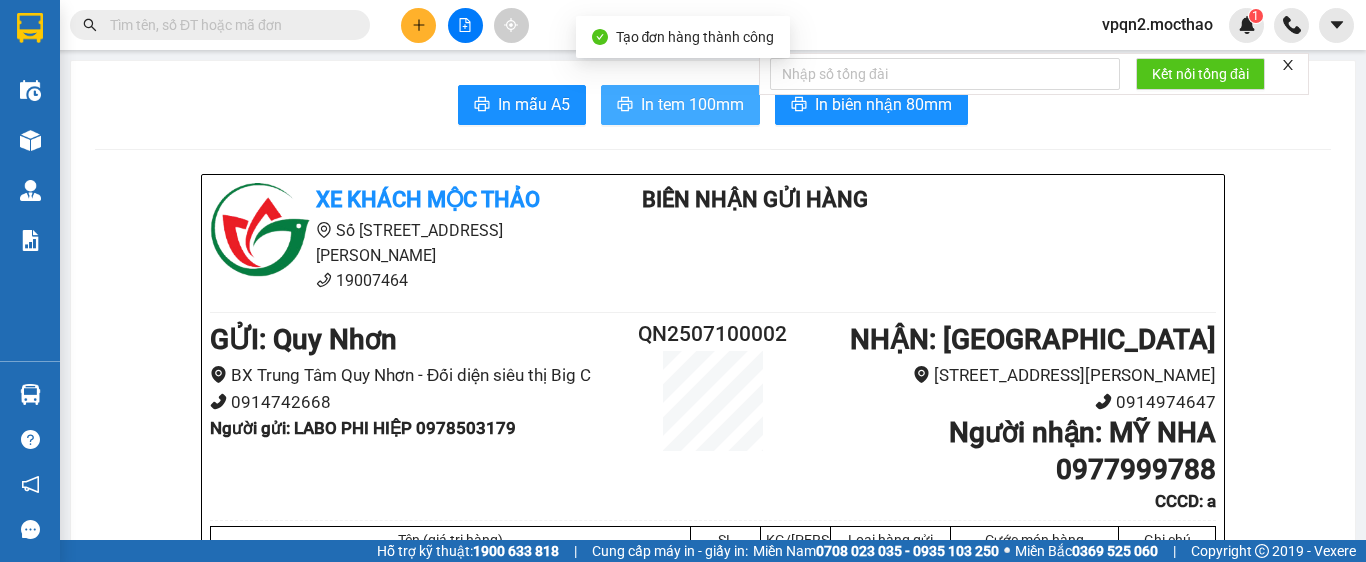 scroll, scrollTop: 0, scrollLeft: 0, axis: both 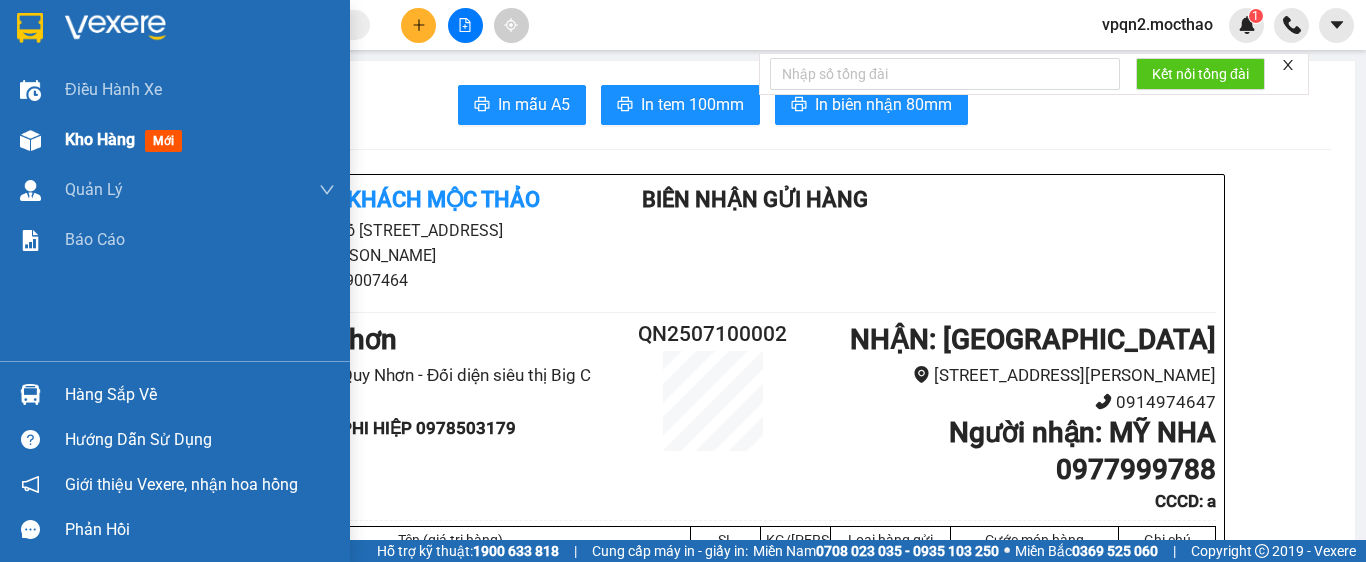 click at bounding box center [30, 140] 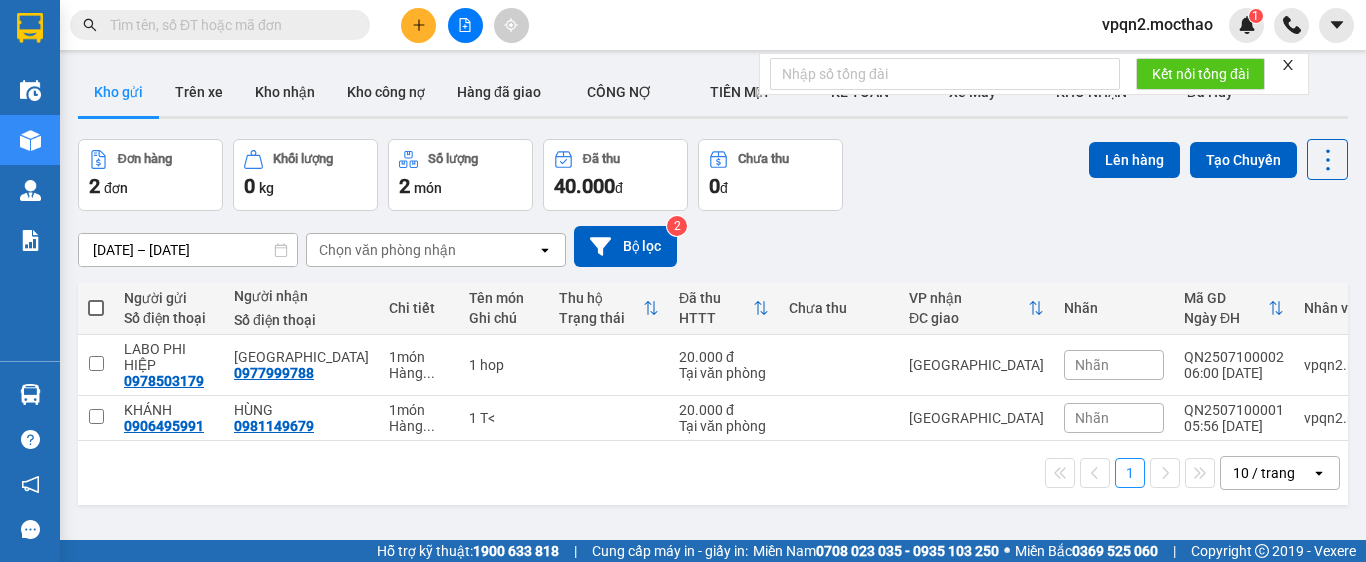click at bounding box center [96, 308] 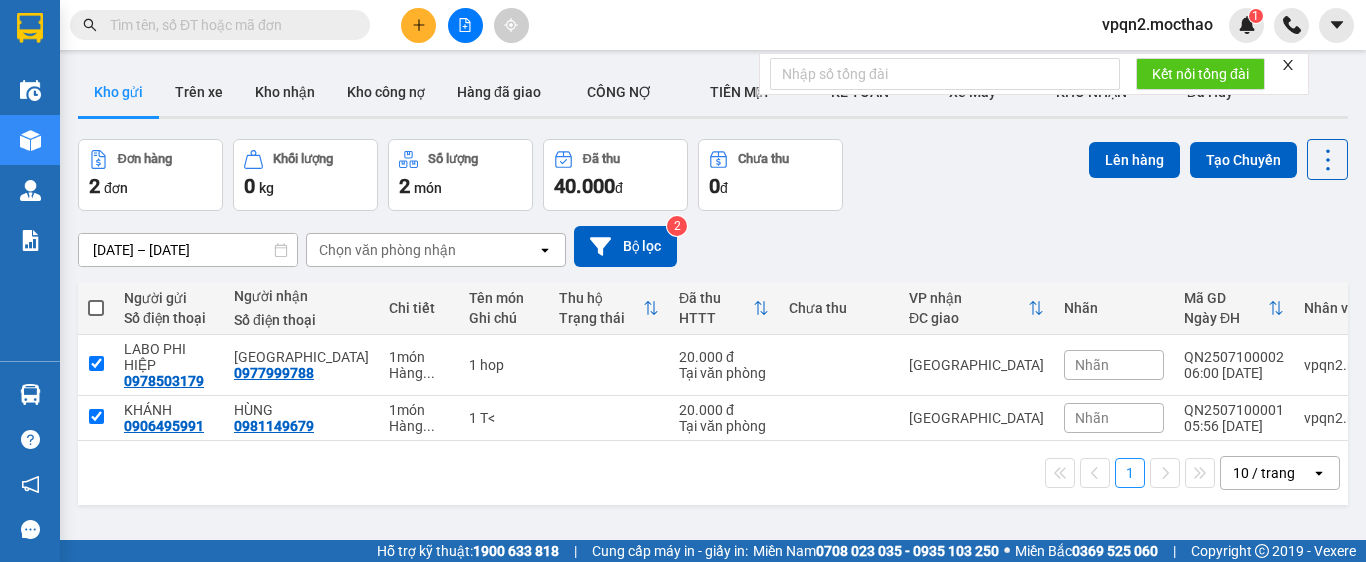 checkbox on "true" 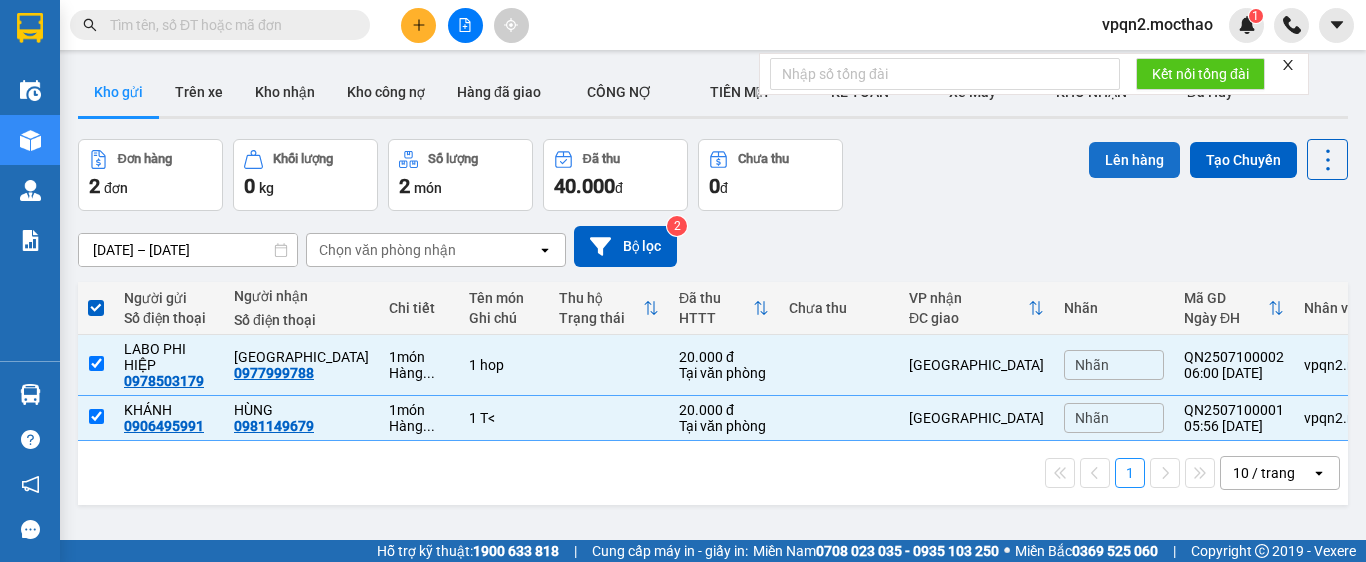 click on "Lên hàng" at bounding box center (1134, 160) 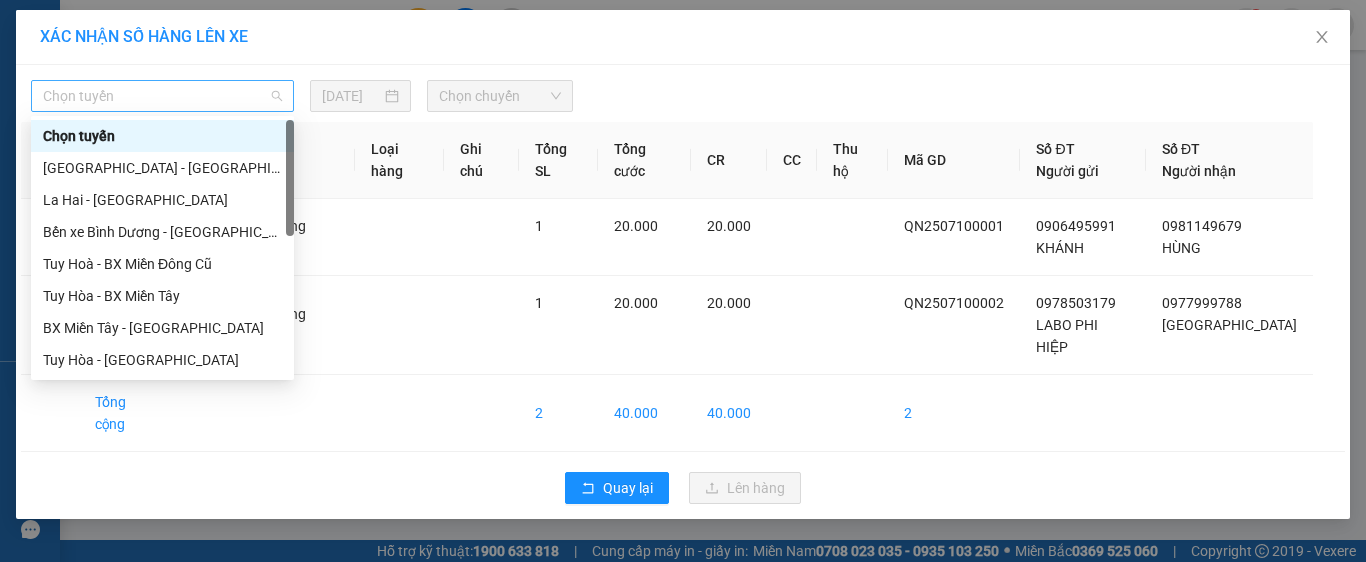 click on "Chọn tuyến" at bounding box center [162, 96] 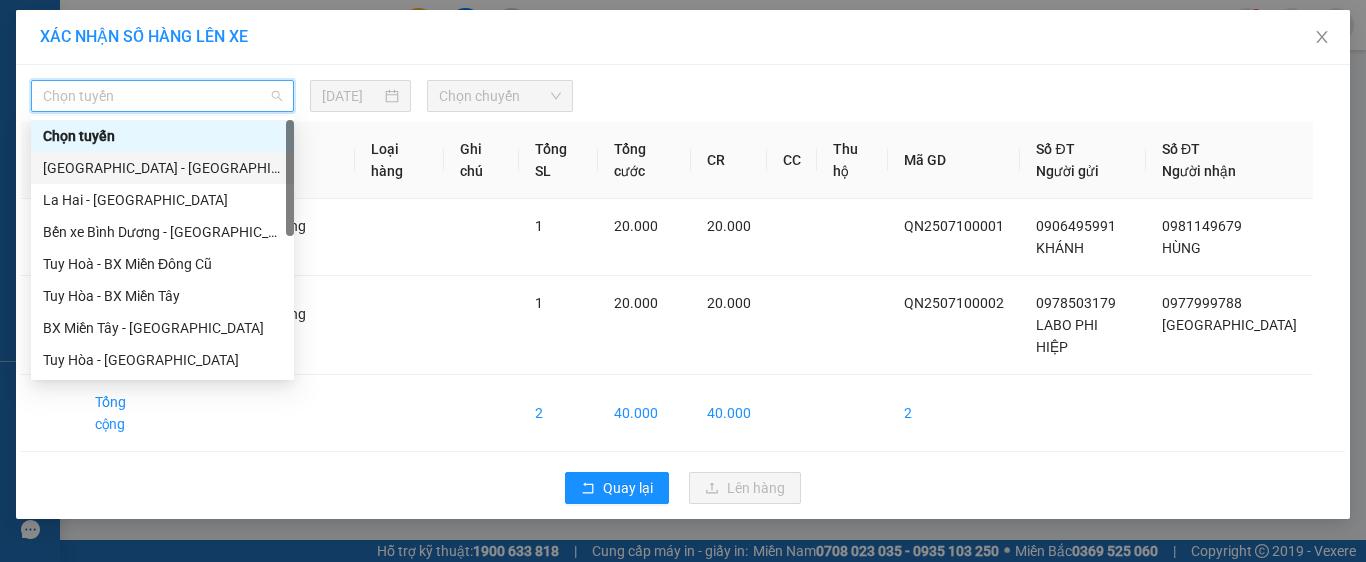 scroll, scrollTop: 400, scrollLeft: 0, axis: vertical 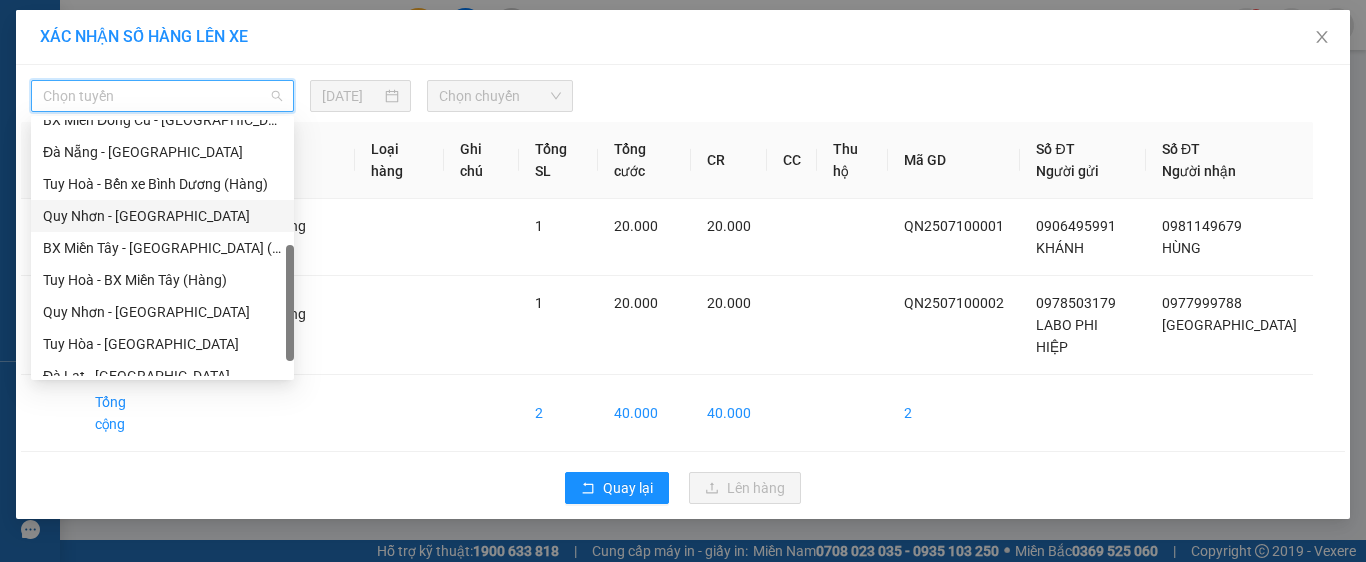 click on "Quy Nhơn - [GEOGRAPHIC_DATA]" at bounding box center [162, 216] 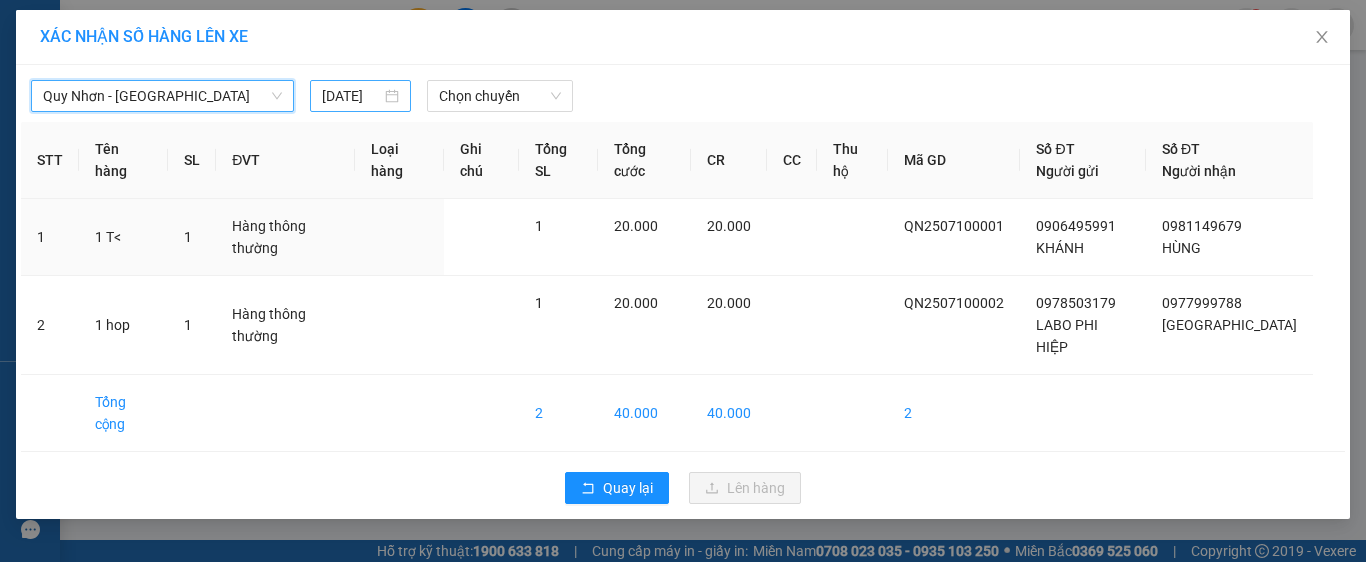 click on "[DATE]" at bounding box center (351, 96) 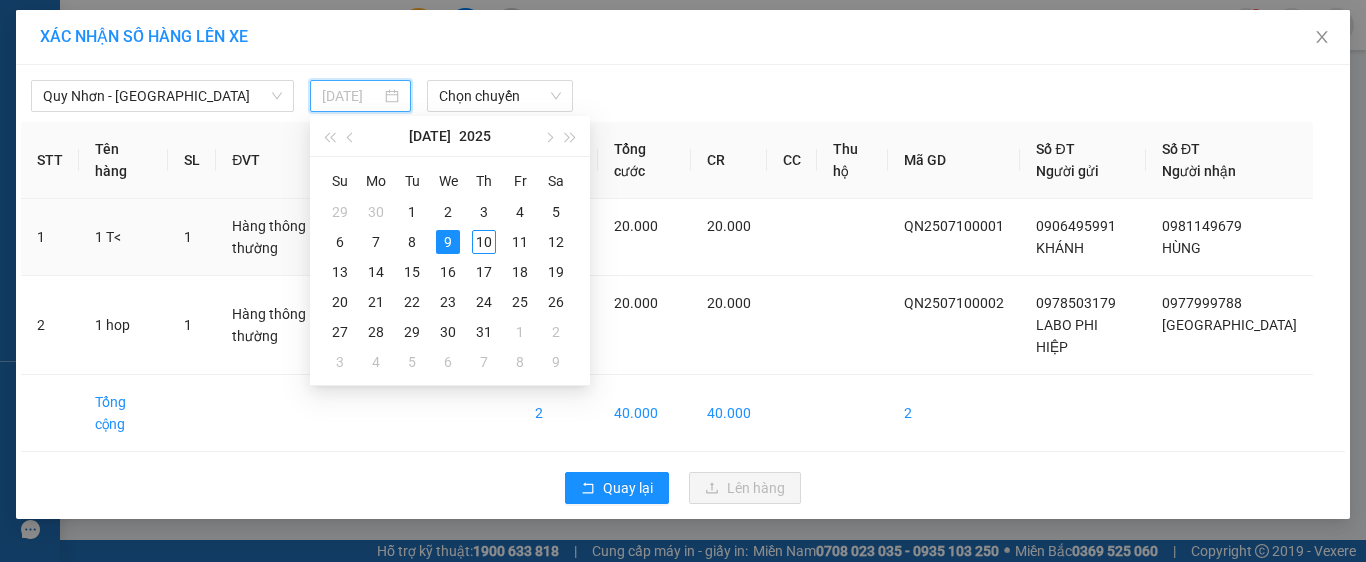 drag, startPoint x: 473, startPoint y: 236, endPoint x: 479, endPoint y: 152, distance: 84.21401 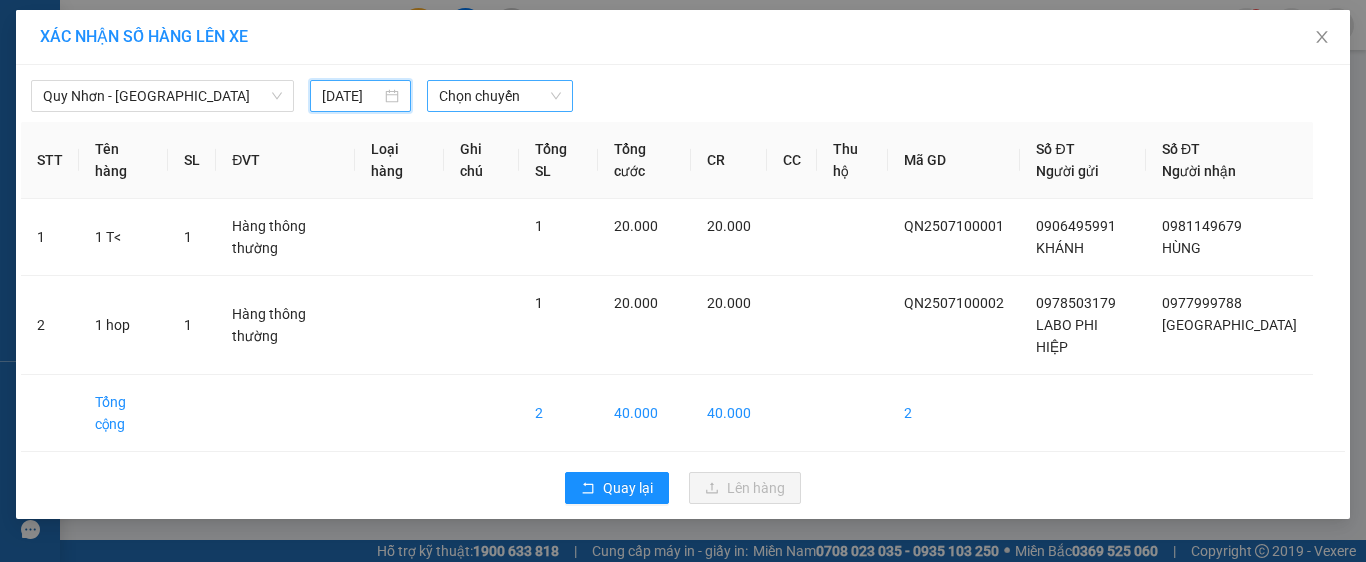 type on "[DATE]" 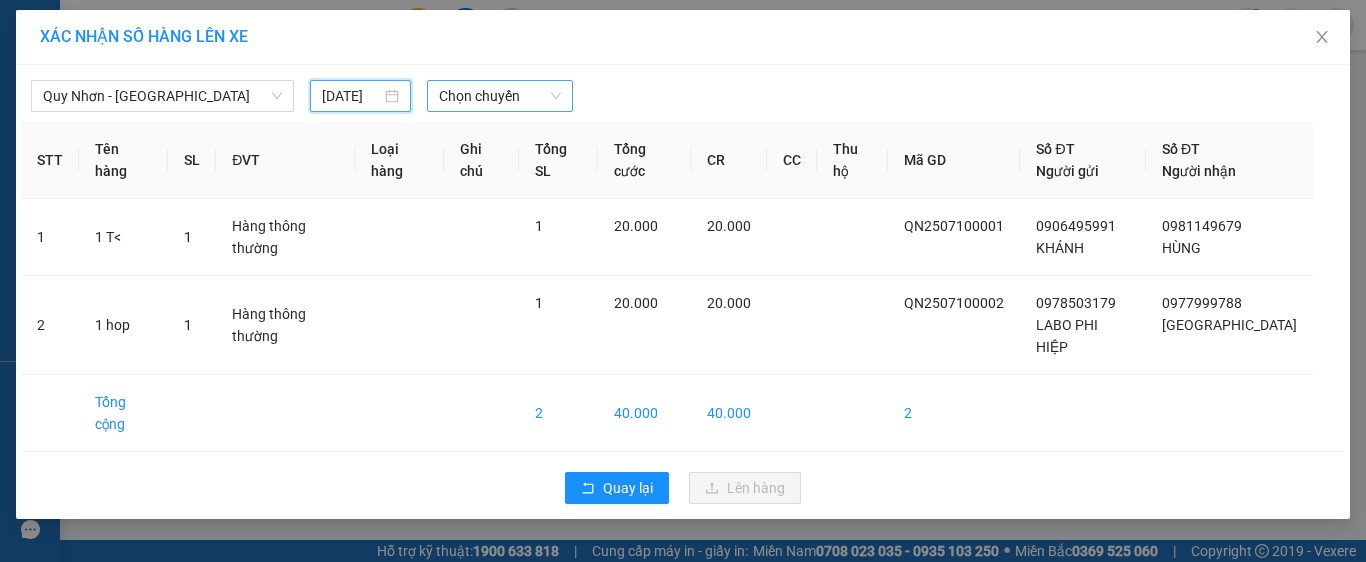 click on "Chọn chuyến" at bounding box center (500, 96) 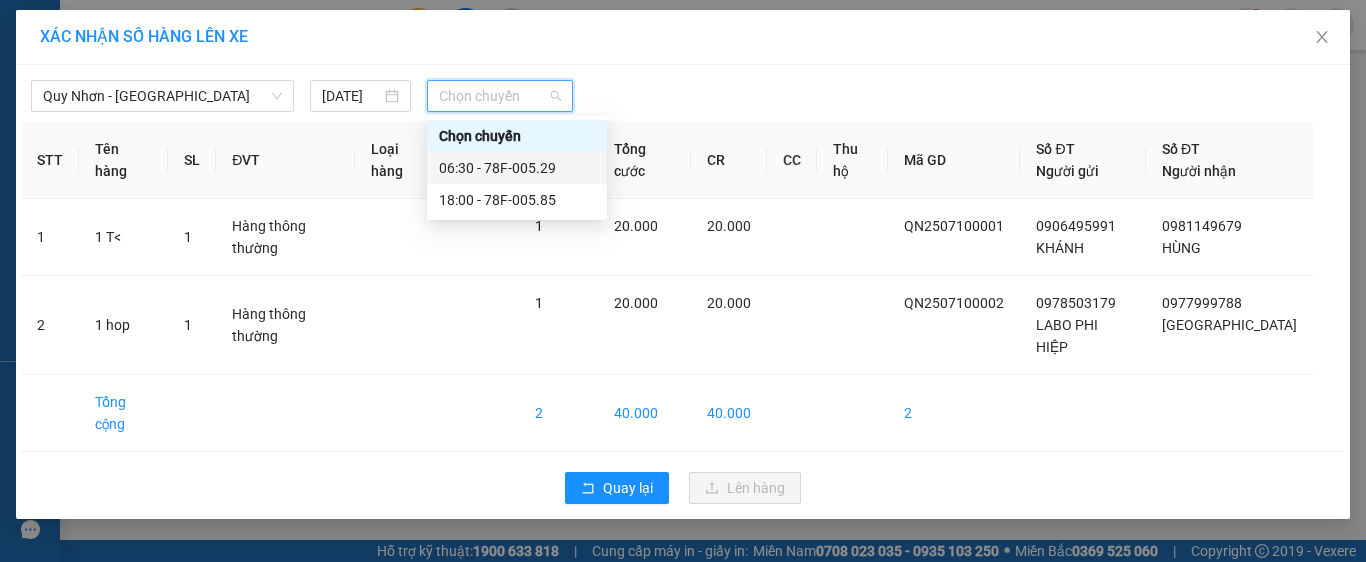 click on "06:30     - 78F-005.29" at bounding box center (517, 168) 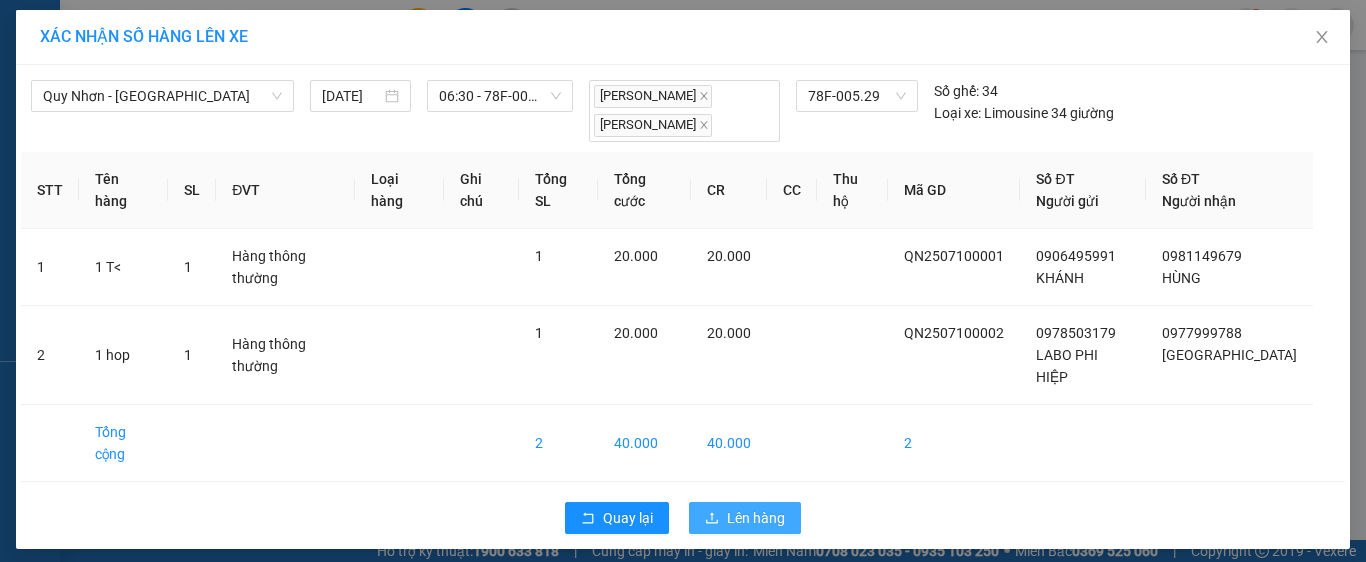 click on "Lên hàng" at bounding box center (745, 518) 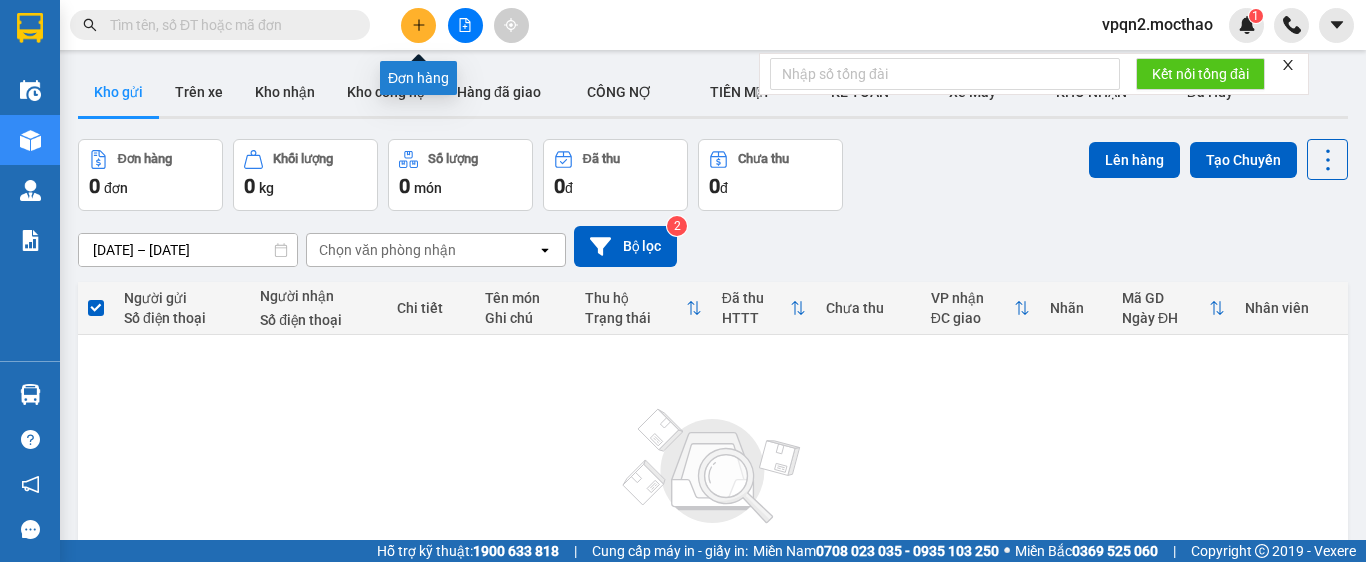 click 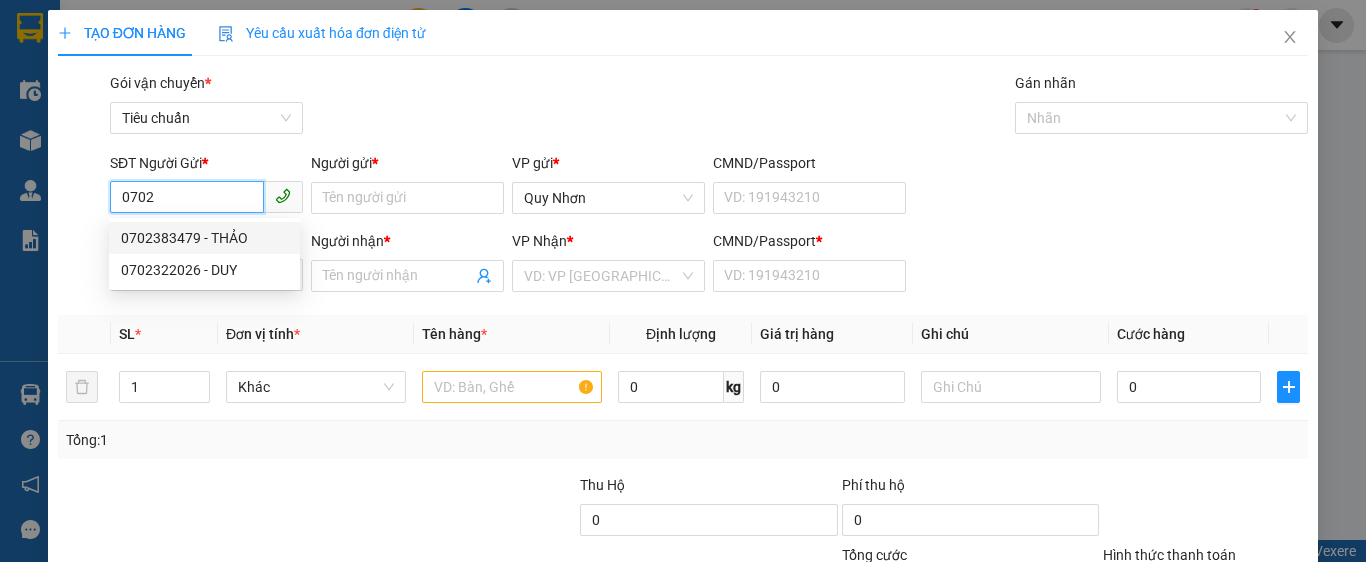 click on "0702383479 - THẢO" at bounding box center [204, 238] 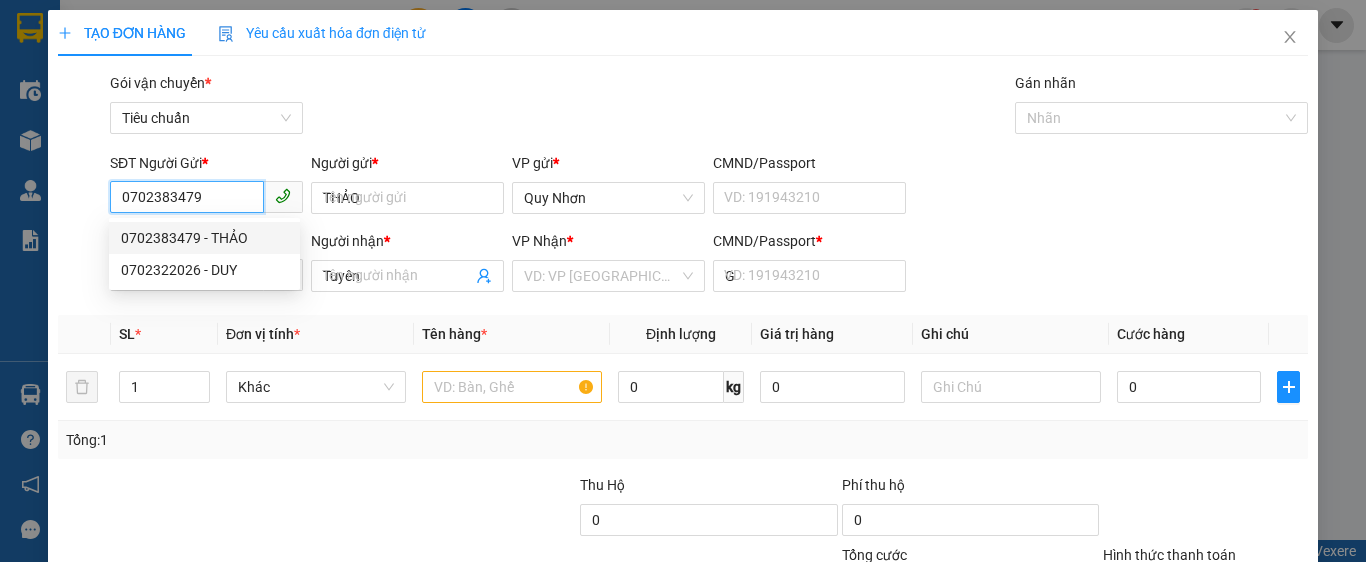 type on "50.000" 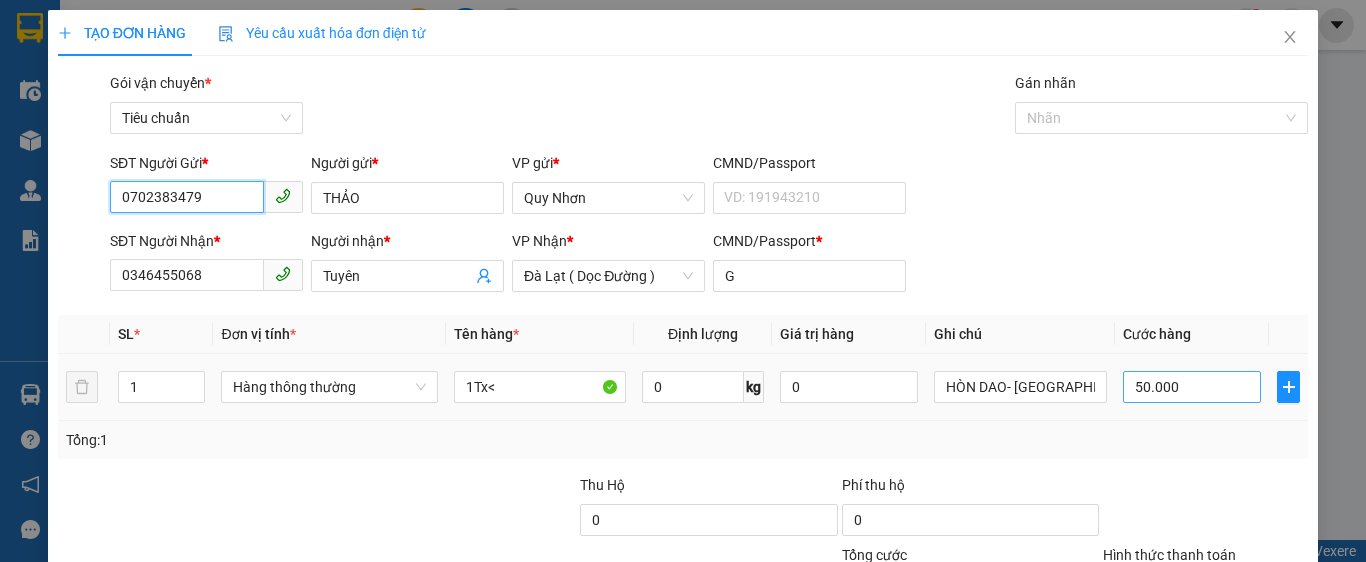 type on "0702383479" 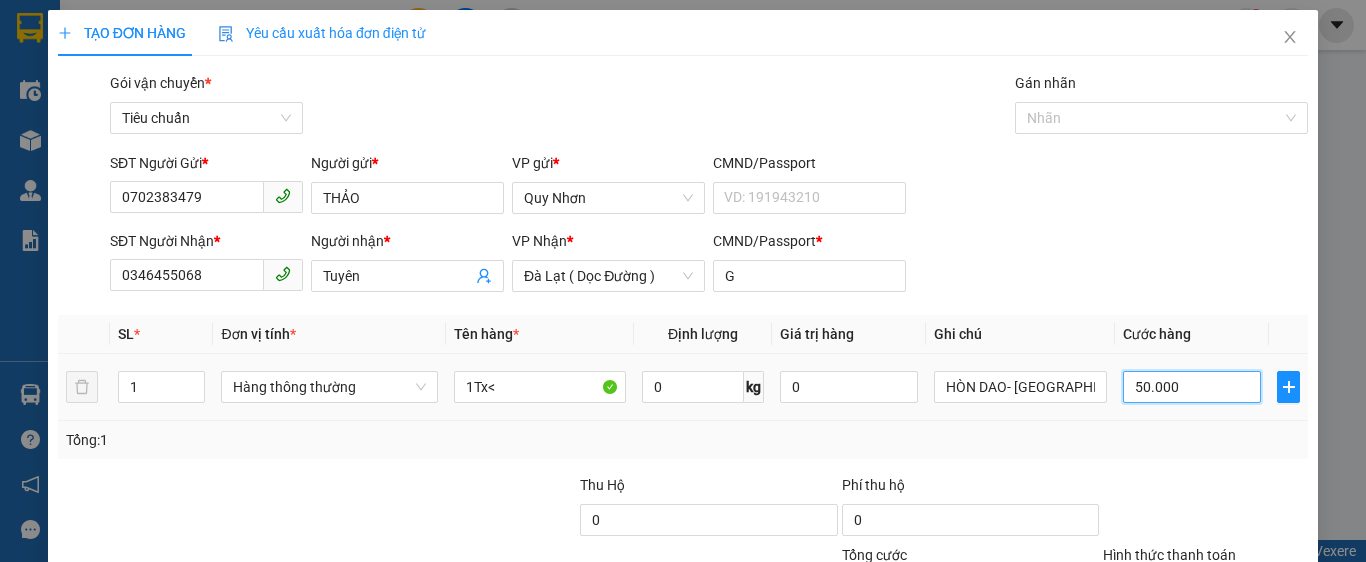 drag, startPoint x: 1199, startPoint y: 400, endPoint x: 1186, endPoint y: 404, distance: 13.601471 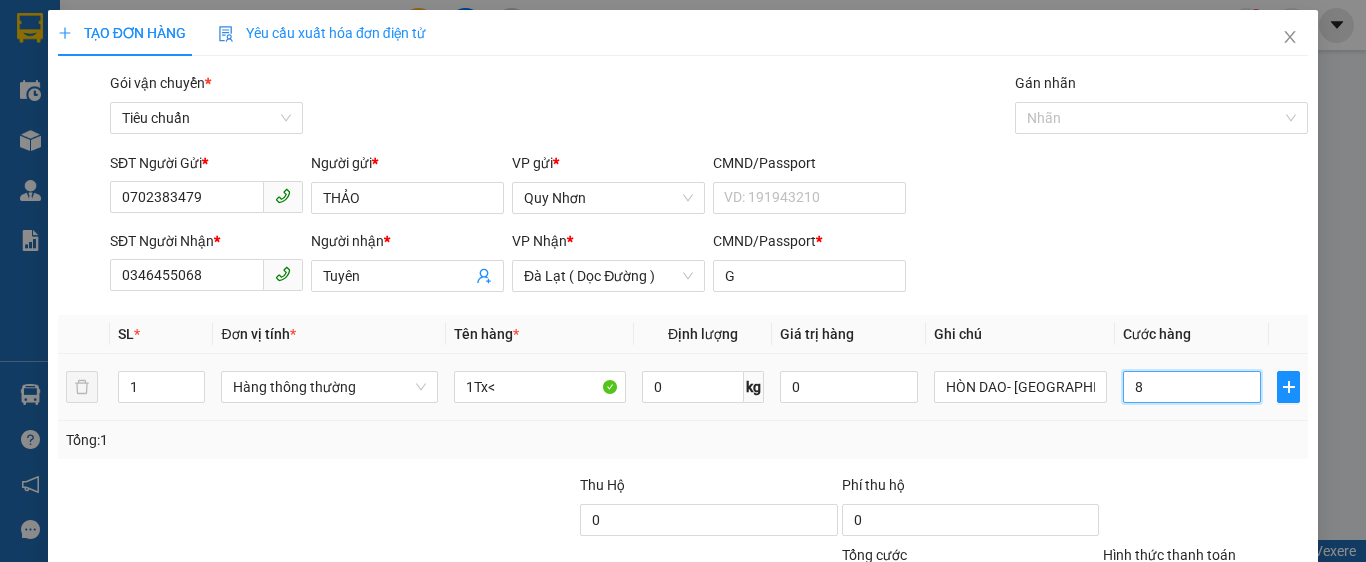 type on "80" 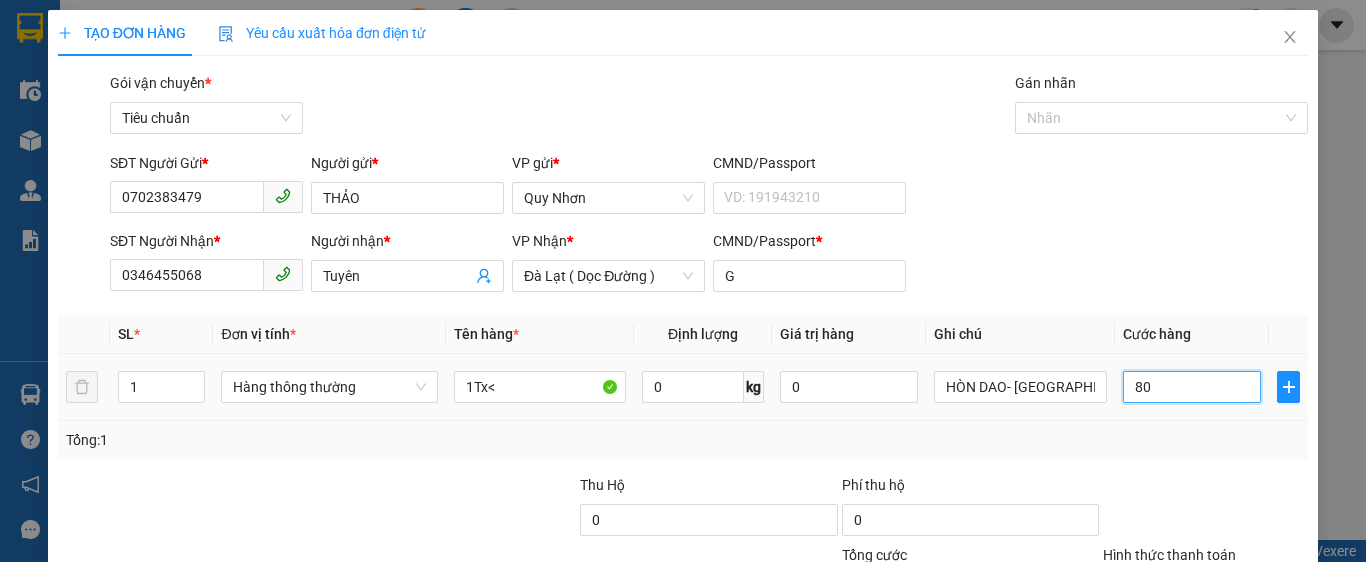 type on "800" 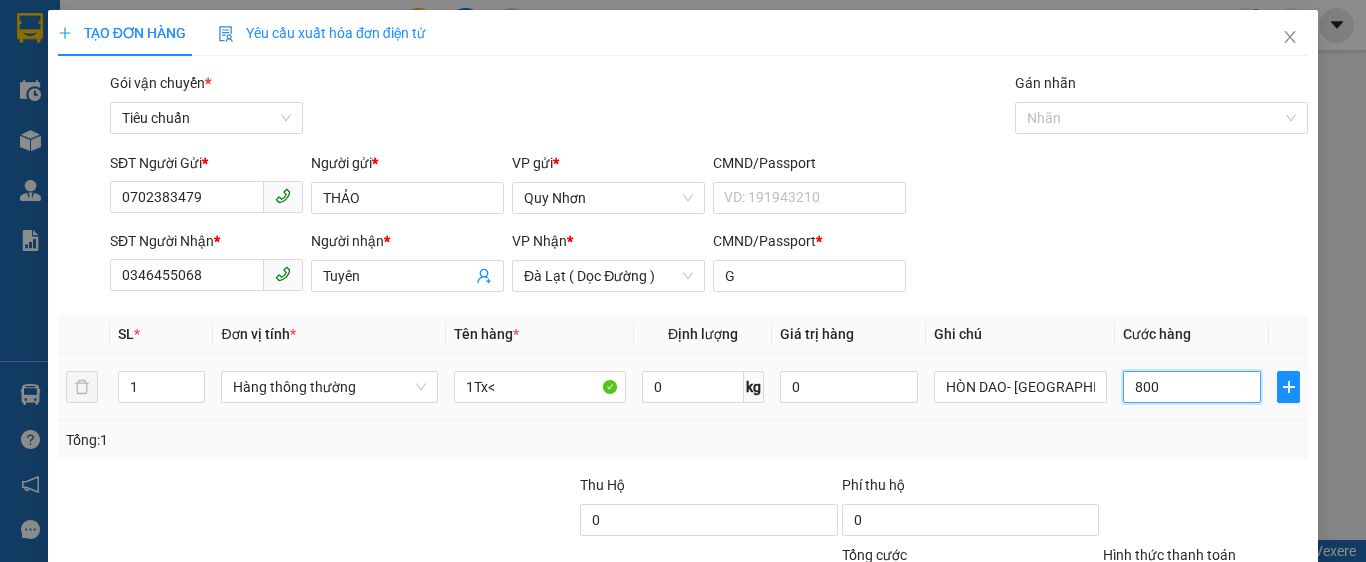 type on "800" 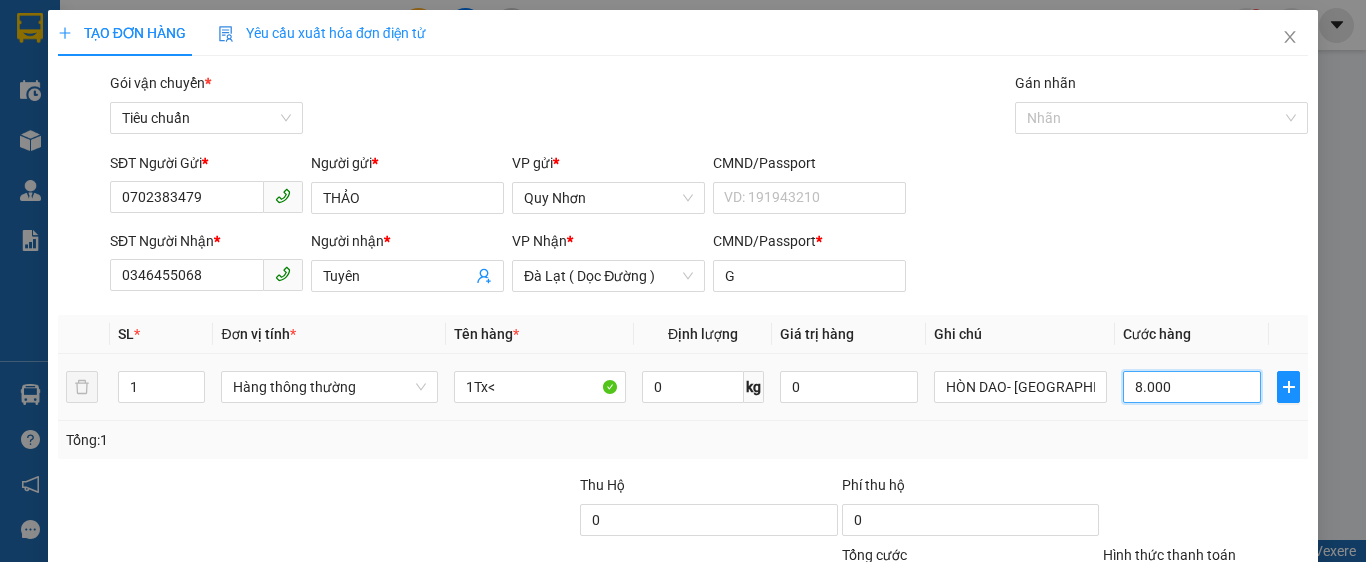 type on "80.000" 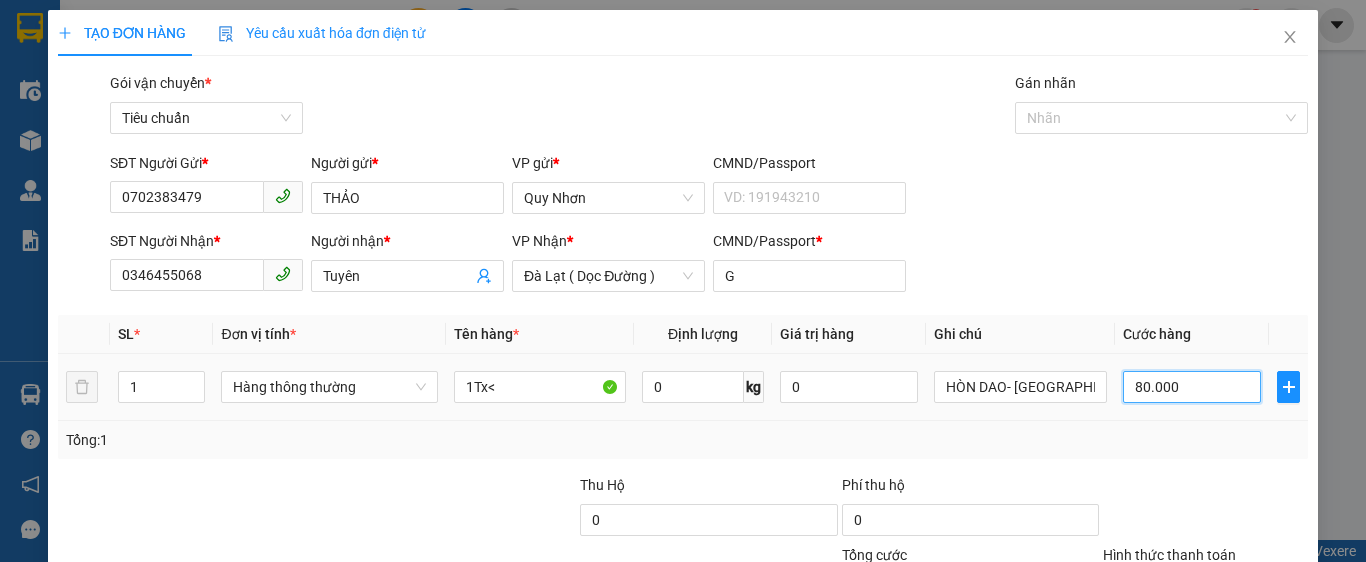 type on "80.000" 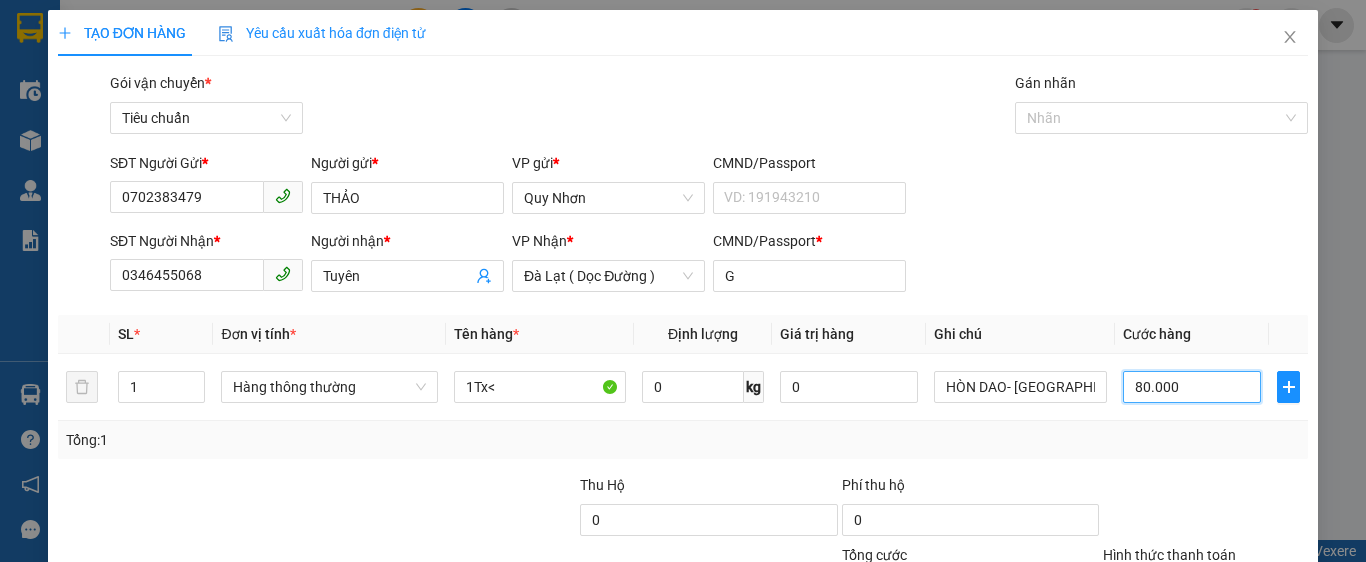 scroll, scrollTop: 178, scrollLeft: 0, axis: vertical 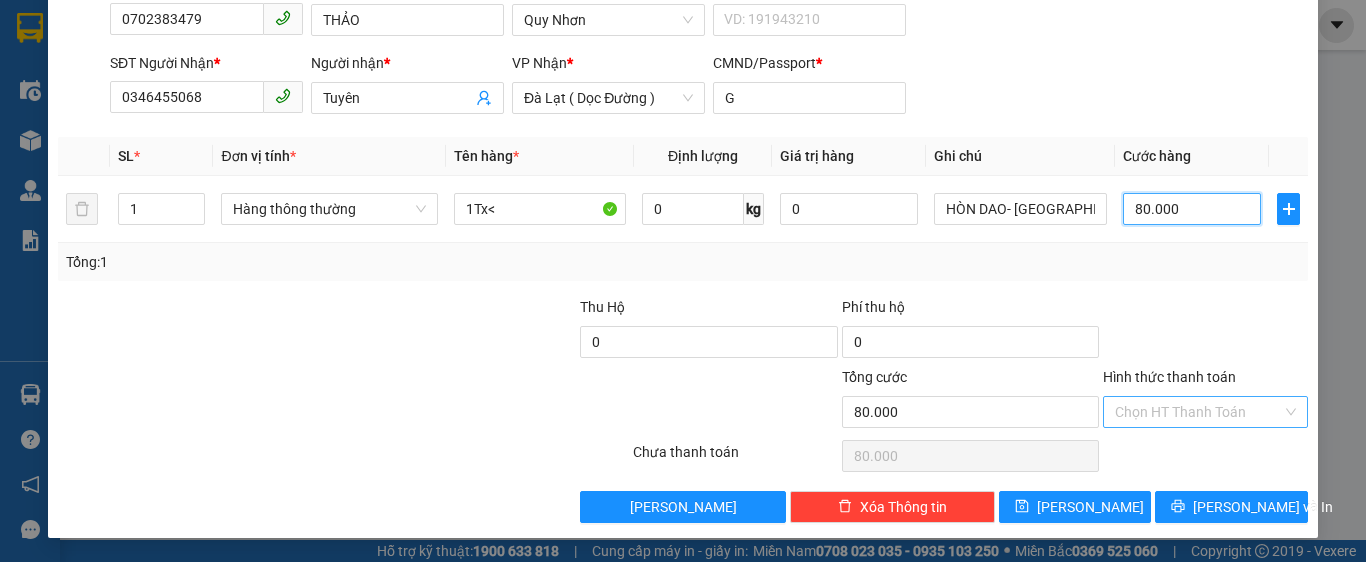 type on "80.000" 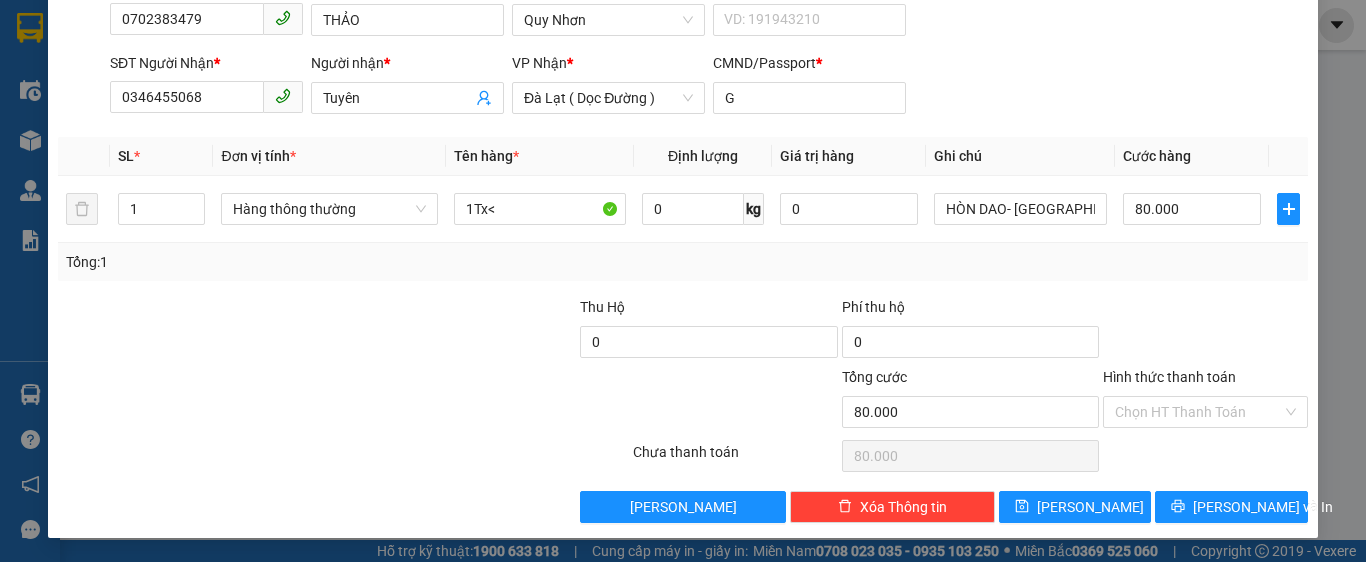 drag, startPoint x: 1213, startPoint y: 418, endPoint x: 1172, endPoint y: 339, distance: 89.005615 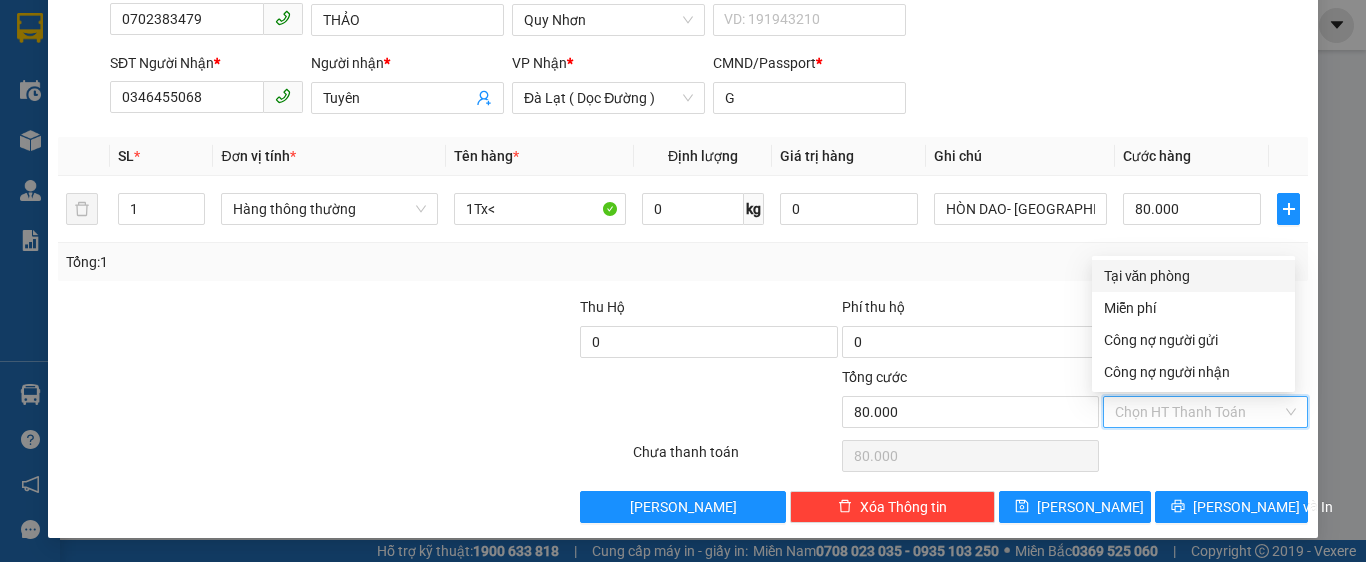 click on "Tại văn phòng" at bounding box center (1193, 276) 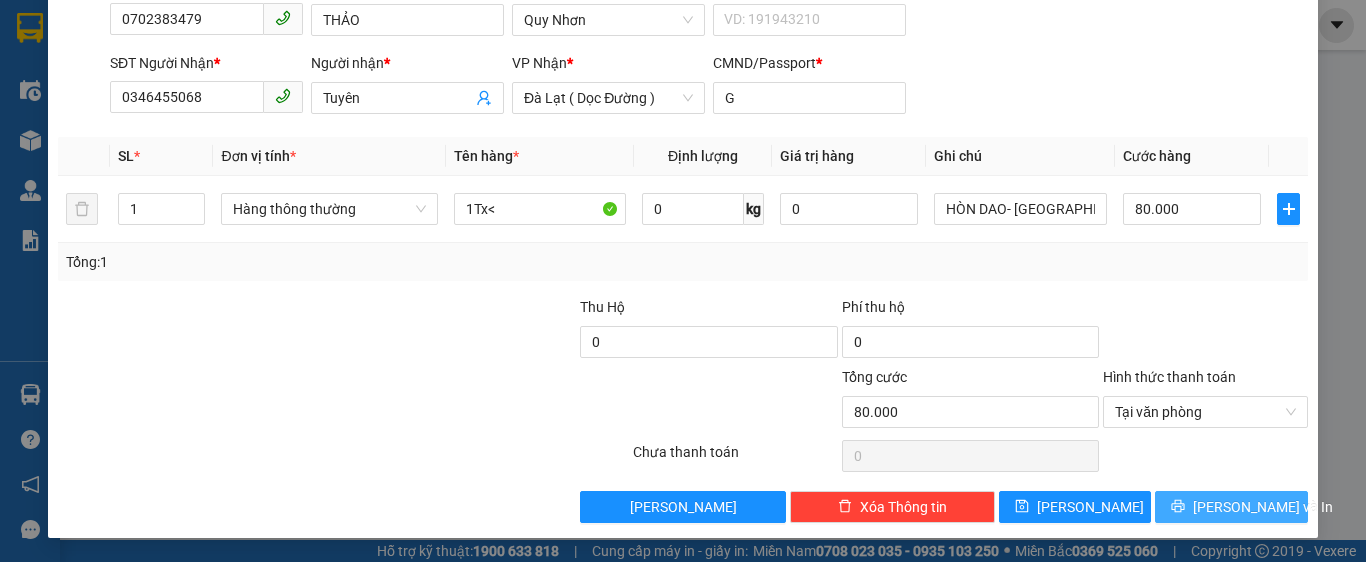 click at bounding box center [1178, 507] 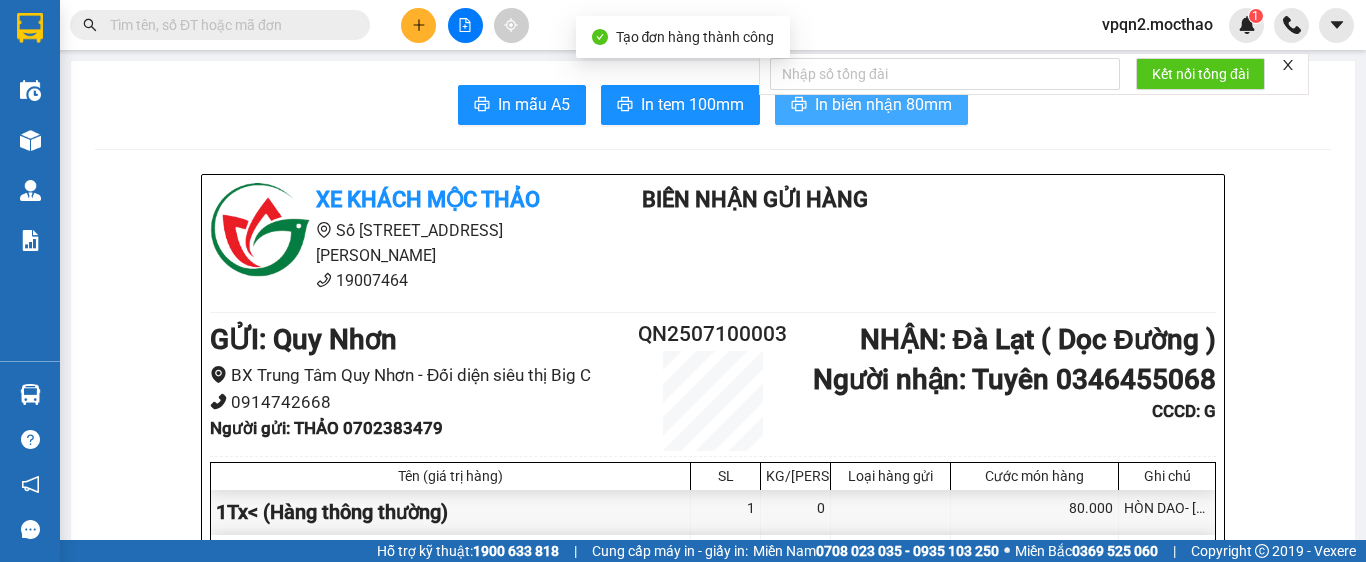 click on "In biên nhận 80mm" at bounding box center (883, 104) 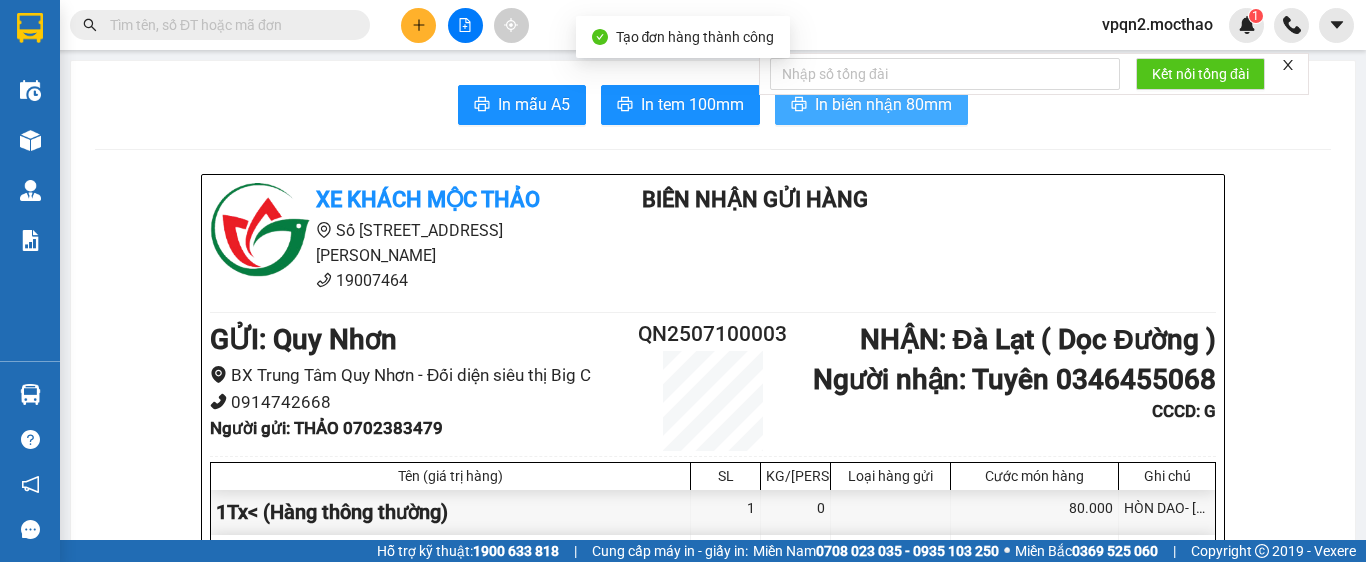 scroll, scrollTop: 0, scrollLeft: 0, axis: both 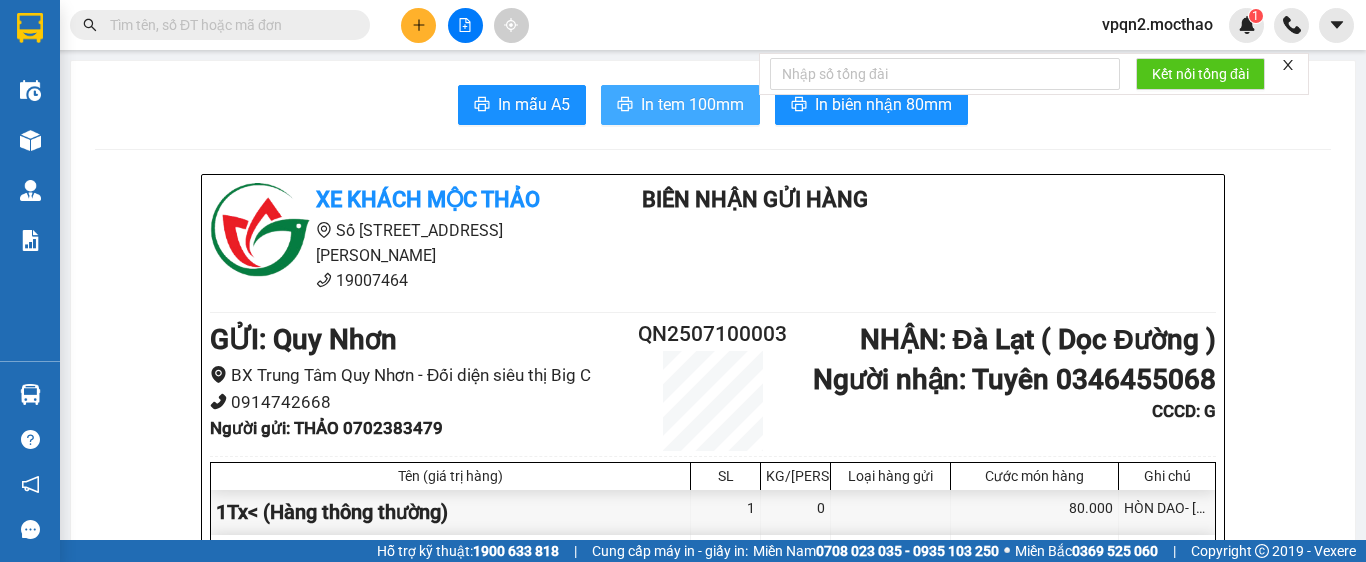click on "In tem 100mm" at bounding box center (692, 104) 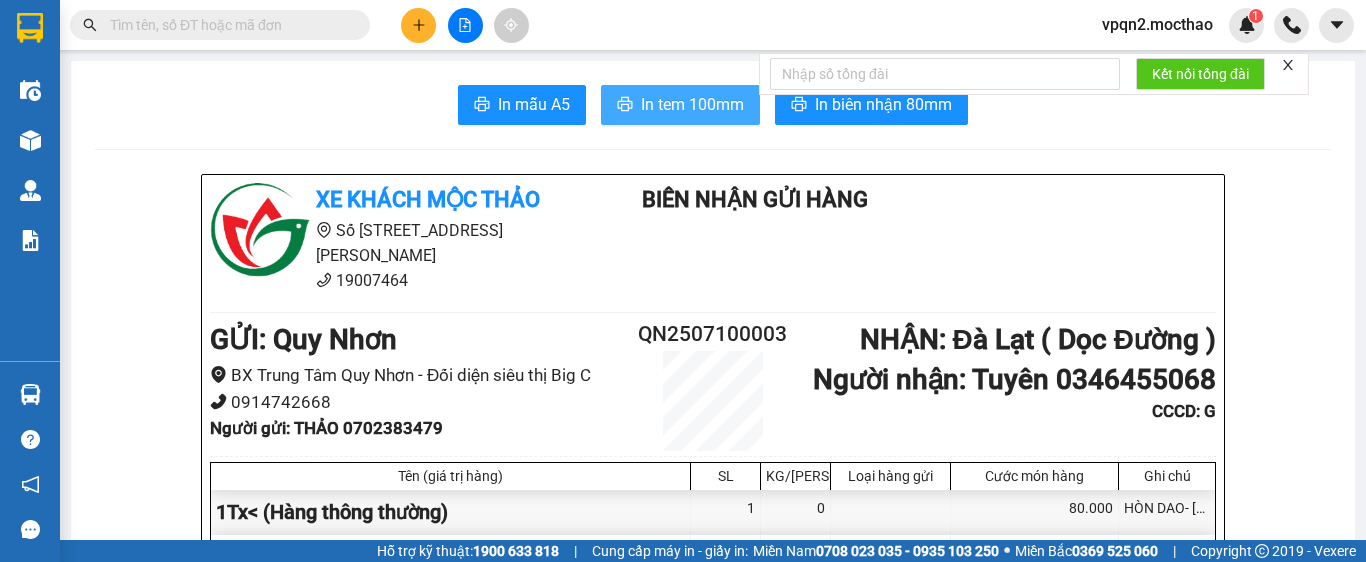 scroll, scrollTop: 0, scrollLeft: 0, axis: both 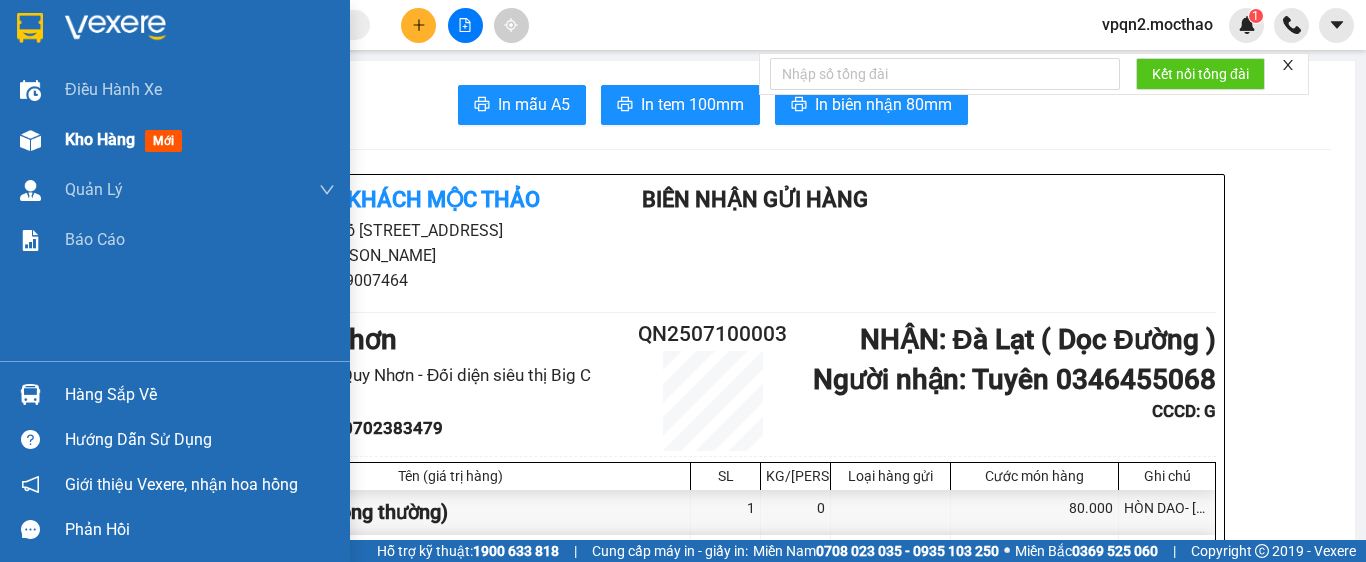 click on "Kho hàng" at bounding box center [100, 139] 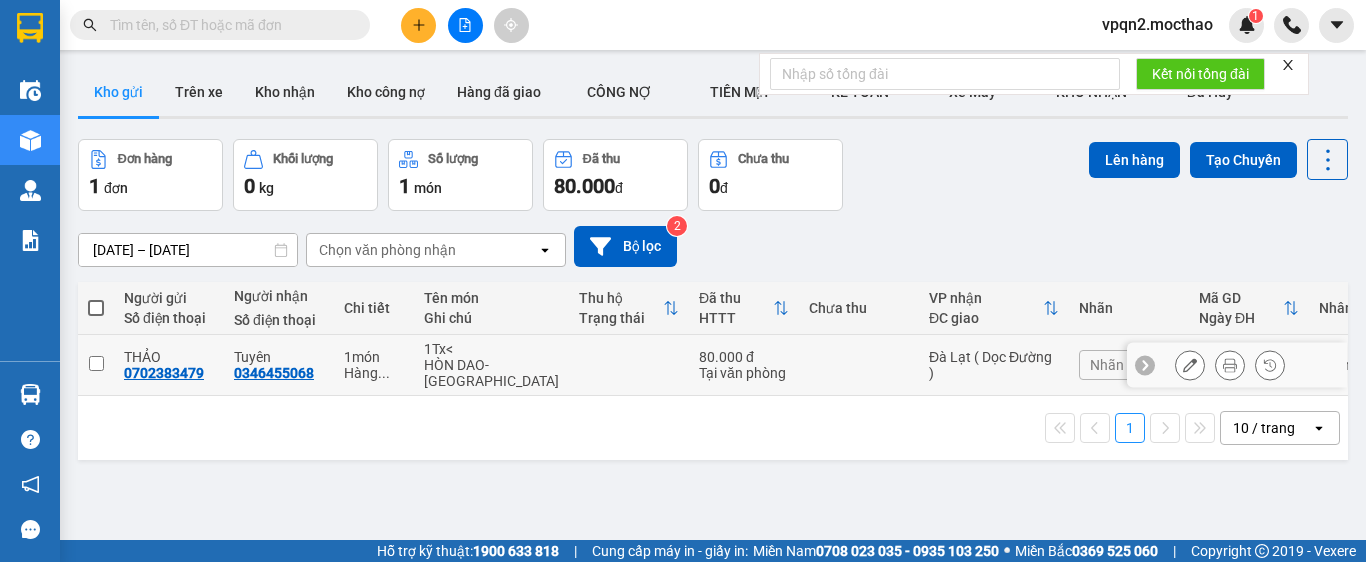 click at bounding box center [96, 363] 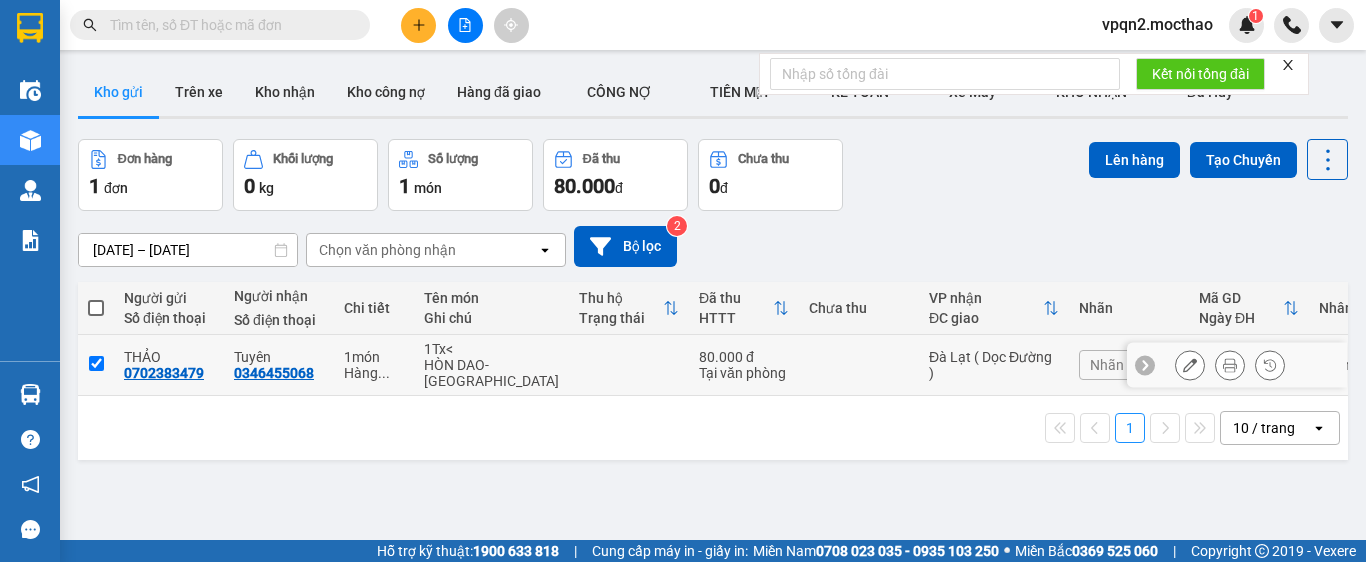 checkbox on "true" 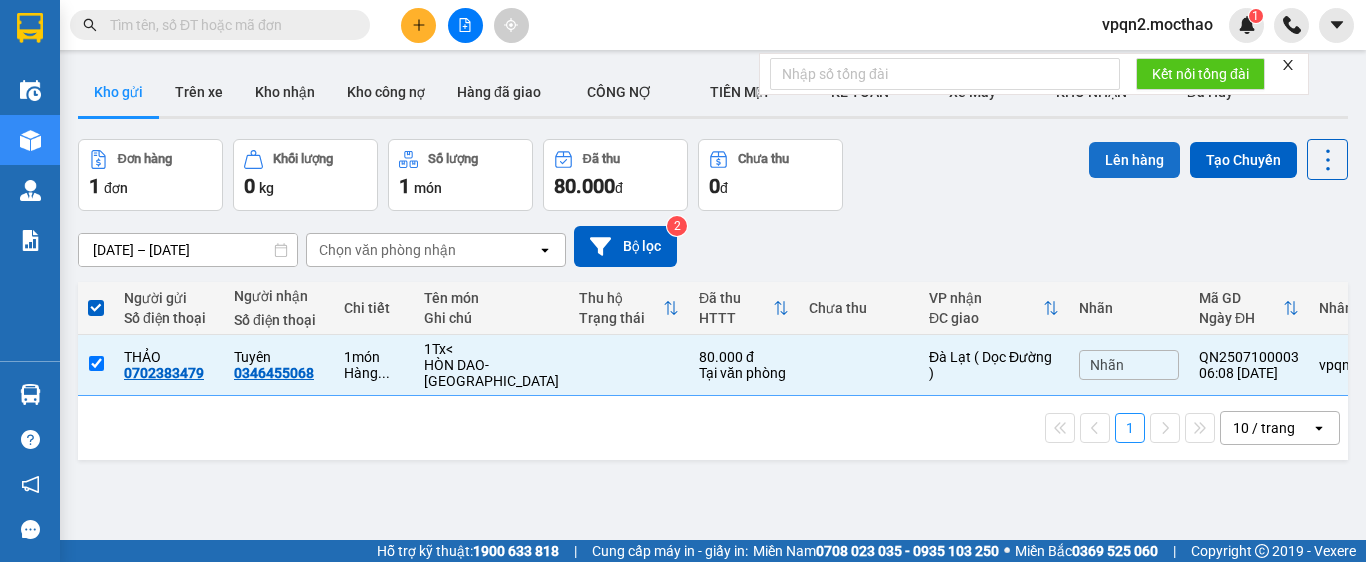 click on "Lên hàng" at bounding box center (1134, 160) 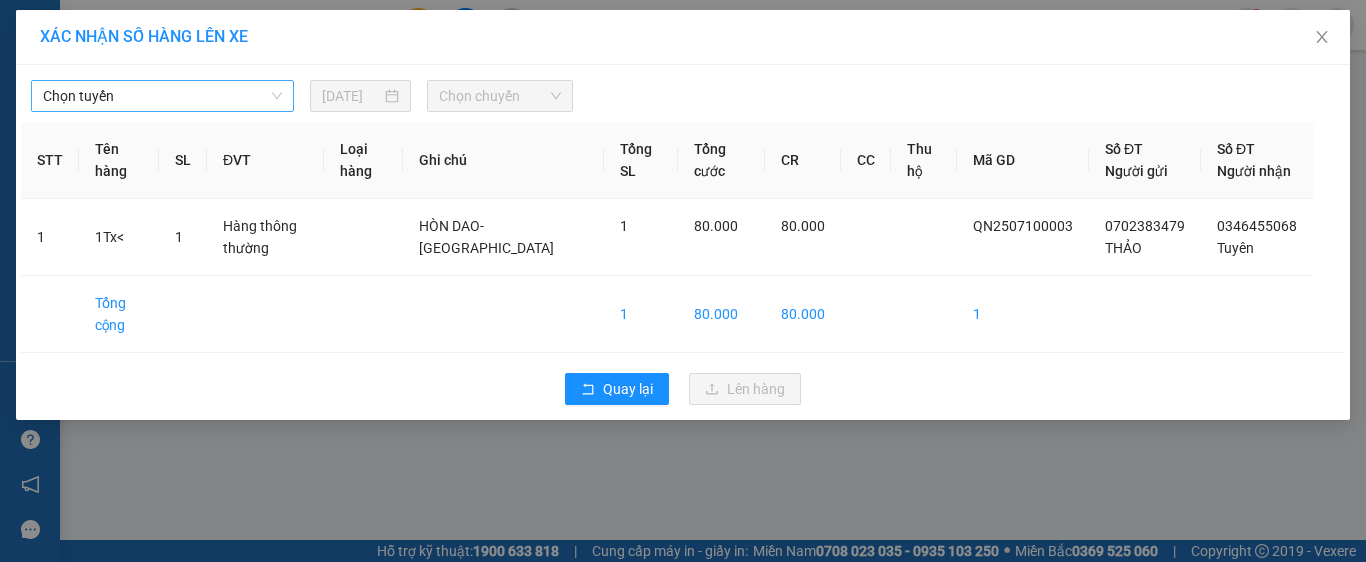 click on "Chọn tuyến" at bounding box center (162, 96) 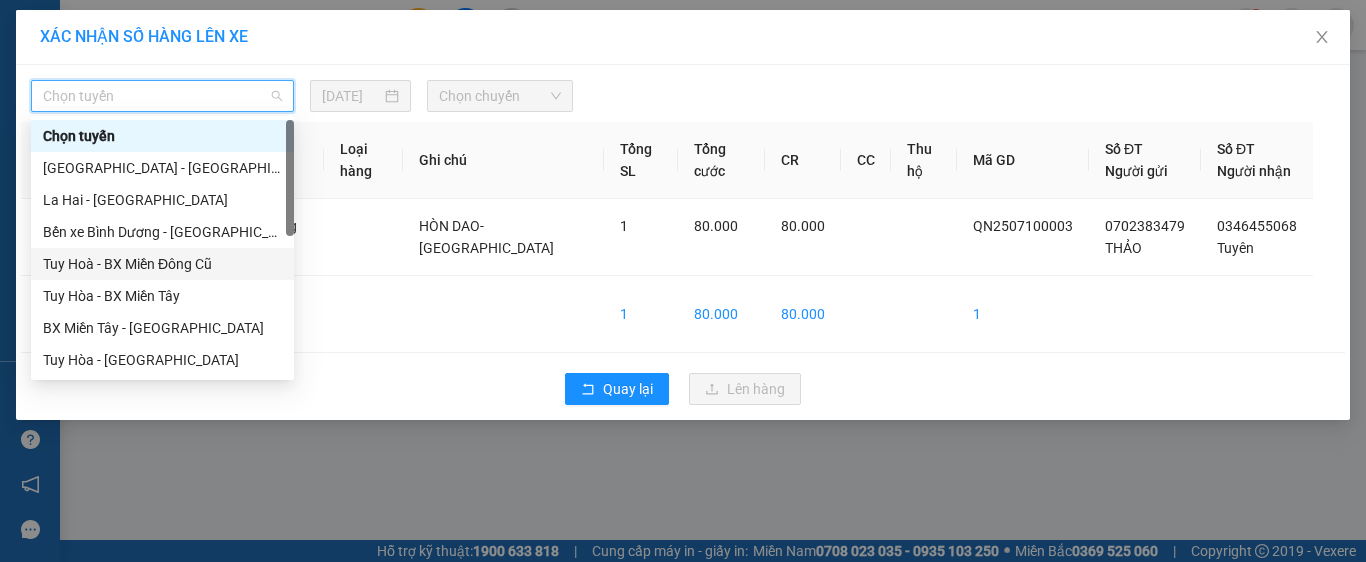 scroll, scrollTop: 400, scrollLeft: 0, axis: vertical 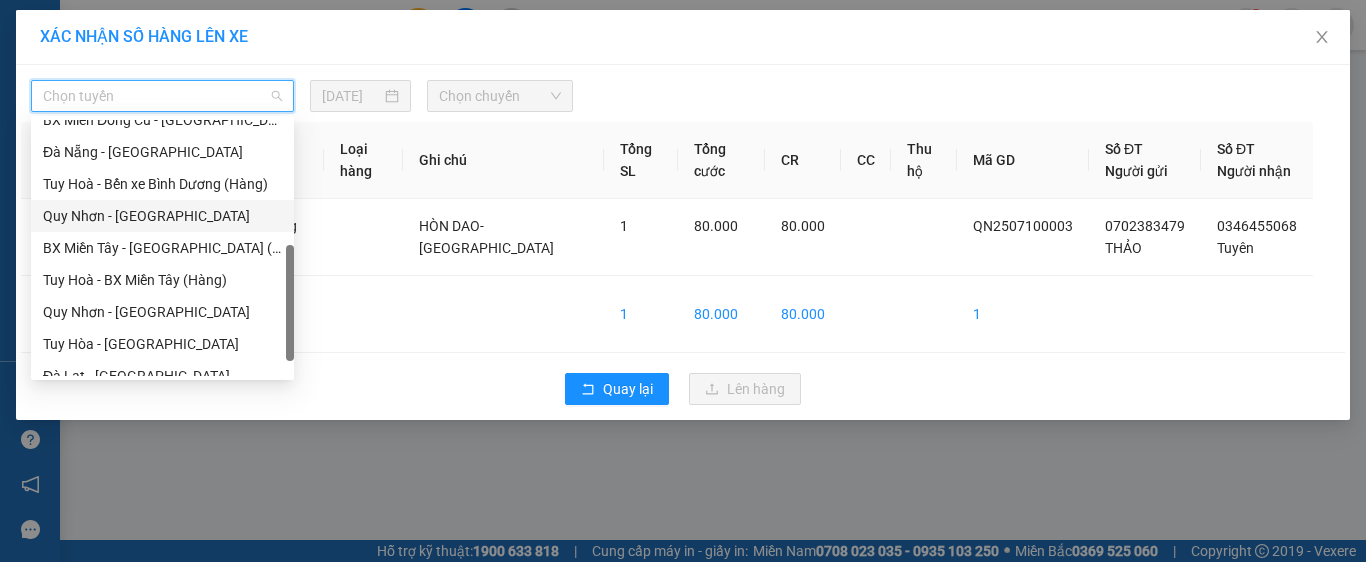click on "Quy Nhơn - [GEOGRAPHIC_DATA]" at bounding box center (162, 216) 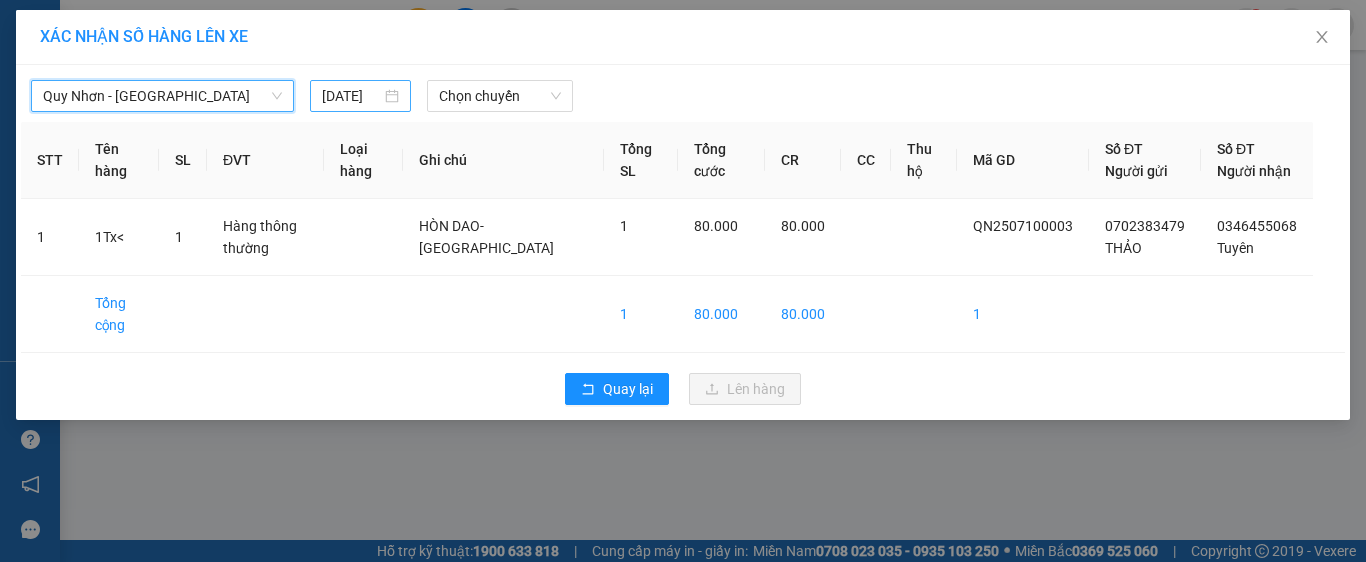click on "[DATE]" at bounding box center (351, 96) 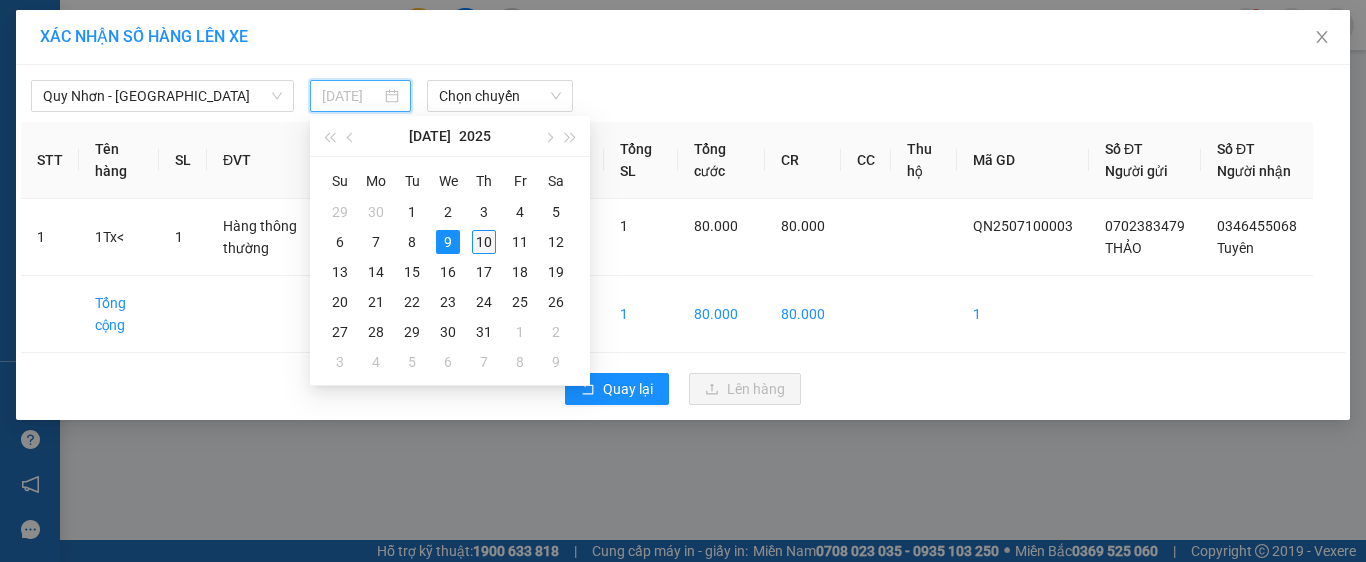 drag, startPoint x: 483, startPoint y: 241, endPoint x: 478, endPoint y: 119, distance: 122.10242 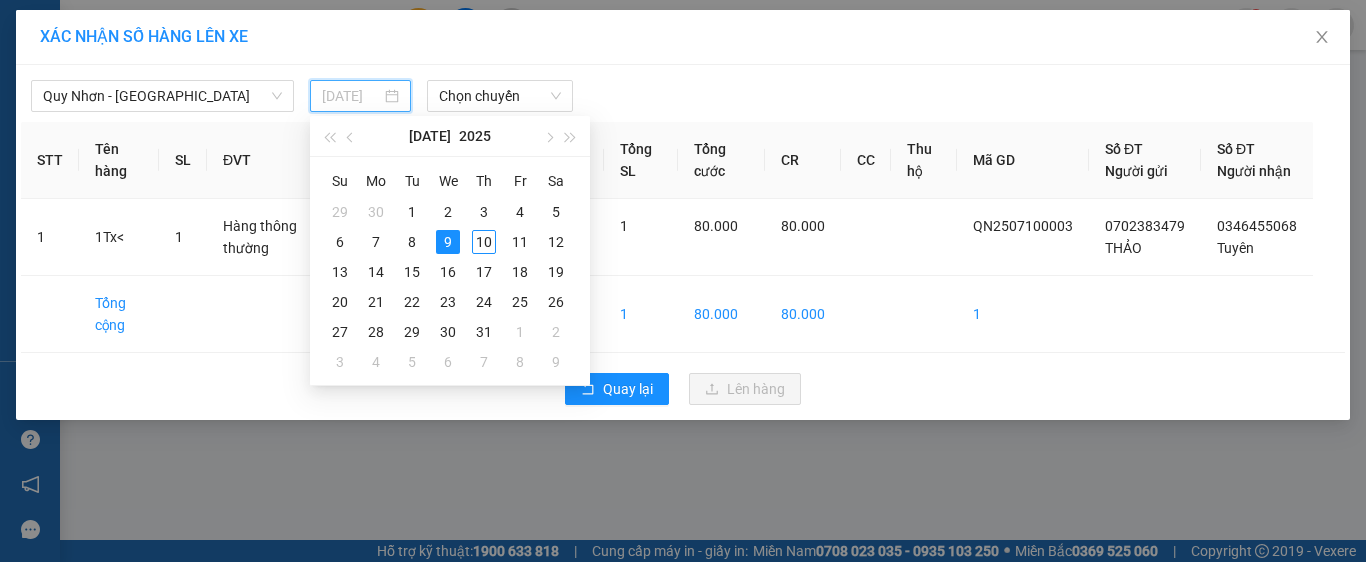 click on "10" at bounding box center (484, 242) 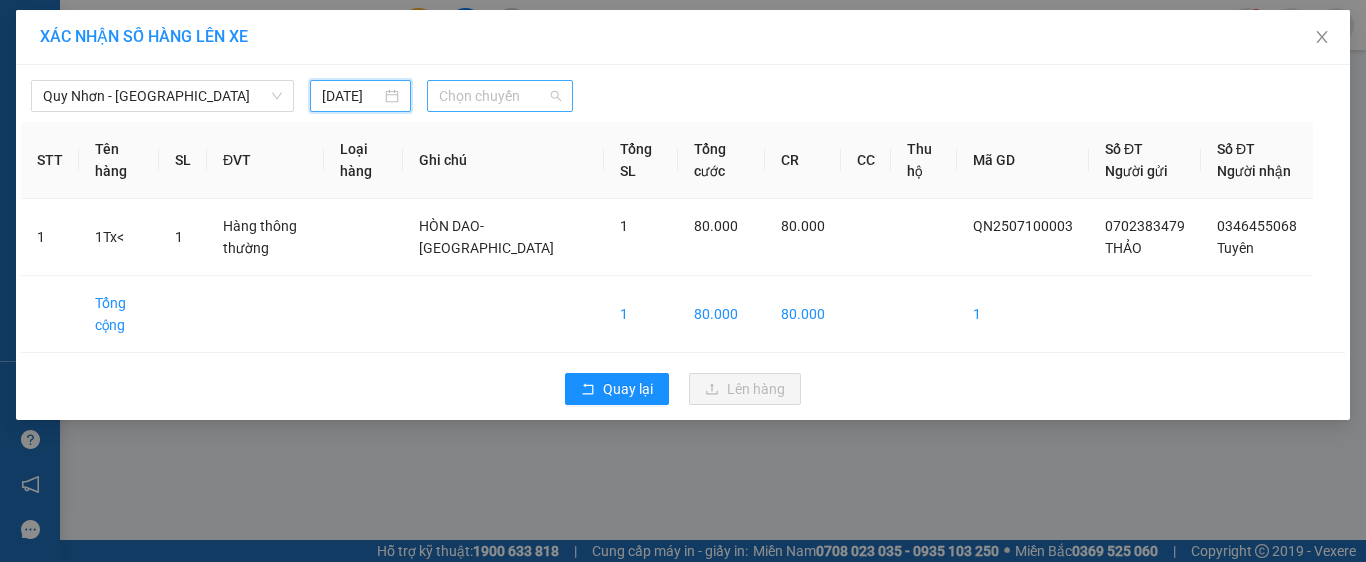 click on "Chọn chuyến" at bounding box center [500, 96] 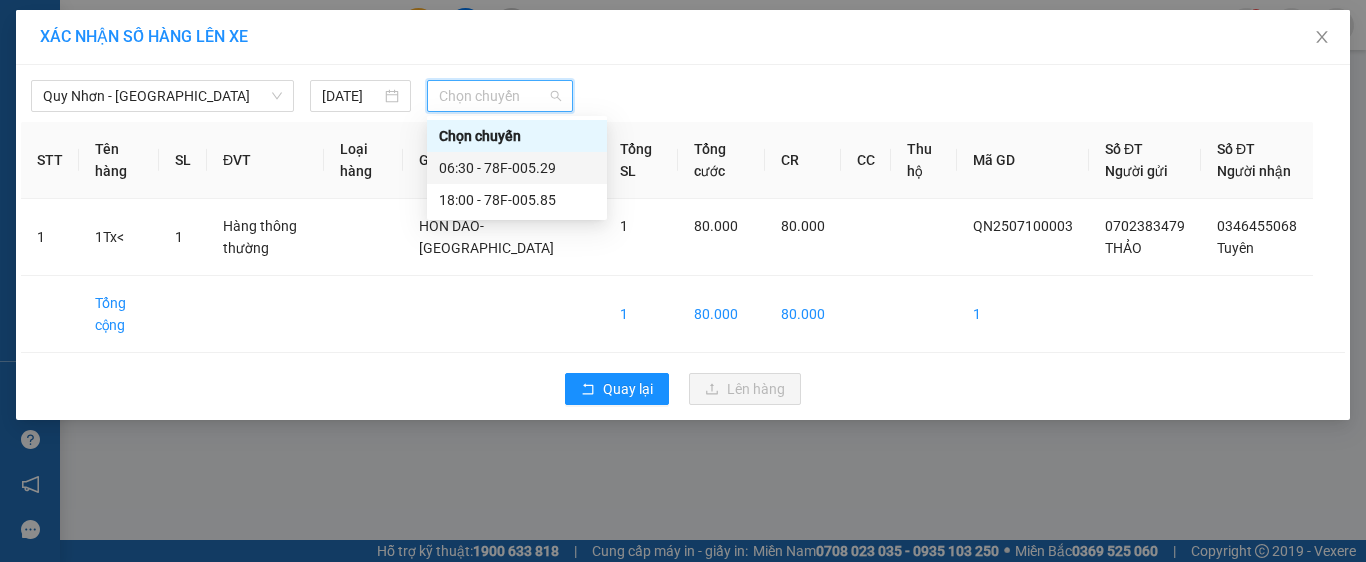 click on "06:30     - 78F-005.29" at bounding box center [517, 168] 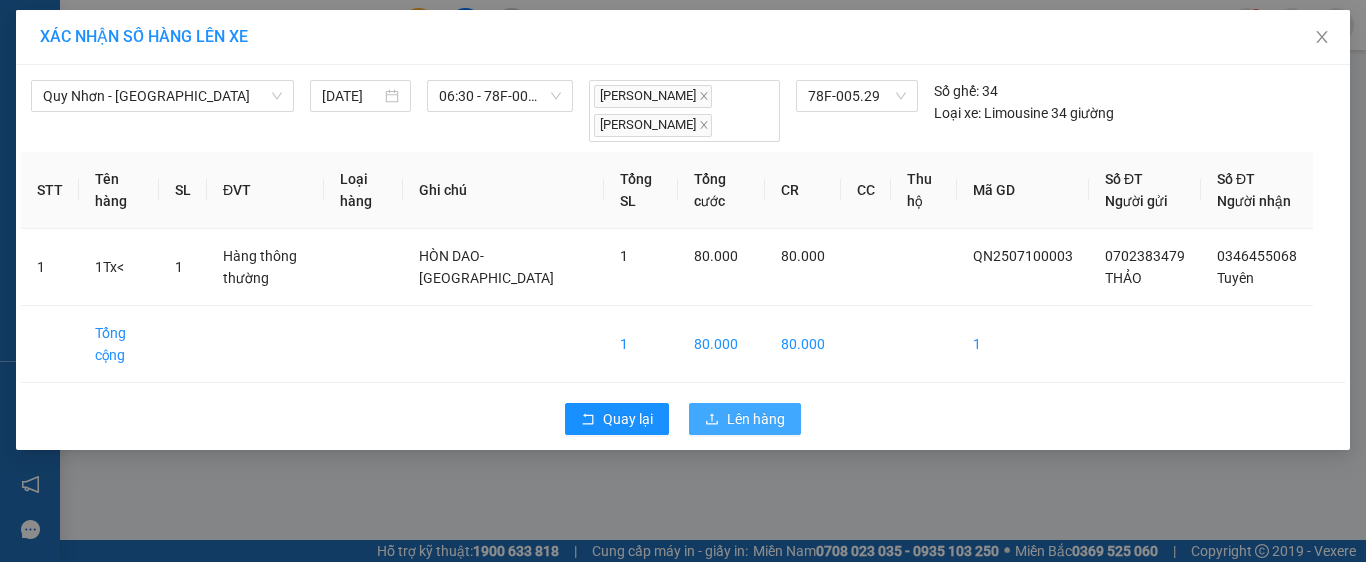 click on "Lên hàng" at bounding box center (756, 419) 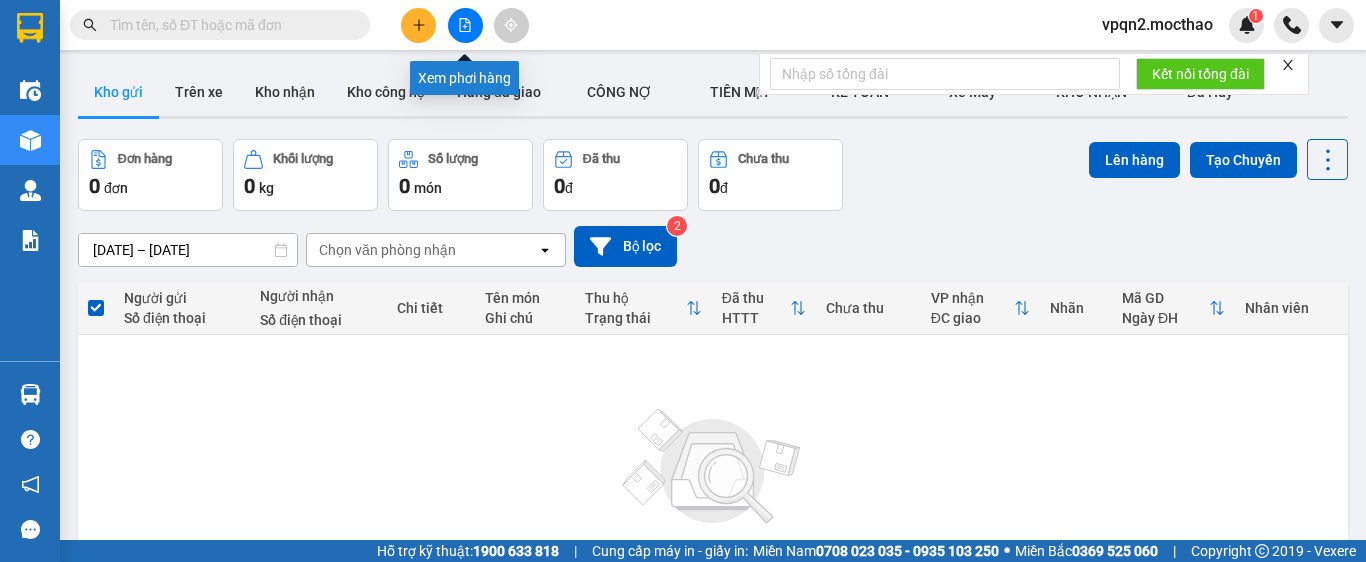 click 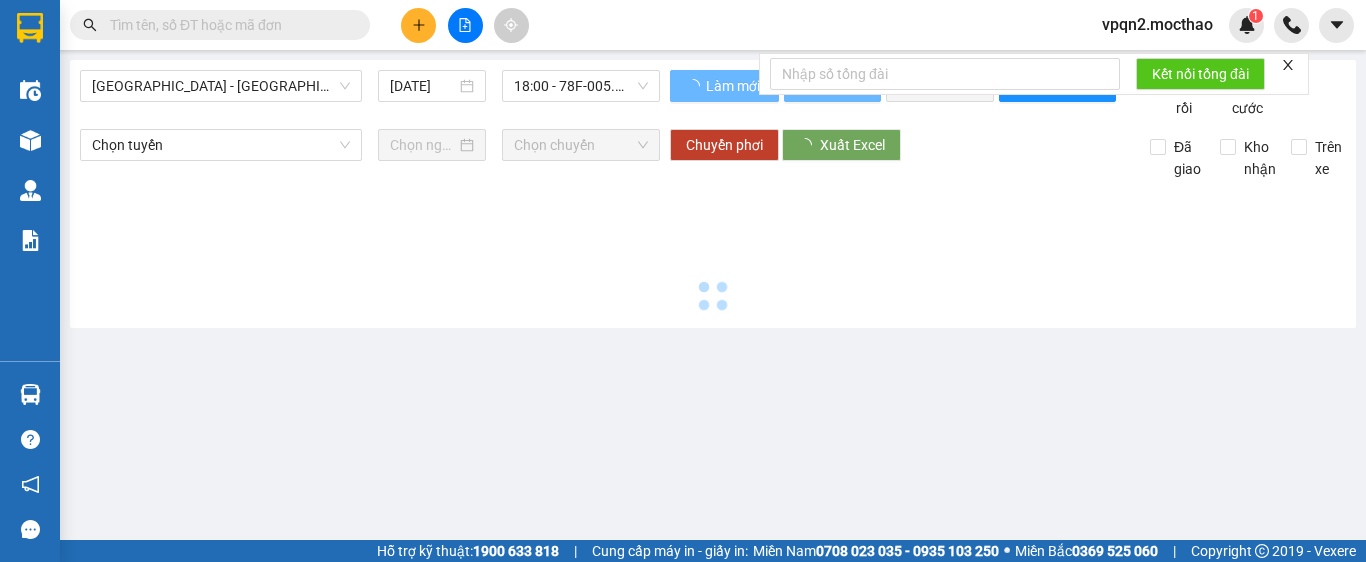 type on "[DATE]" 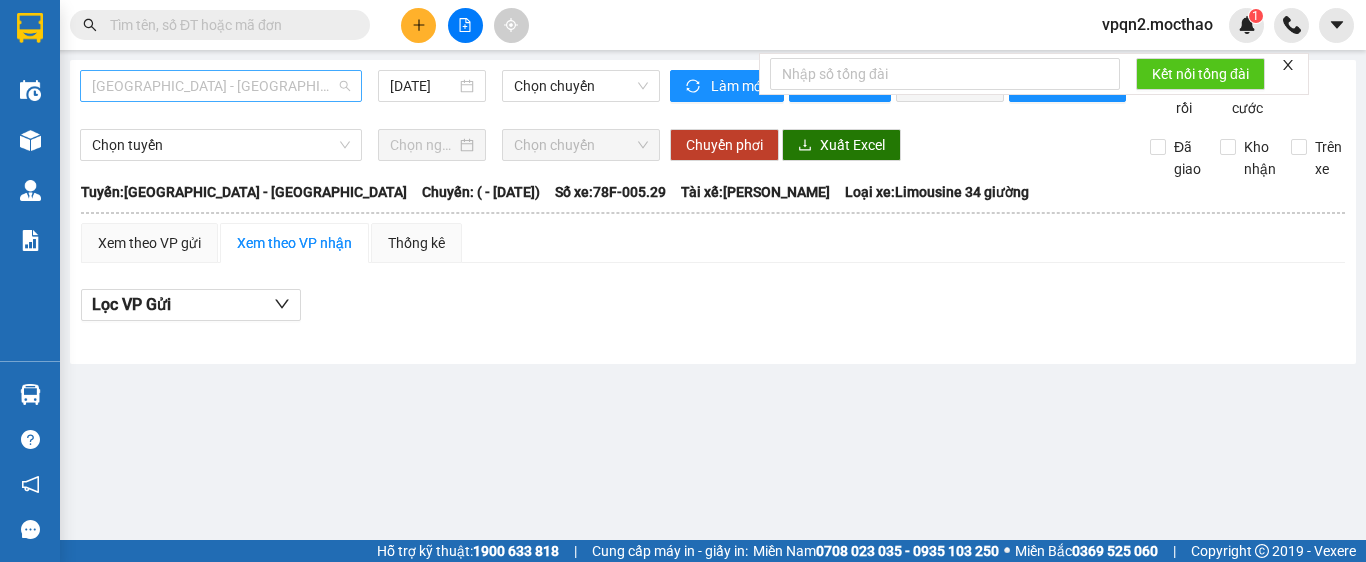 click on "[GEOGRAPHIC_DATA] - [GEOGRAPHIC_DATA]" at bounding box center [221, 86] 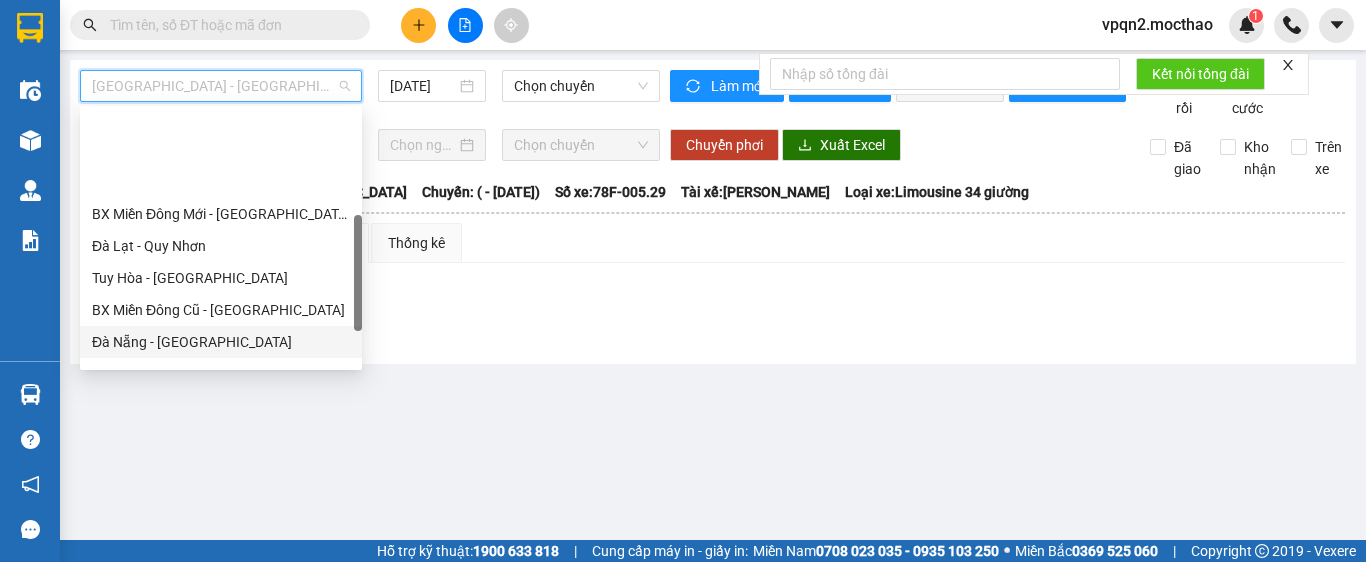 scroll, scrollTop: 400, scrollLeft: 0, axis: vertical 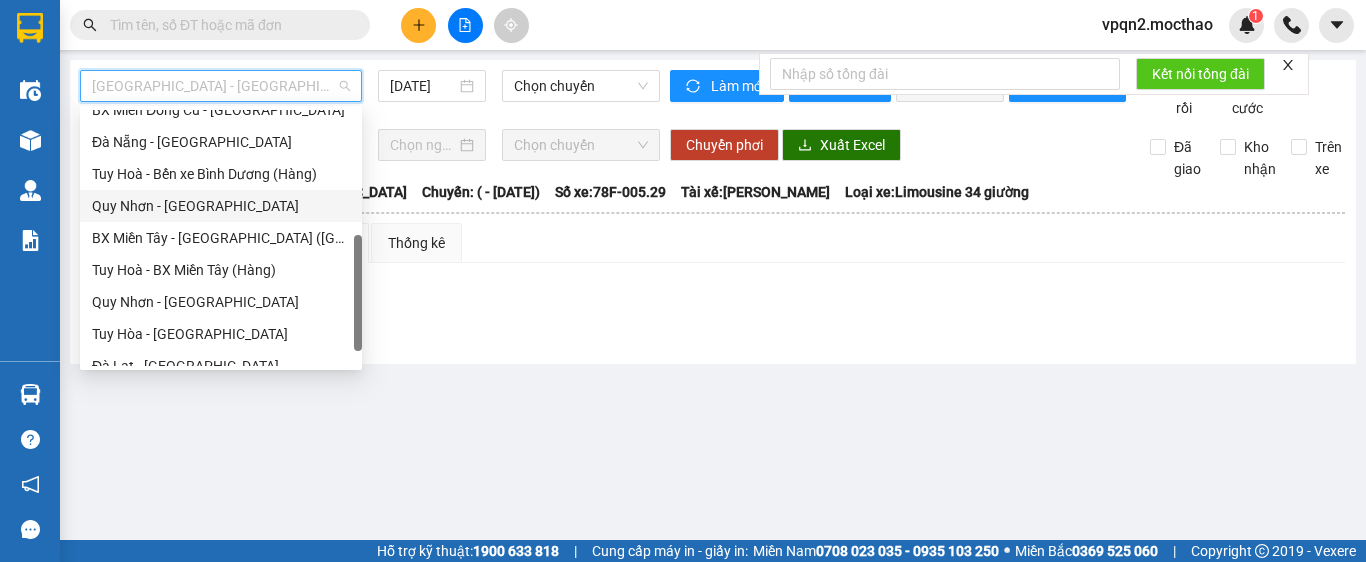 click on "Quy Nhơn - [GEOGRAPHIC_DATA]" at bounding box center (221, 206) 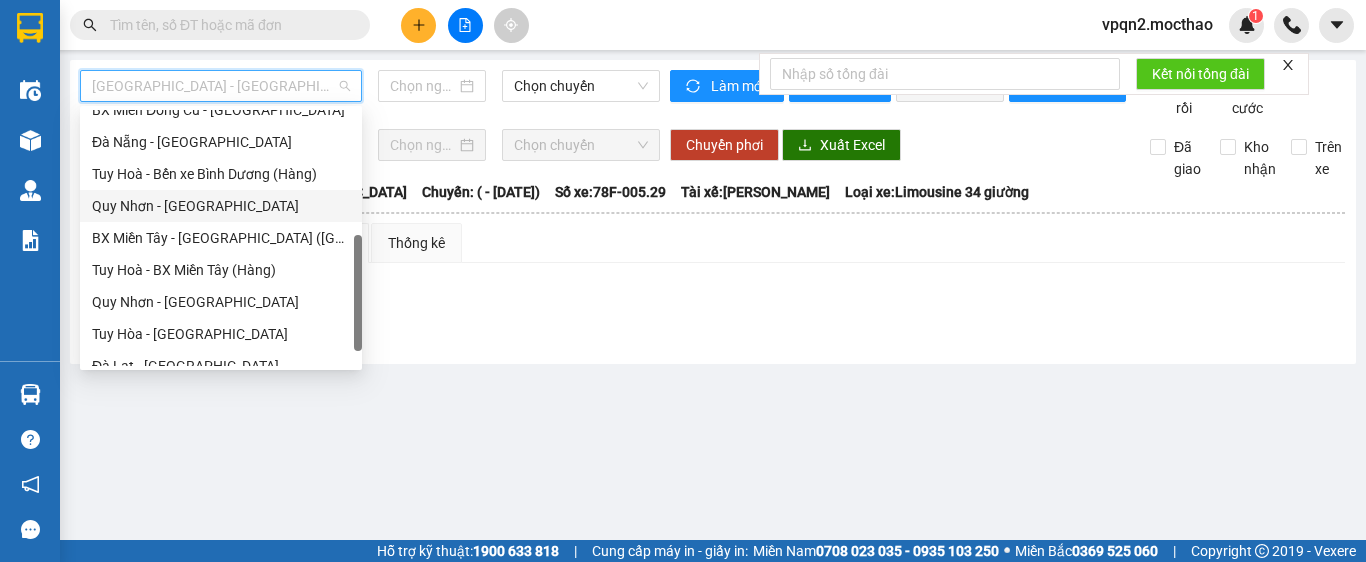 type on "[DATE]" 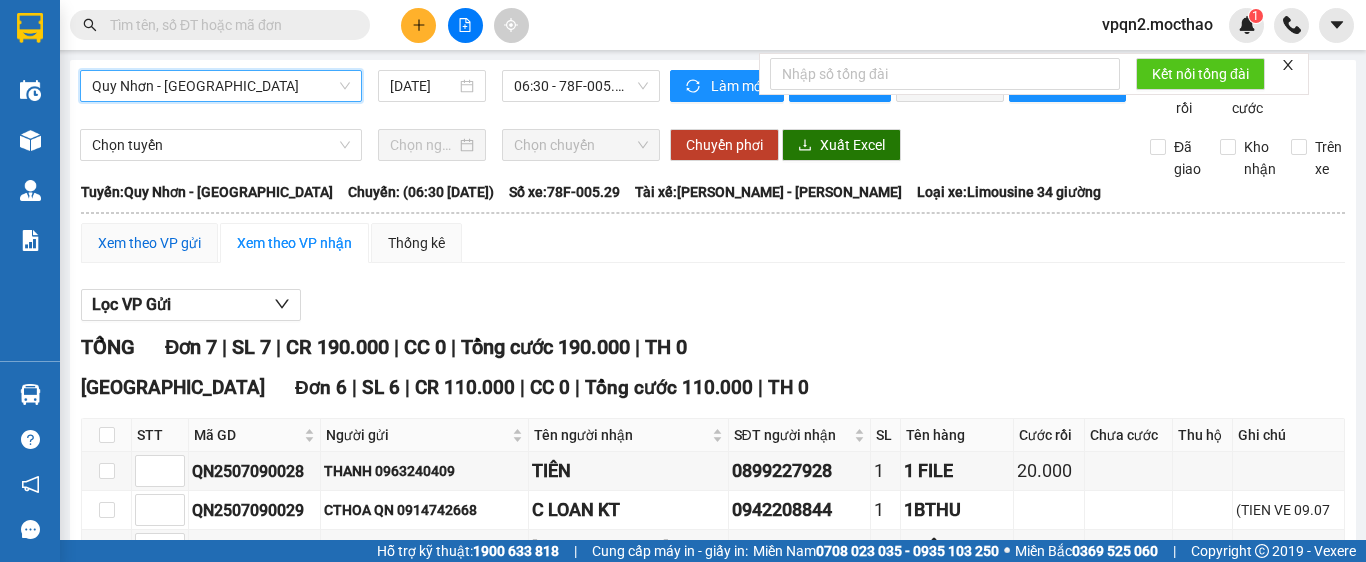 click on "Xem theo VP gửi" at bounding box center (149, 243) 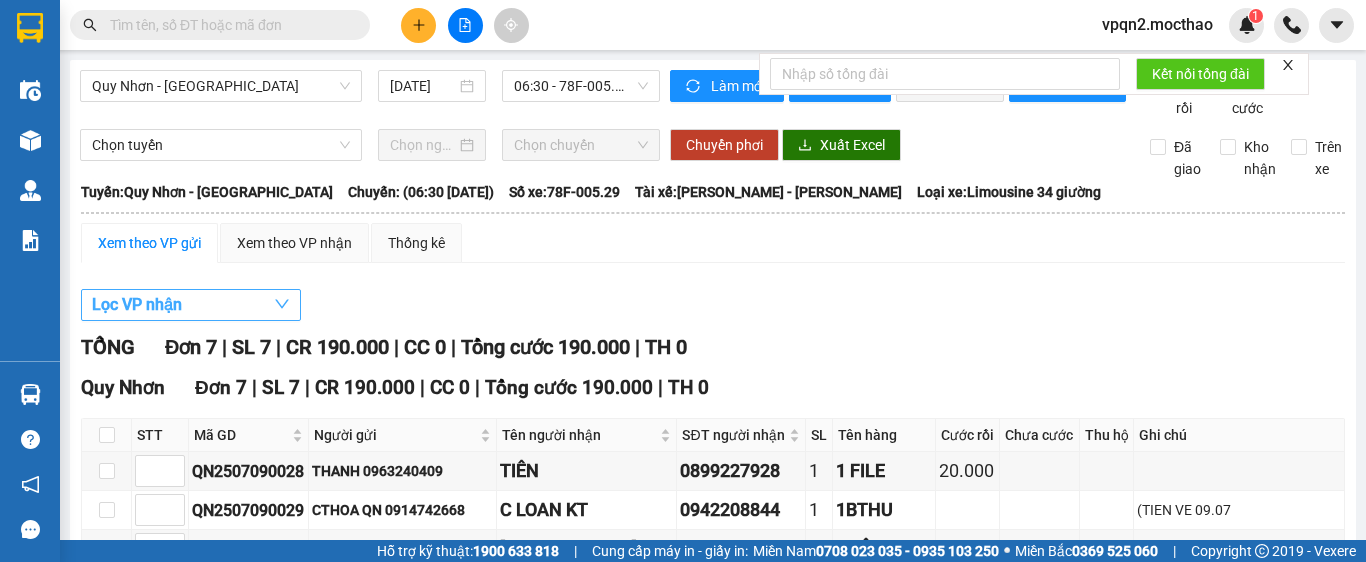 click on "Lọc VP nhận" at bounding box center [137, 304] 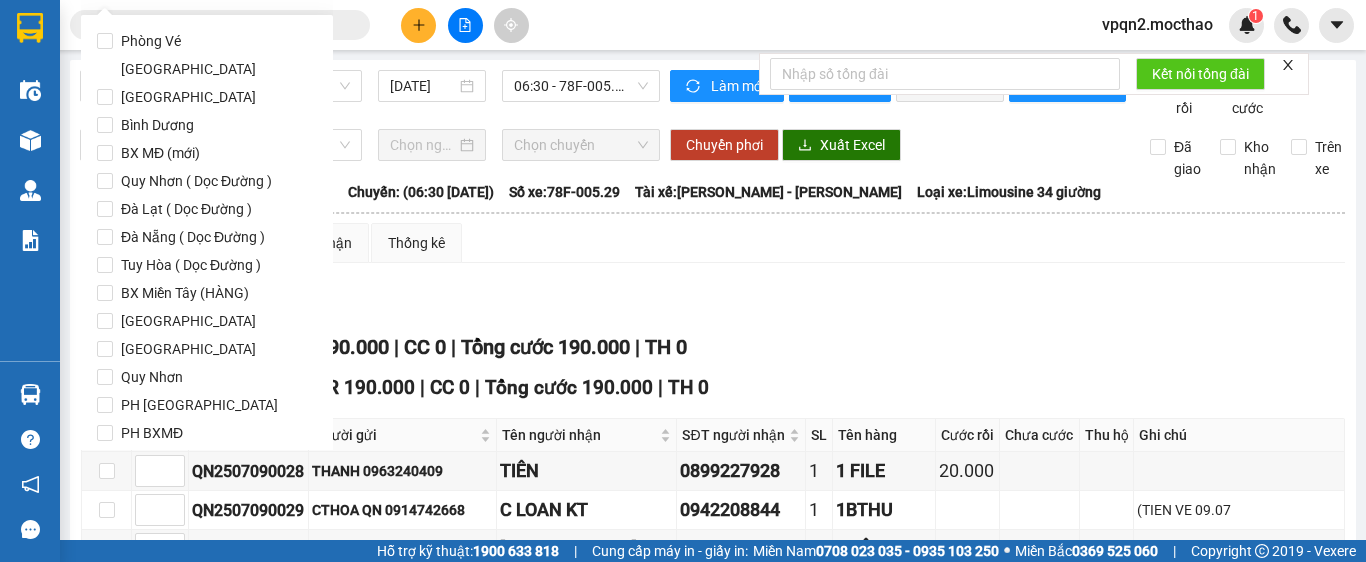 click on "[GEOGRAPHIC_DATA]" at bounding box center (188, 349) 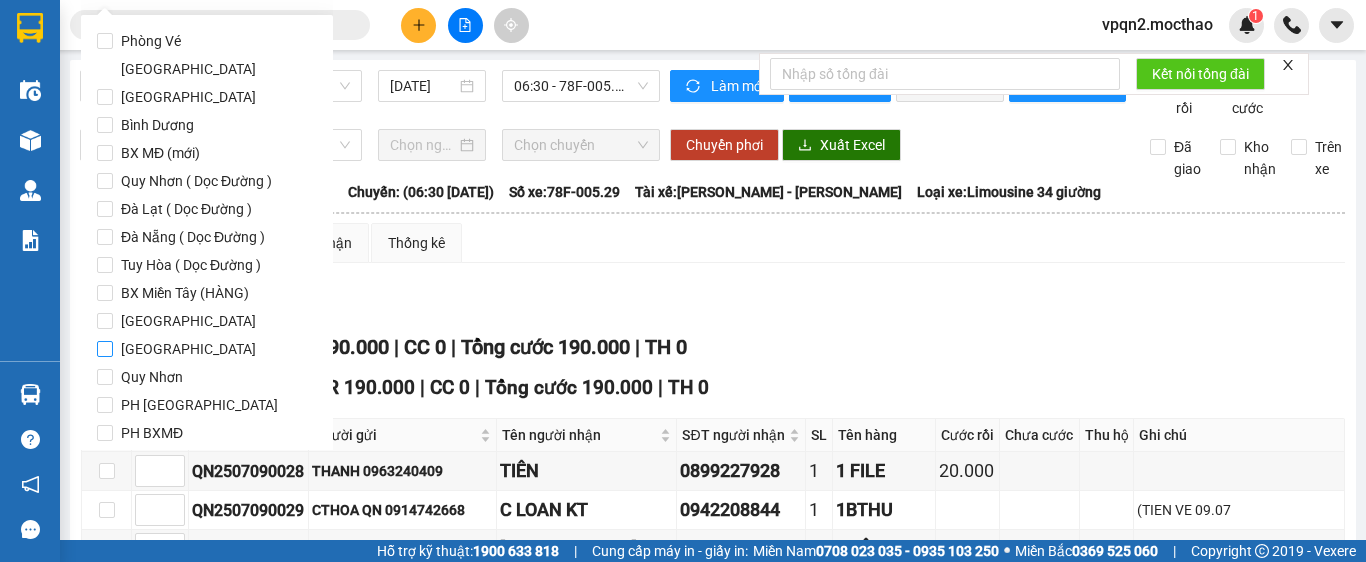 click on "[GEOGRAPHIC_DATA]" at bounding box center (105, 349) 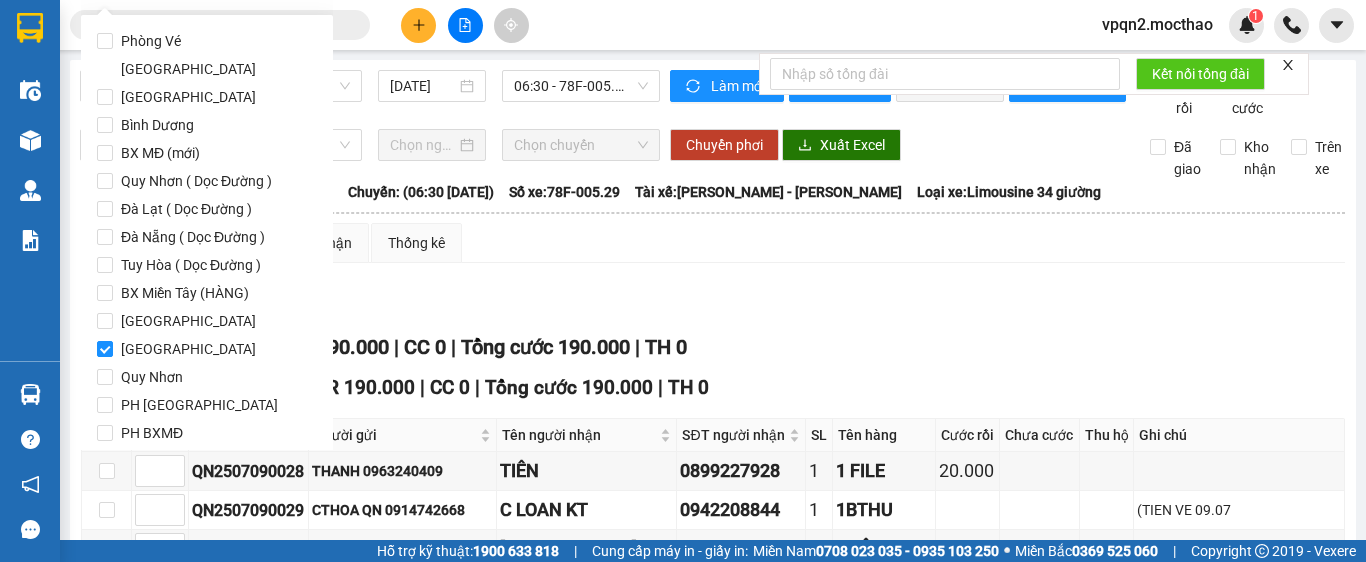 scroll, scrollTop: 97, scrollLeft: 0, axis: vertical 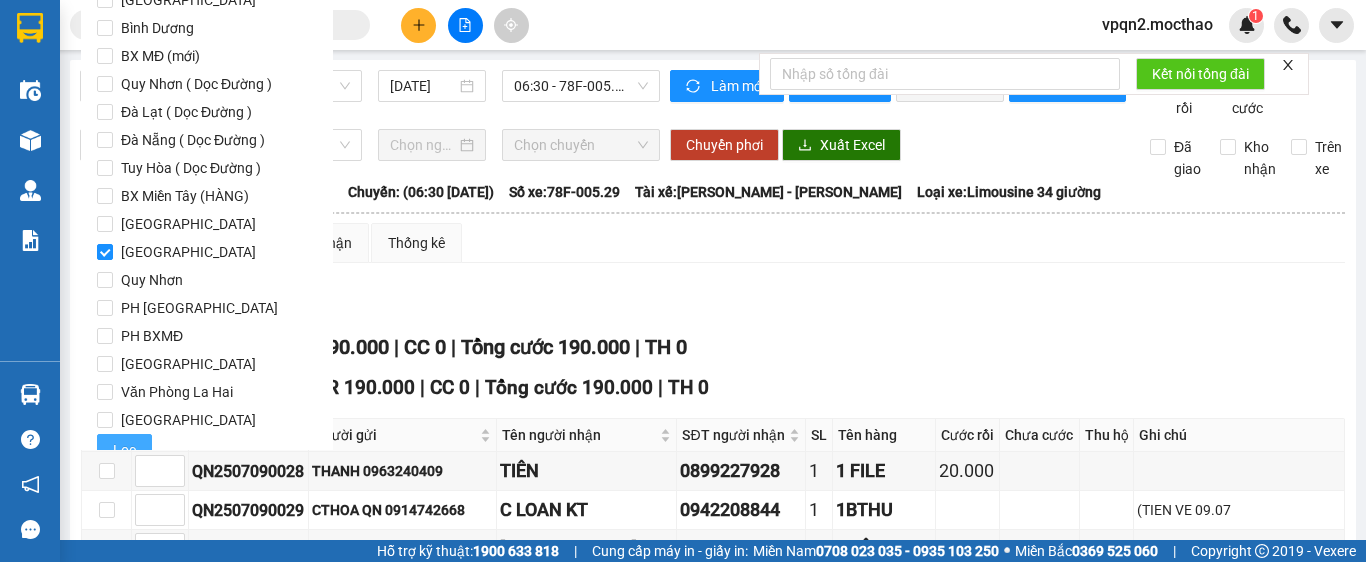 click on "Lọc" at bounding box center (124, 450) 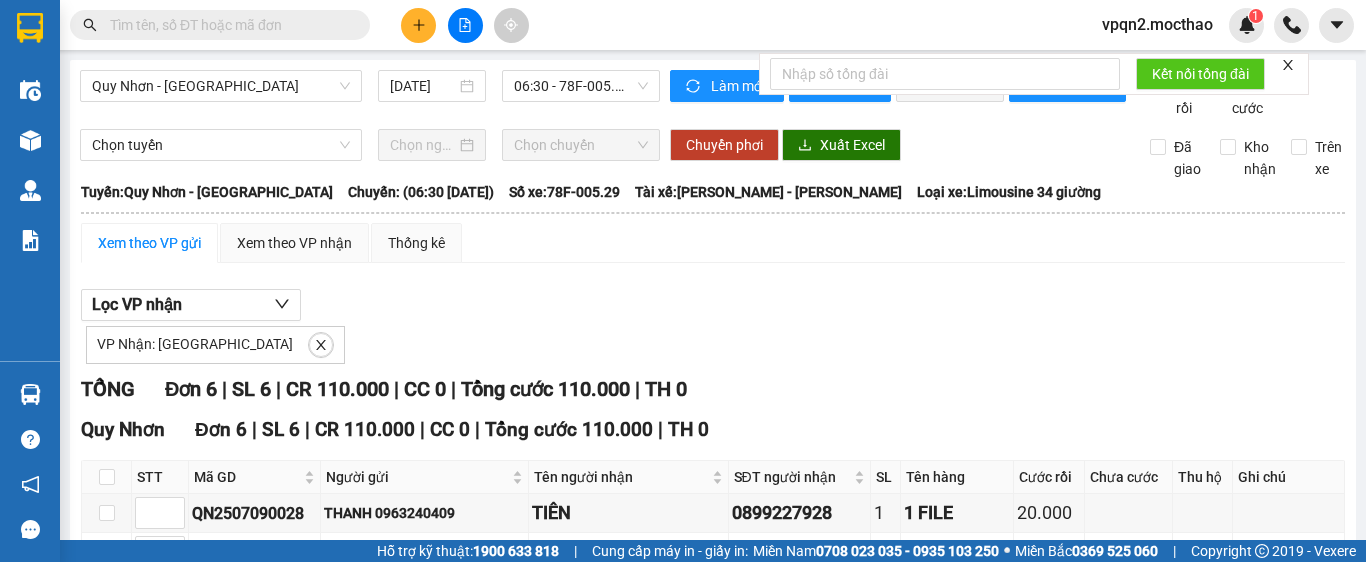 drag, startPoint x: 1291, startPoint y: 65, endPoint x: 1057, endPoint y: 117, distance: 239.70816 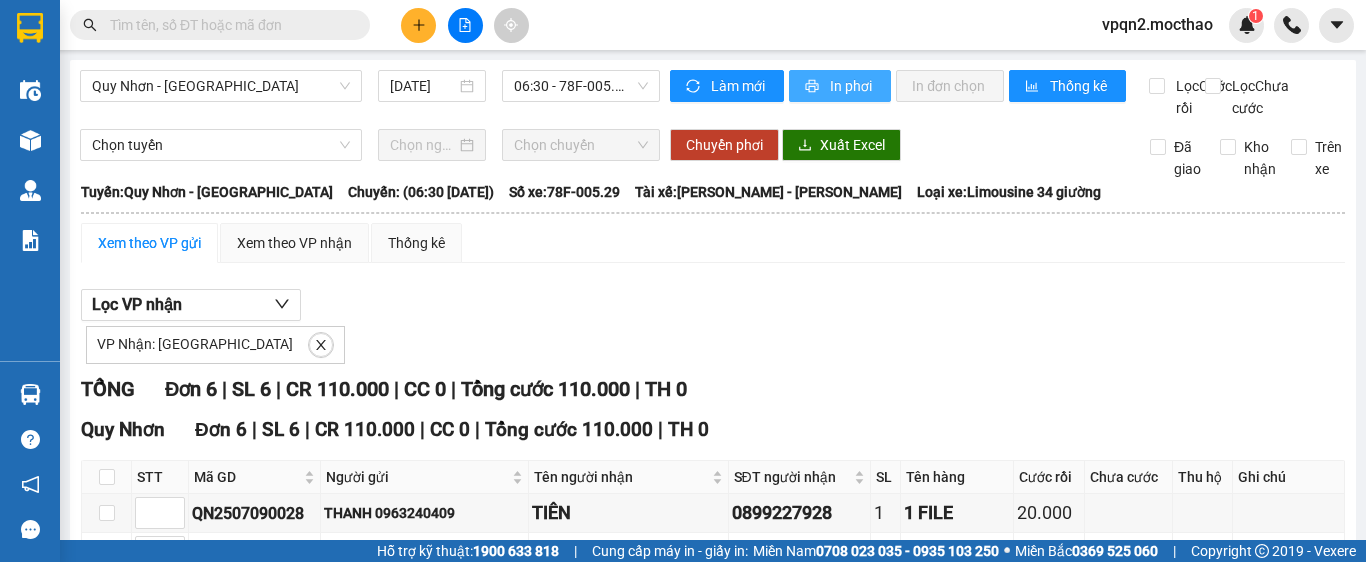 click on "In phơi" at bounding box center (852, 86) 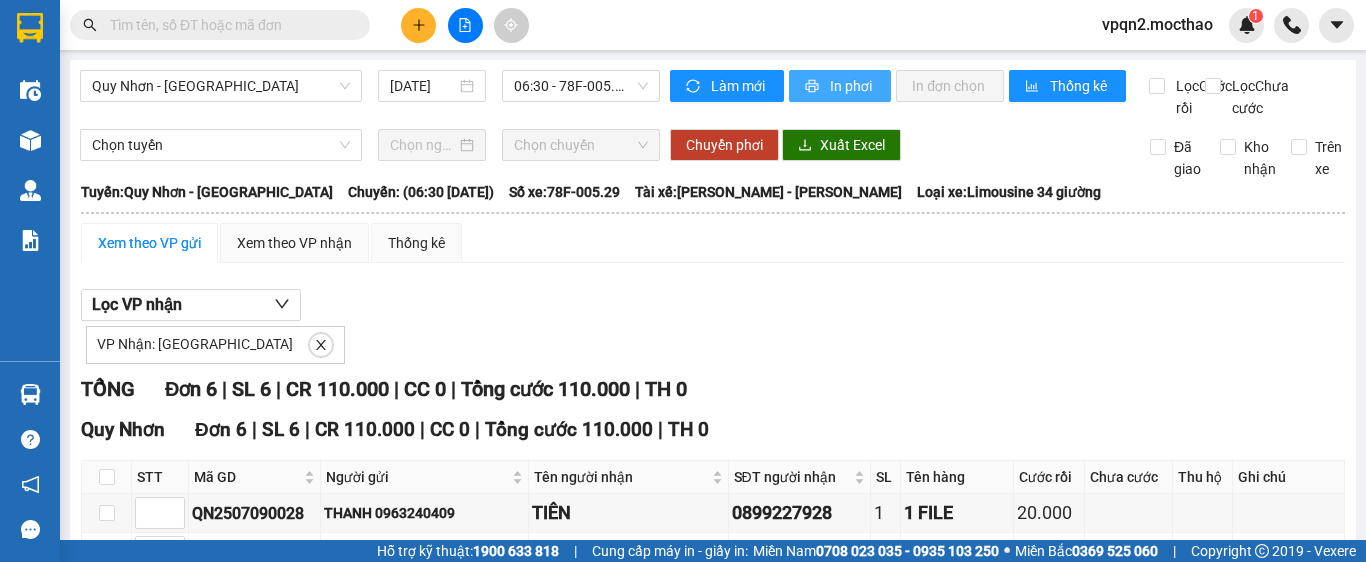scroll, scrollTop: 0, scrollLeft: 0, axis: both 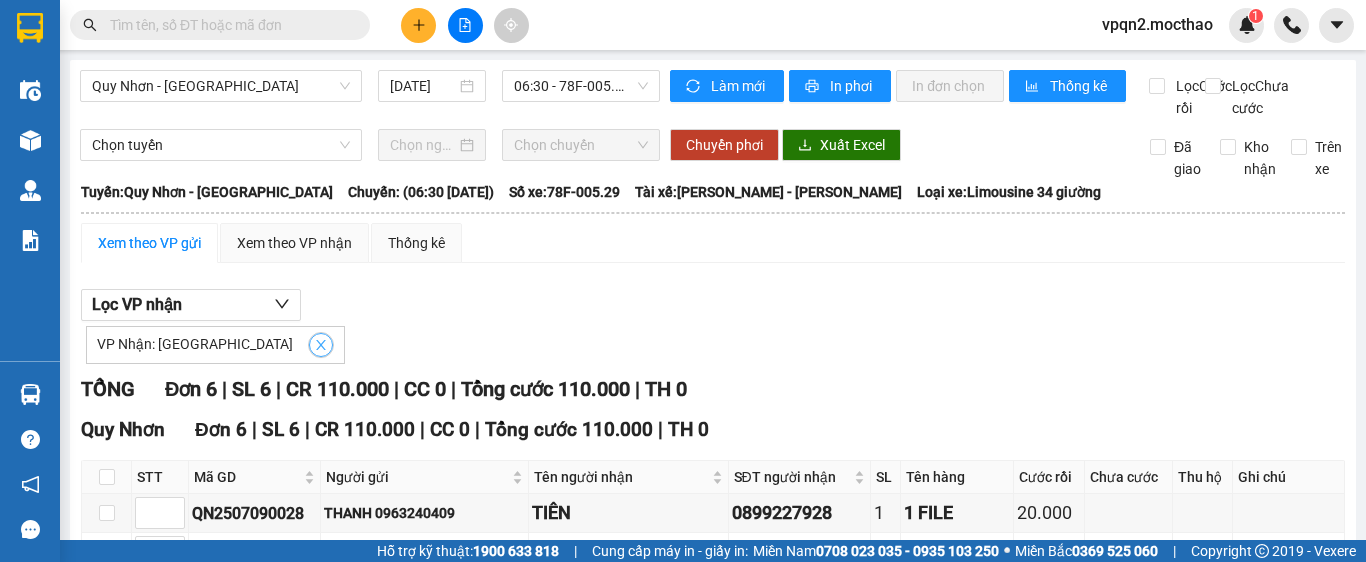 click 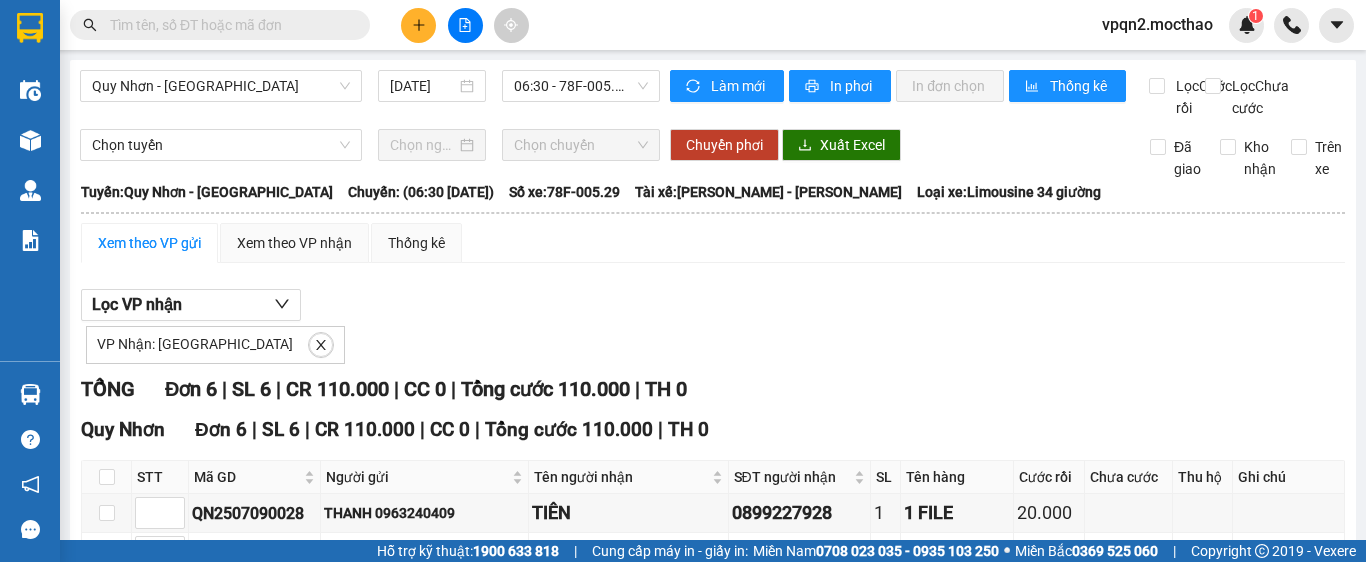 checkbox on "false" 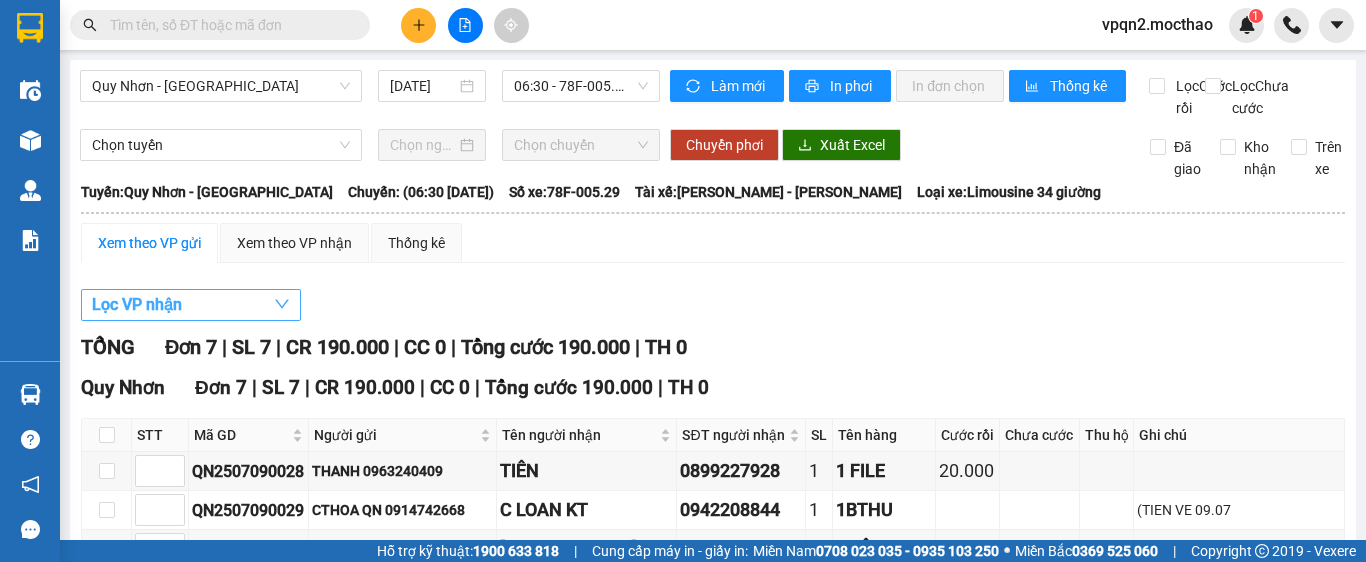 click on "Lọc VP nhận" at bounding box center [191, 305] 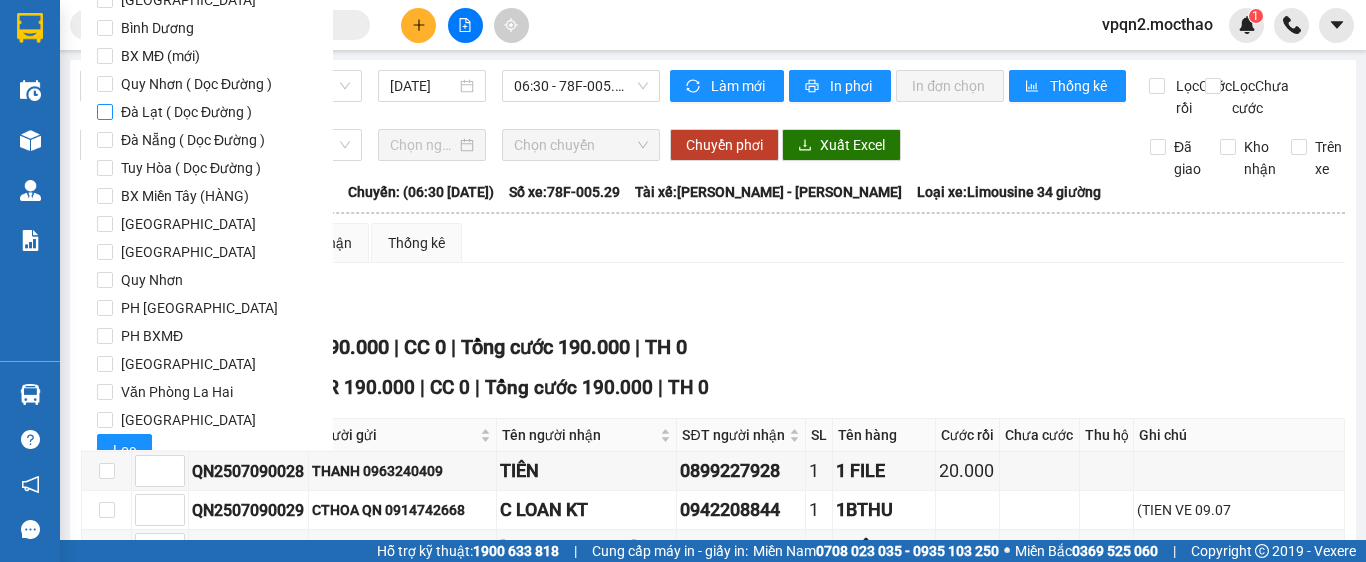 click on "Đà Lạt ( Dọc Đường )" at bounding box center [186, 112] 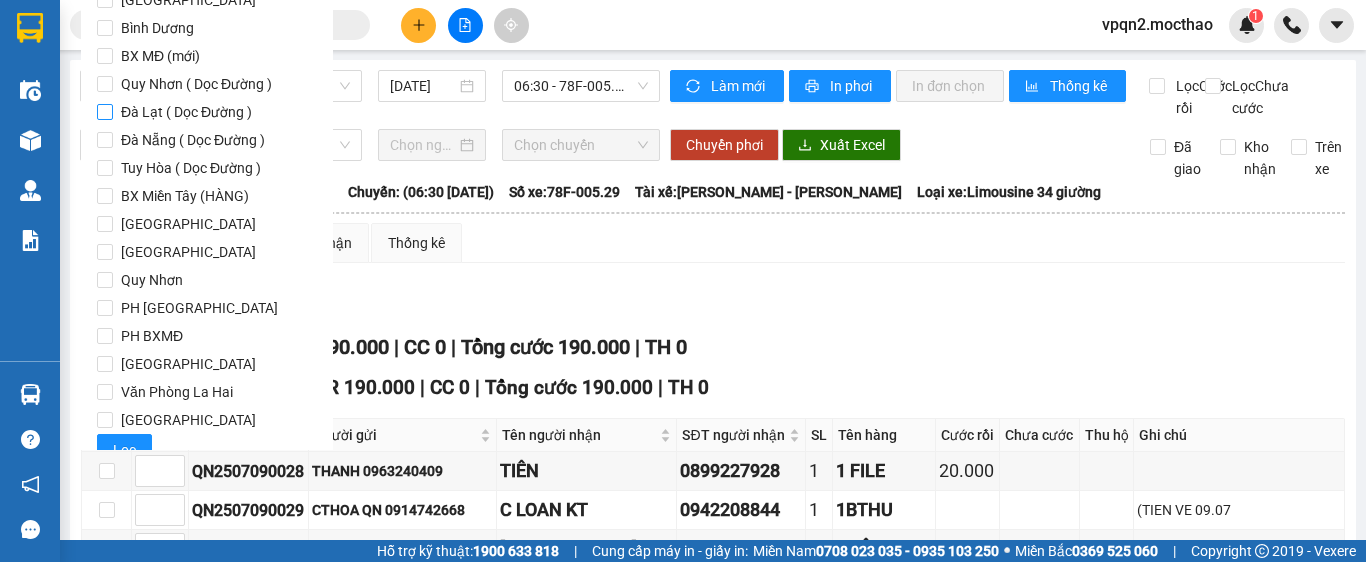 click on "Đà Lạt ( Dọc Đường )" at bounding box center (105, 112) 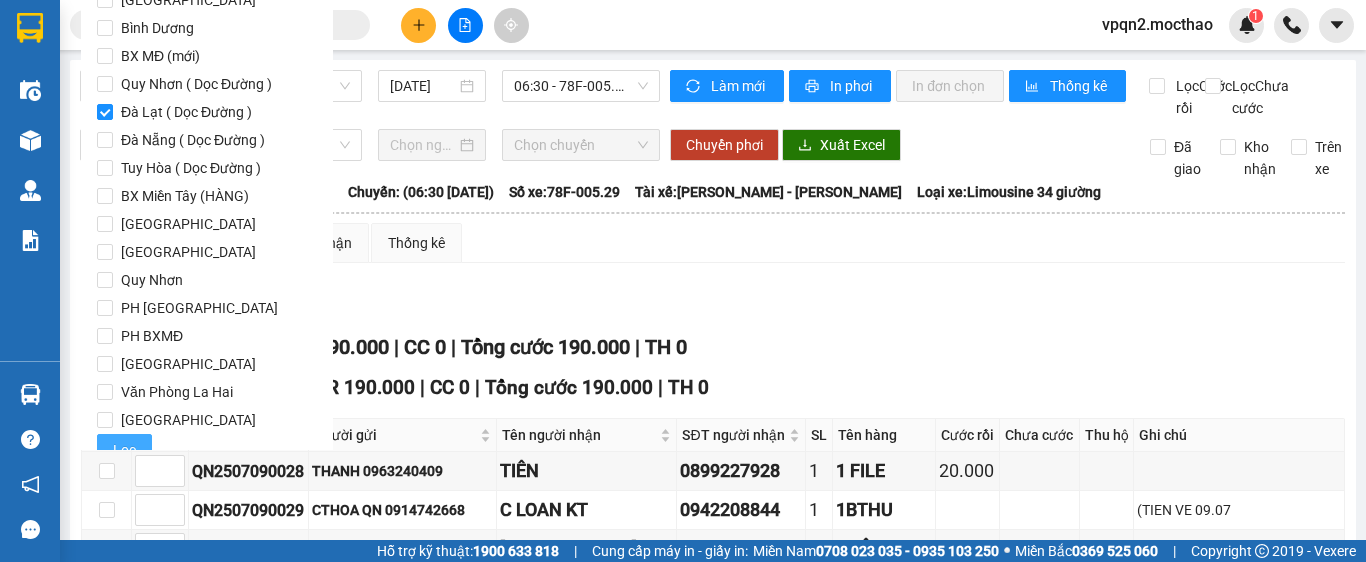 click on "Lọc" at bounding box center [124, 450] 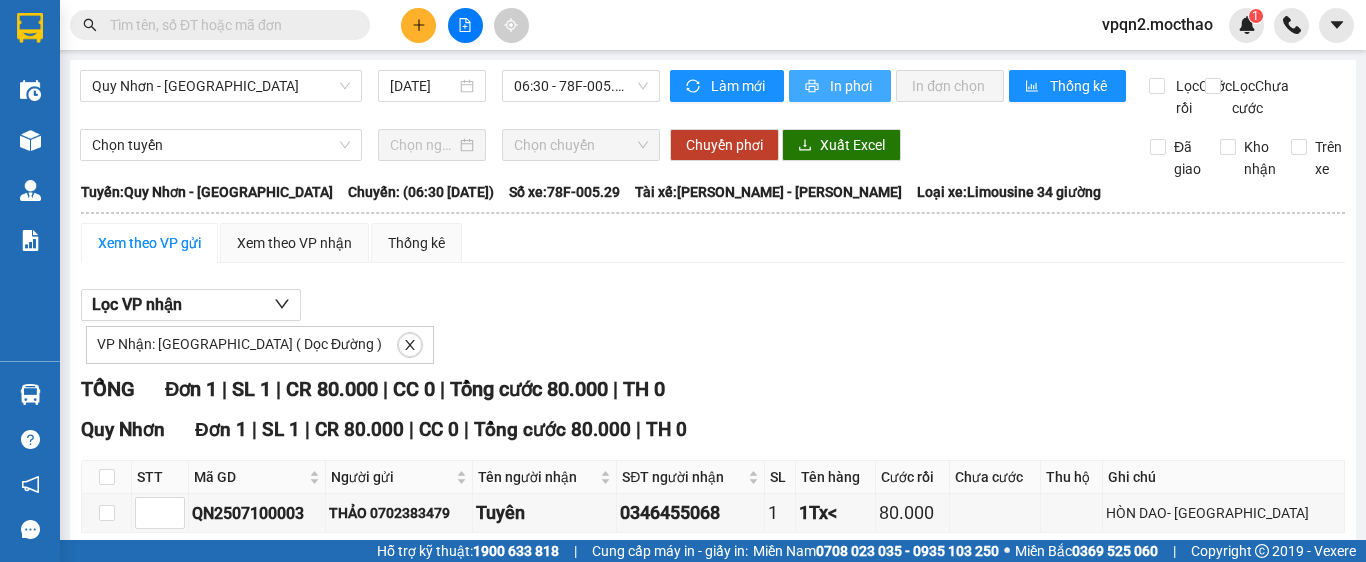 click on "In phơi" at bounding box center (852, 86) 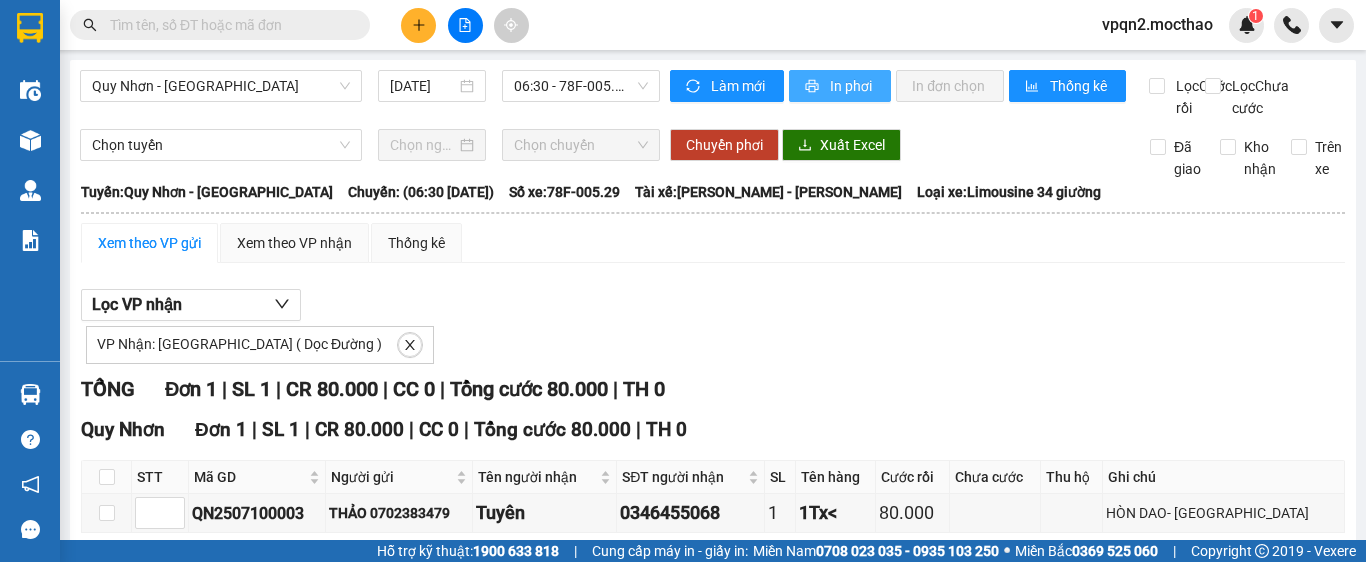 scroll, scrollTop: 0, scrollLeft: 0, axis: both 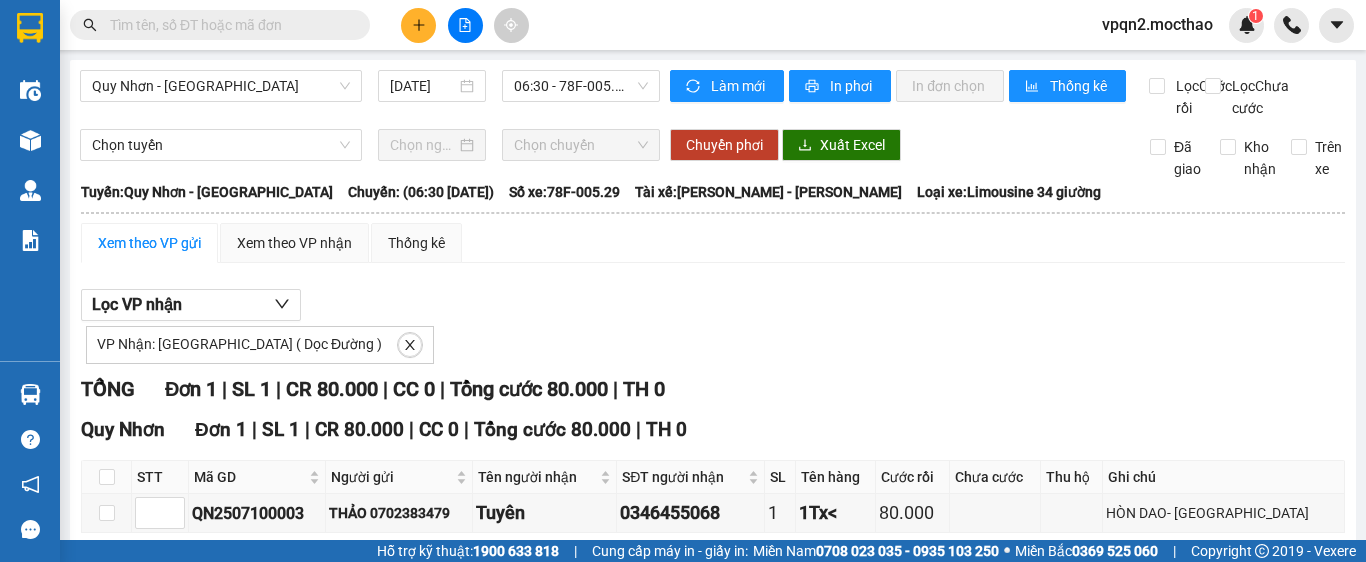 click 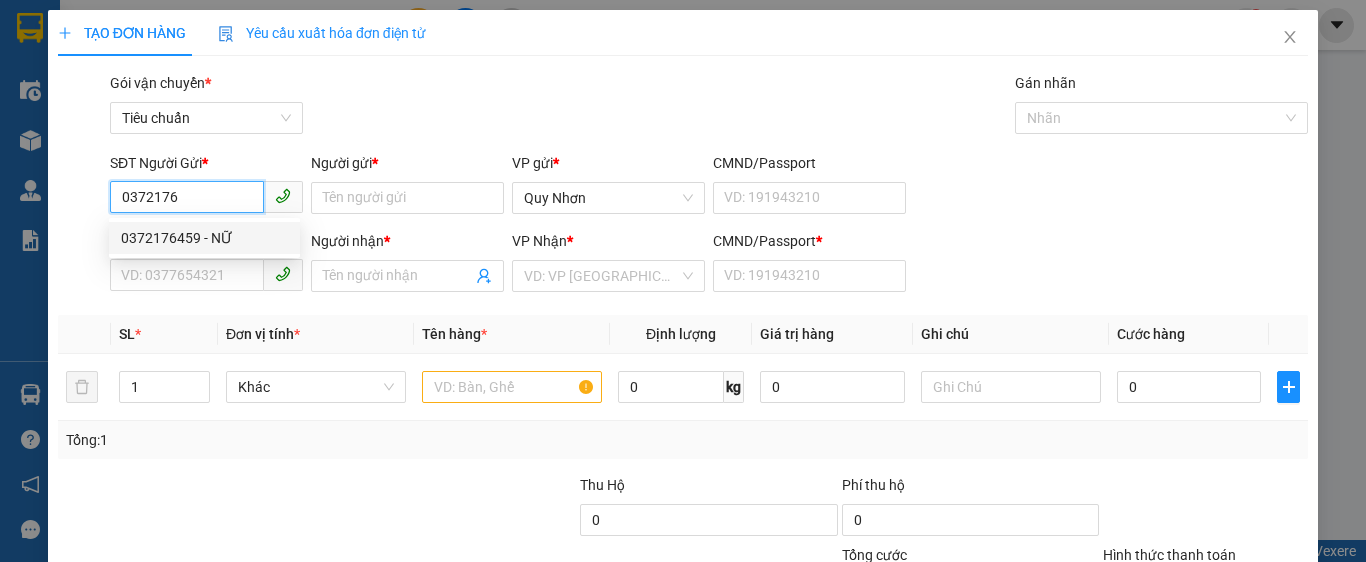 click on "0372176459 - NỮ" at bounding box center [204, 238] 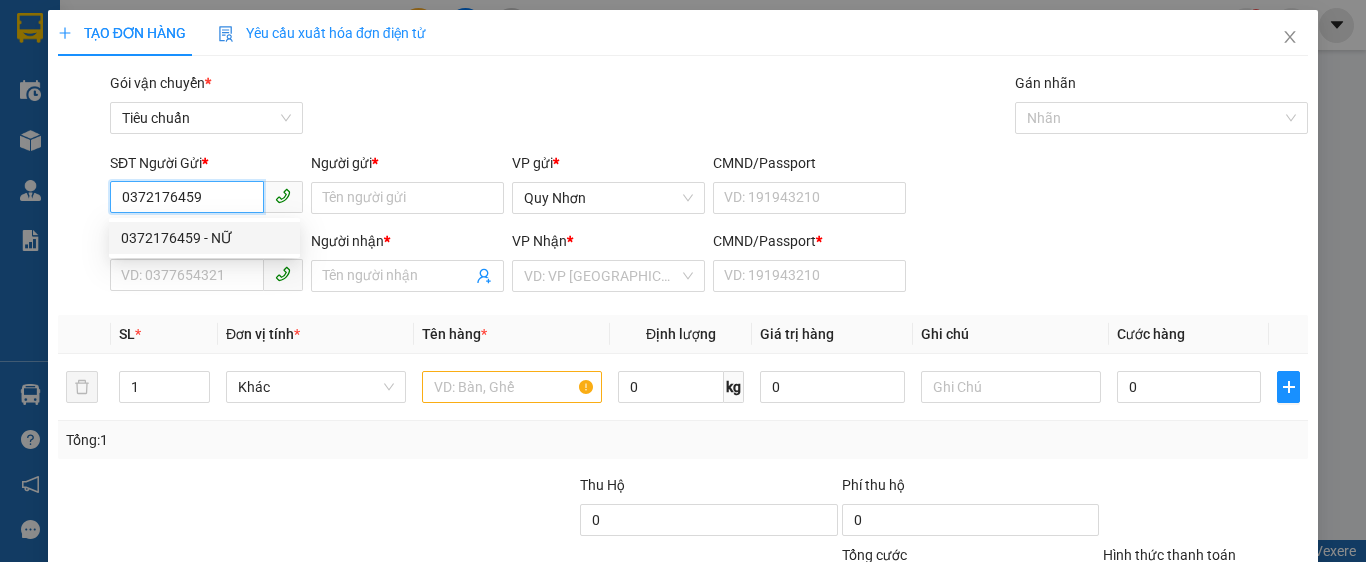 type on "NỮ" 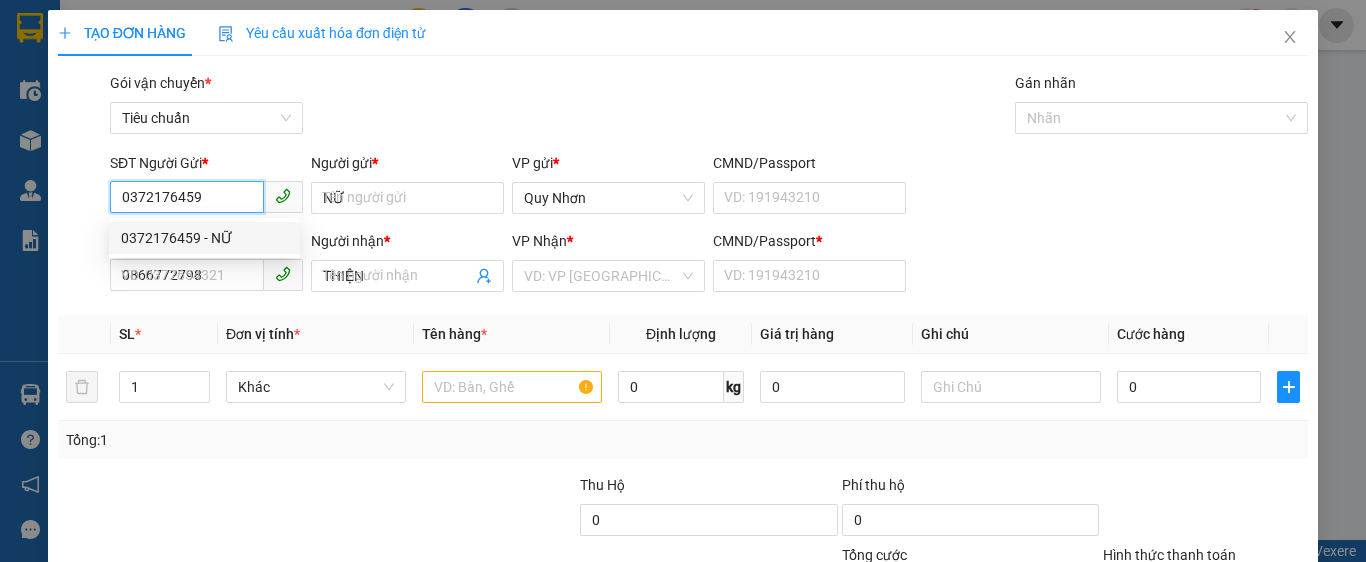 type on "50.000" 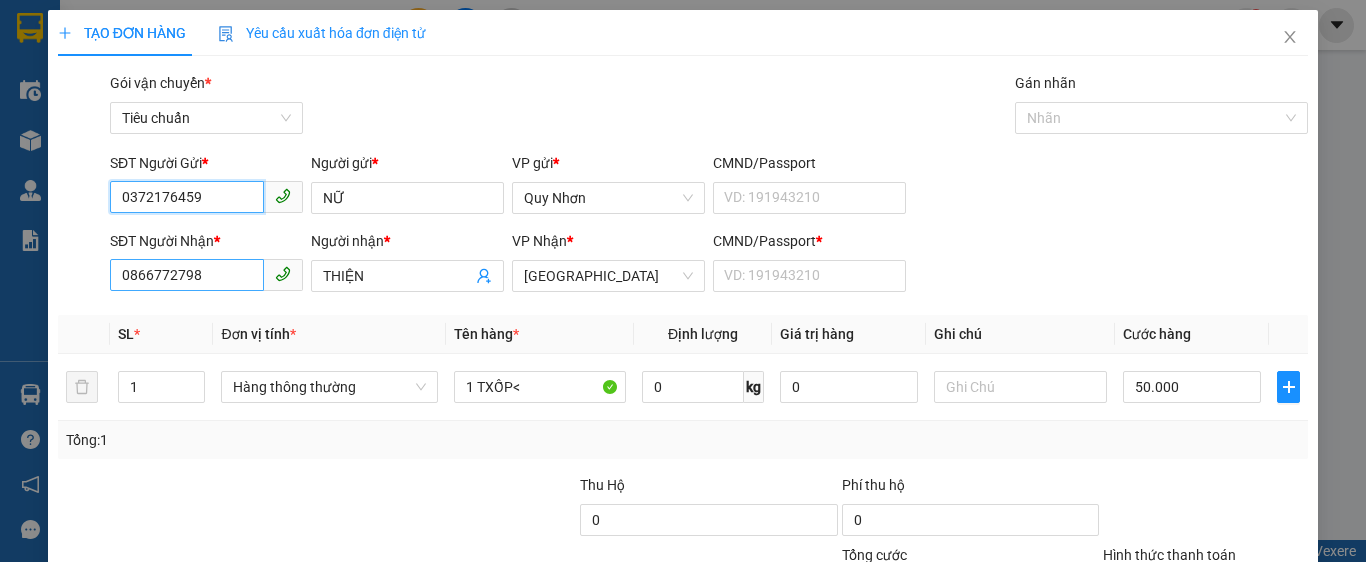 type on "0372176459" 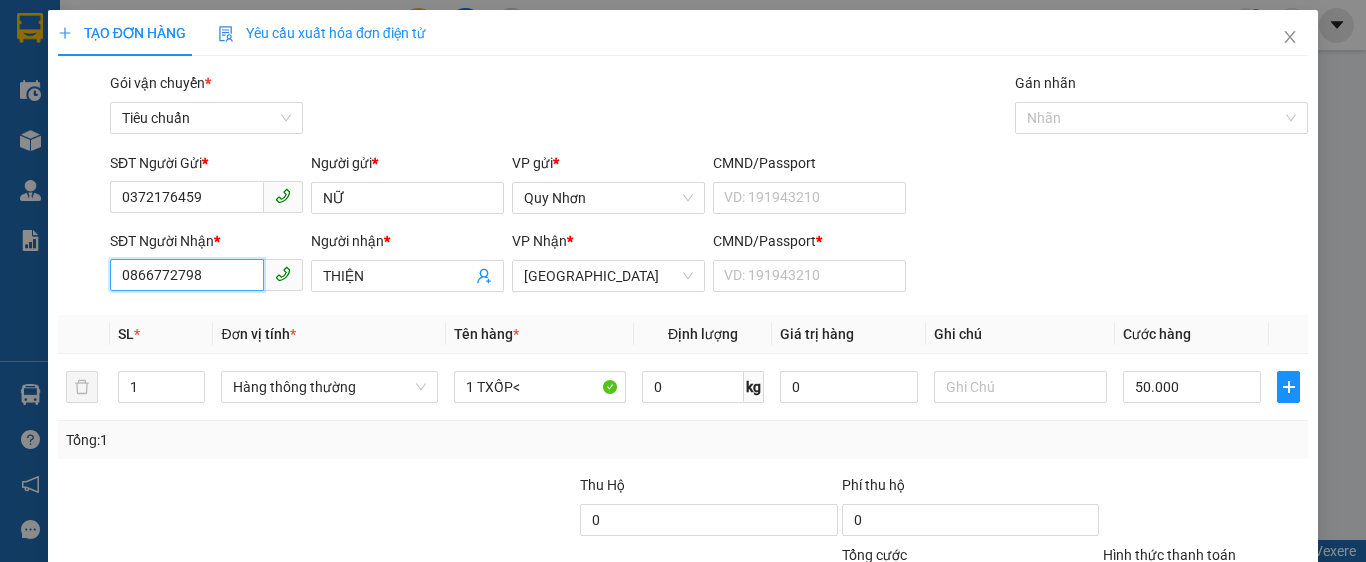 drag, startPoint x: 222, startPoint y: 278, endPoint x: 70, endPoint y: 302, distance: 153.88307 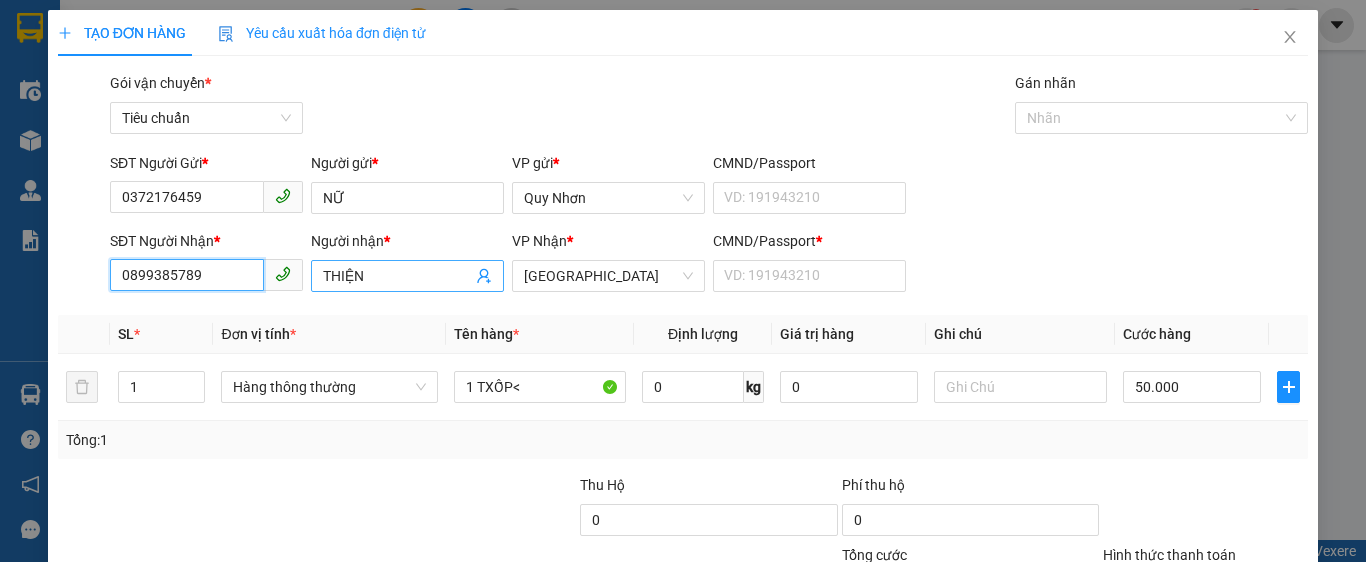 type on "0899385789" 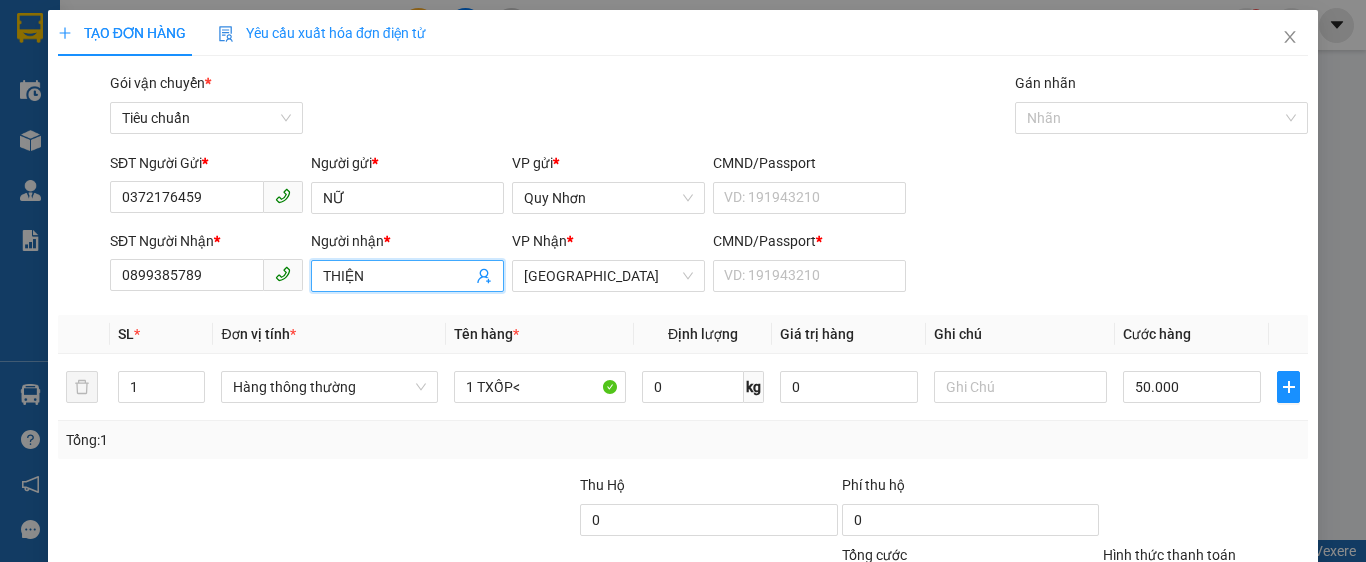 drag, startPoint x: 388, startPoint y: 280, endPoint x: 273, endPoint y: 302, distance: 117.08544 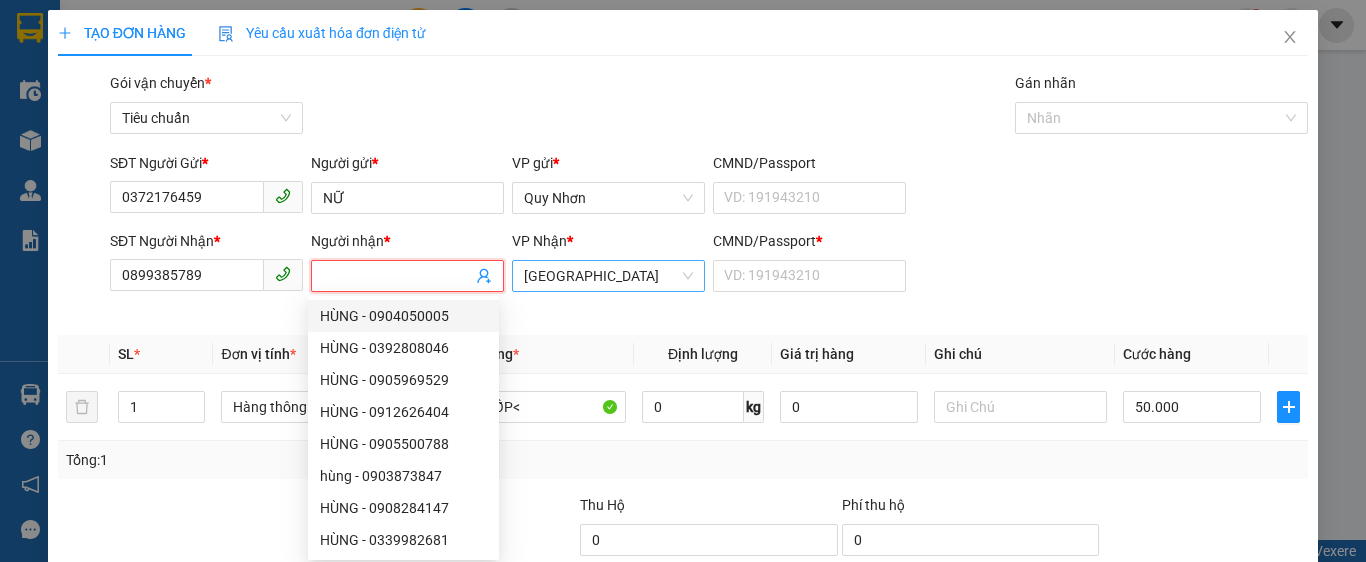 click on "[GEOGRAPHIC_DATA]" at bounding box center [608, 276] 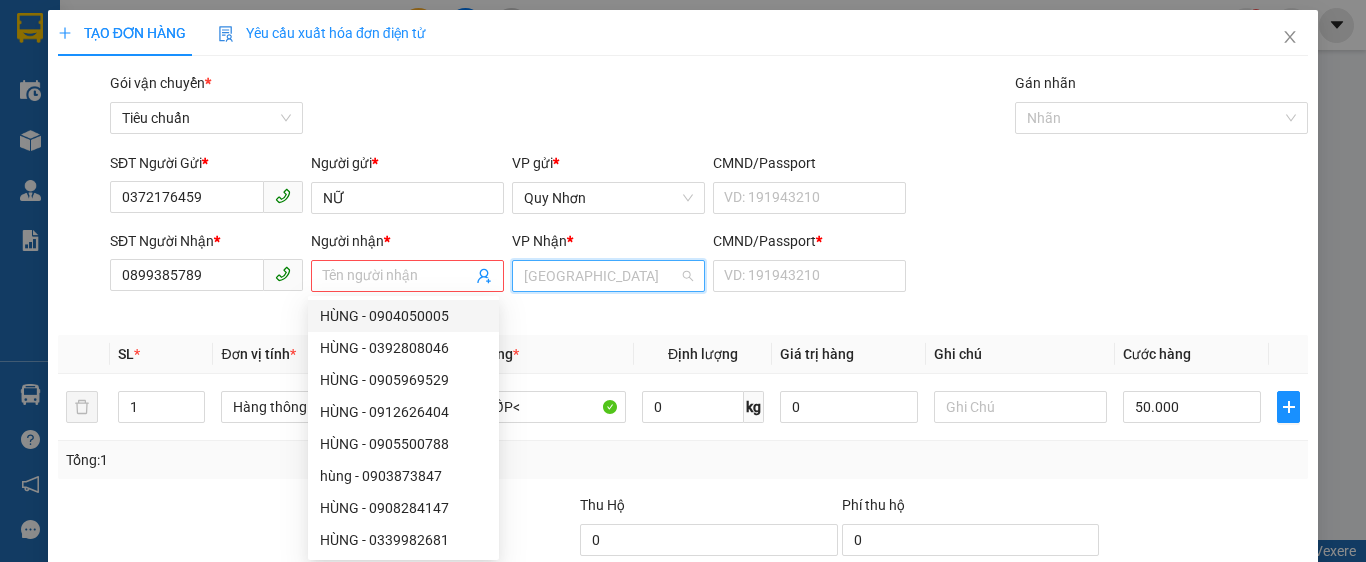 scroll, scrollTop: 288, scrollLeft: 0, axis: vertical 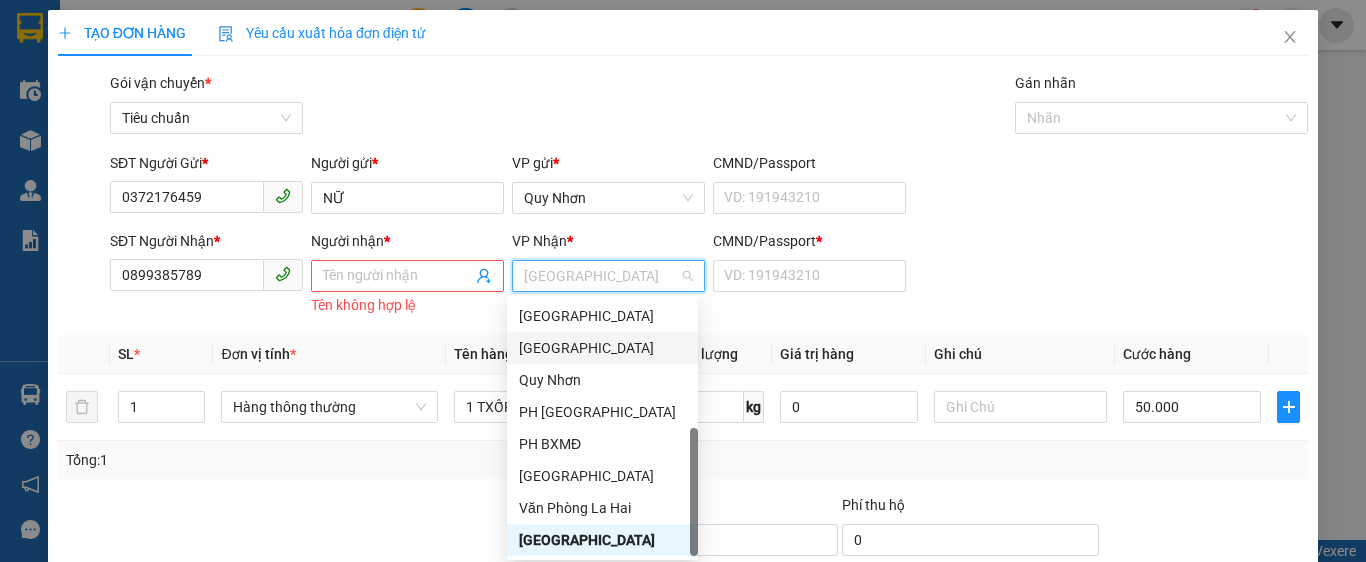 type on "D" 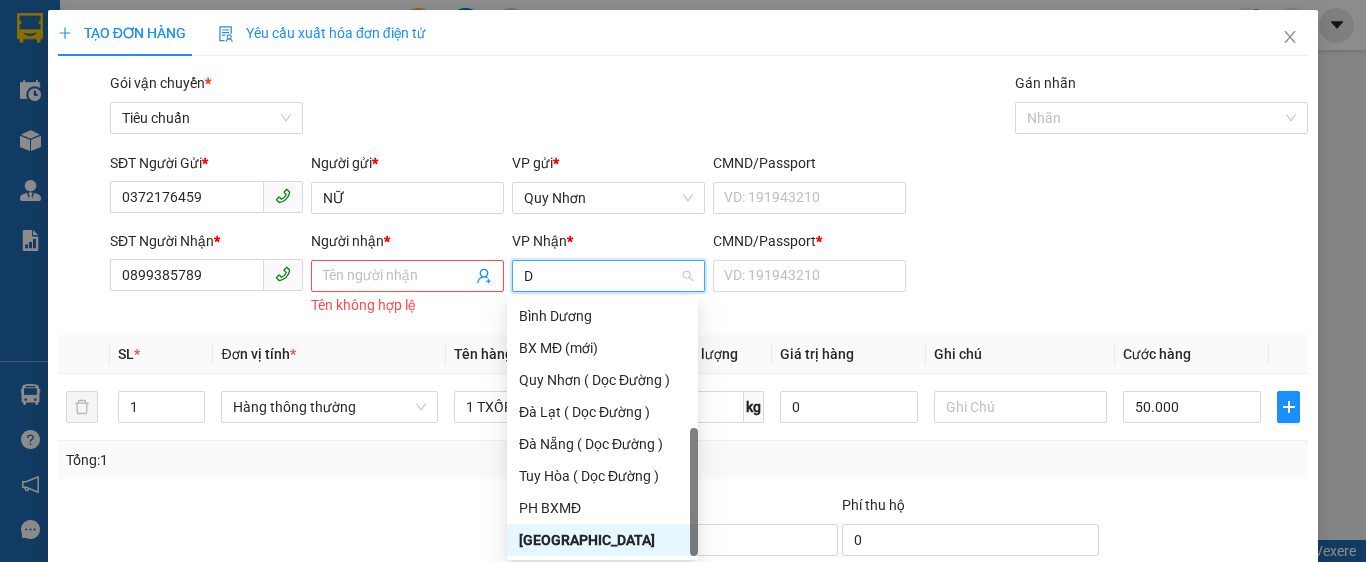 scroll, scrollTop: 32, scrollLeft: 0, axis: vertical 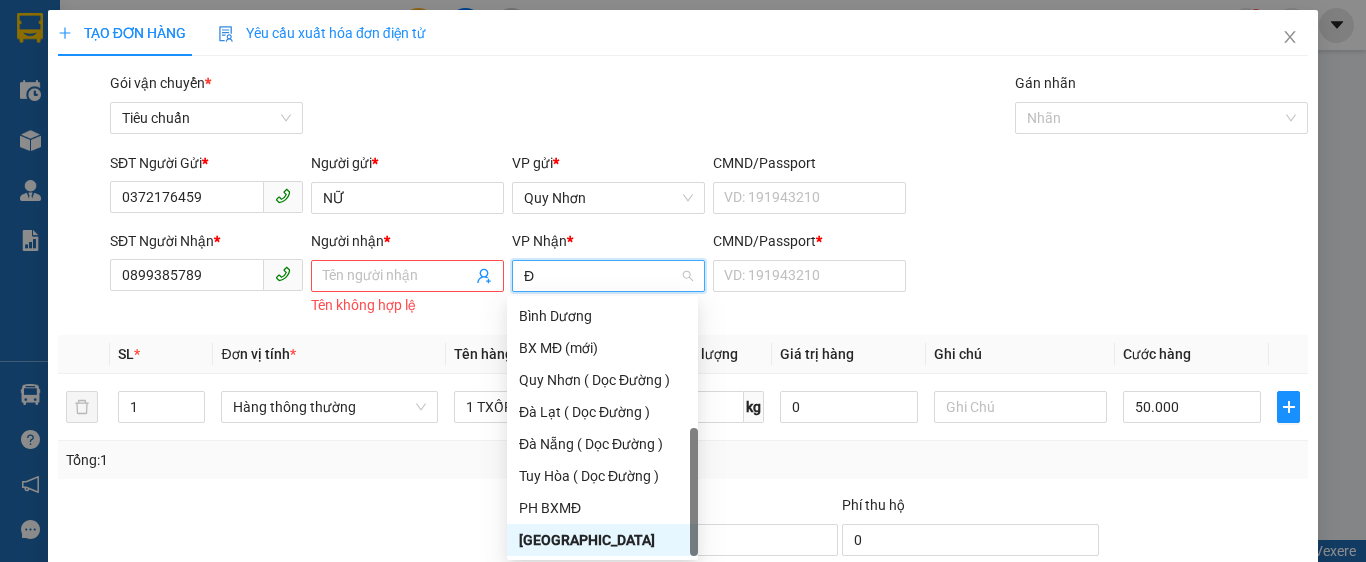 type on "ĐA" 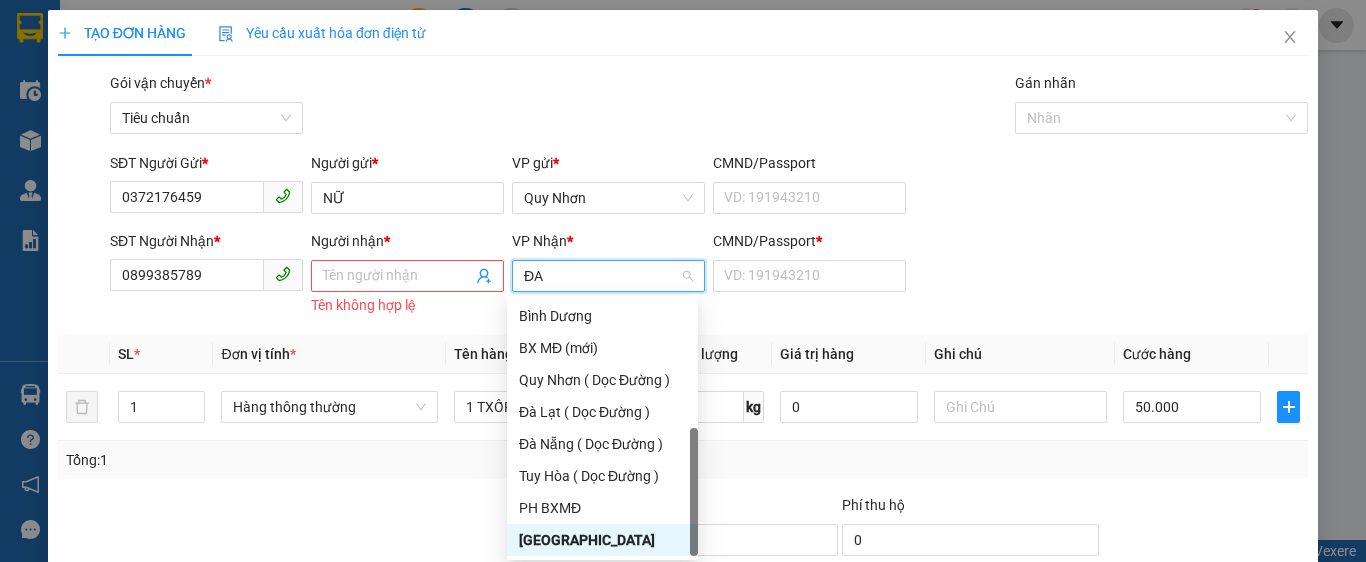 scroll, scrollTop: 0, scrollLeft: 0, axis: both 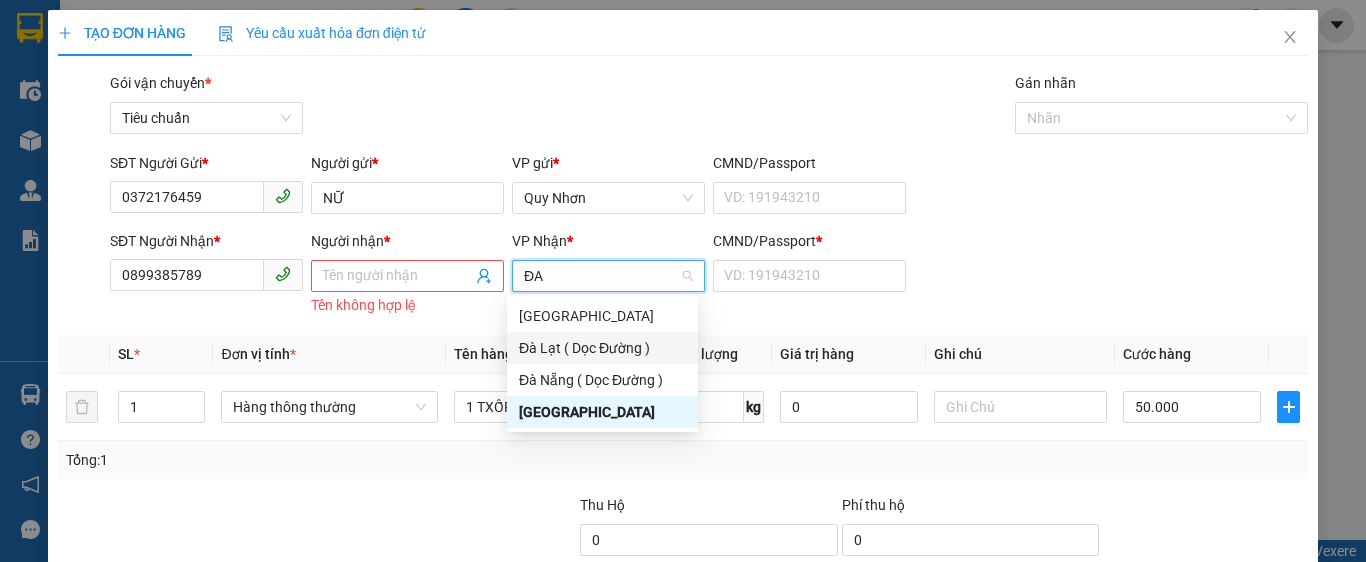 click on "Đà Lạt ( Dọc Đường )" at bounding box center (602, 348) 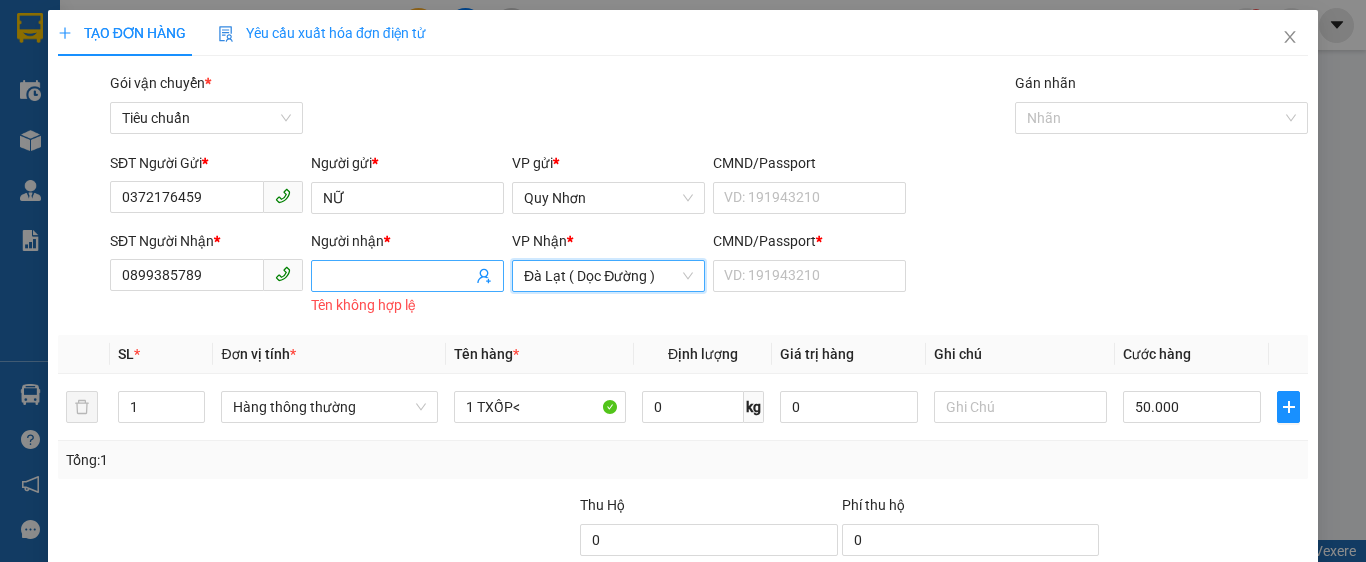click on "Người nhận  *" at bounding box center (397, 276) 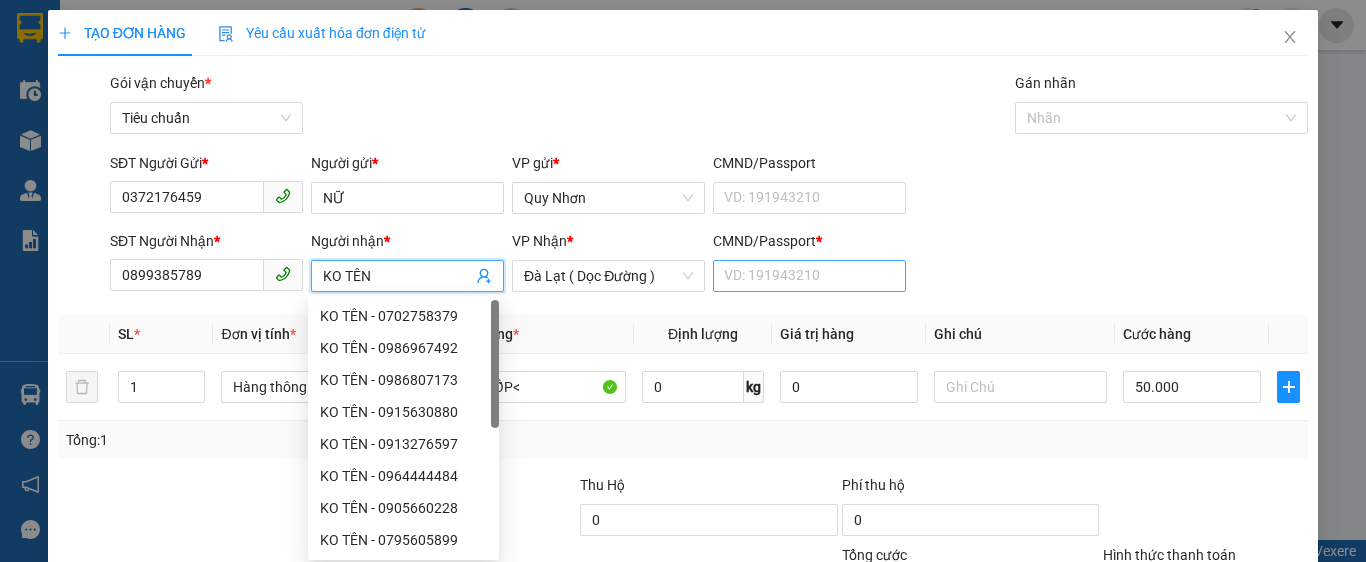 type on "KO TÊN" 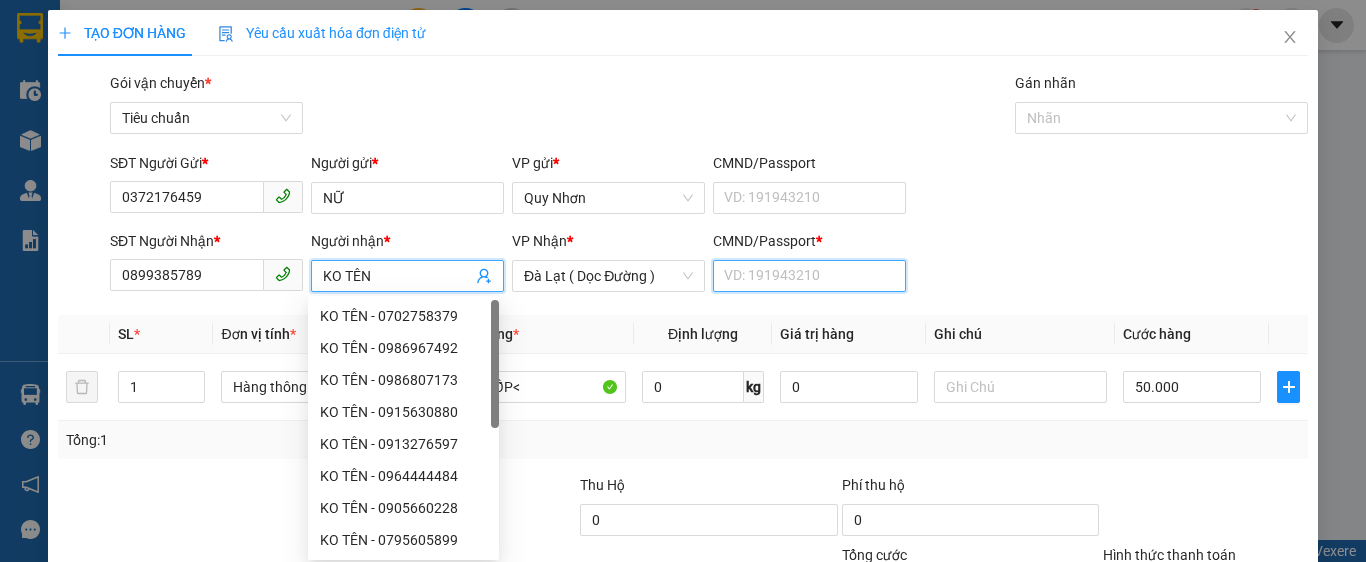 click on "CMND/Passport  *" at bounding box center [809, 276] 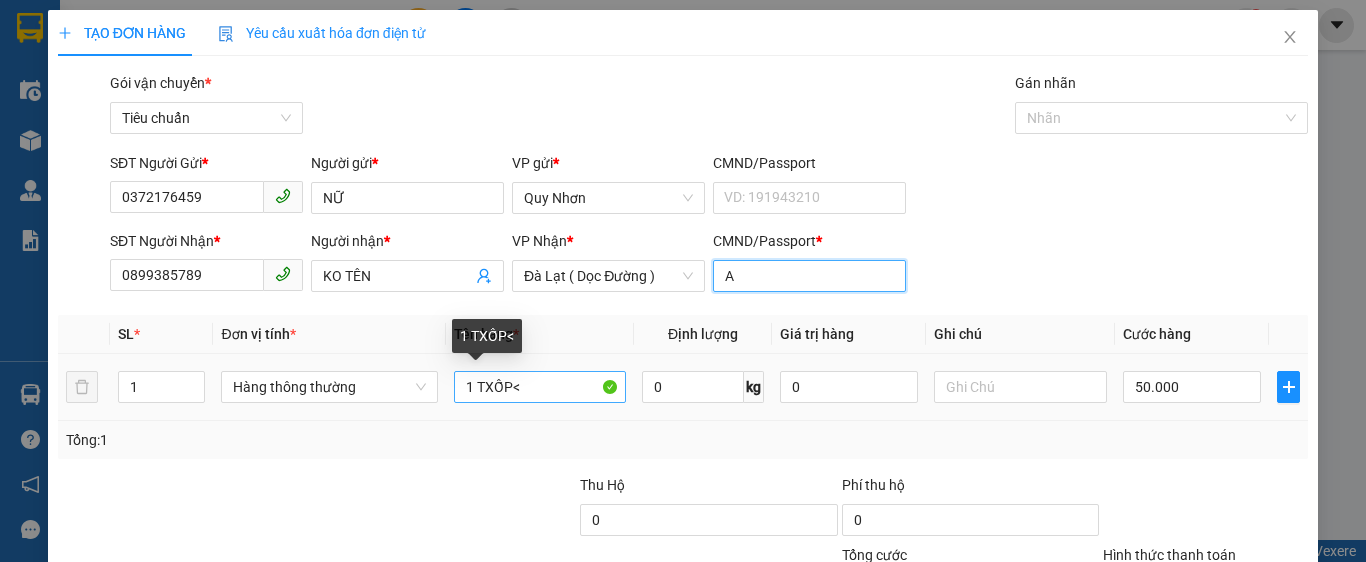 type on "A" 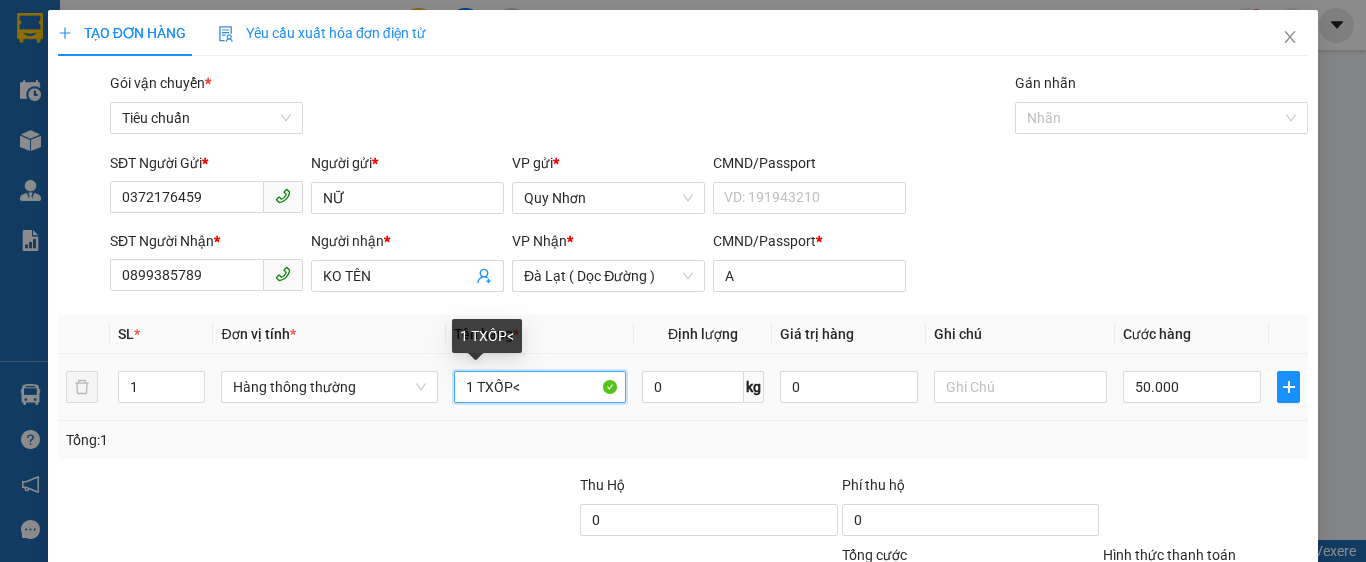drag, startPoint x: 509, startPoint y: 390, endPoint x: 546, endPoint y: 389, distance: 37.01351 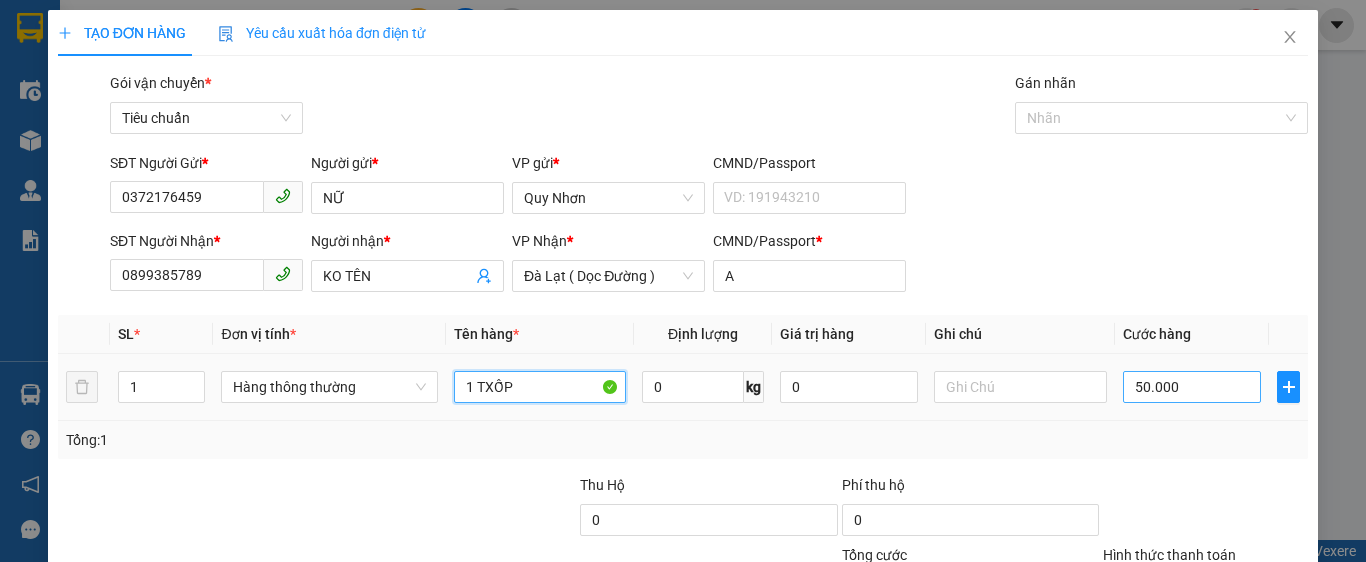 type on "1 TXỐP" 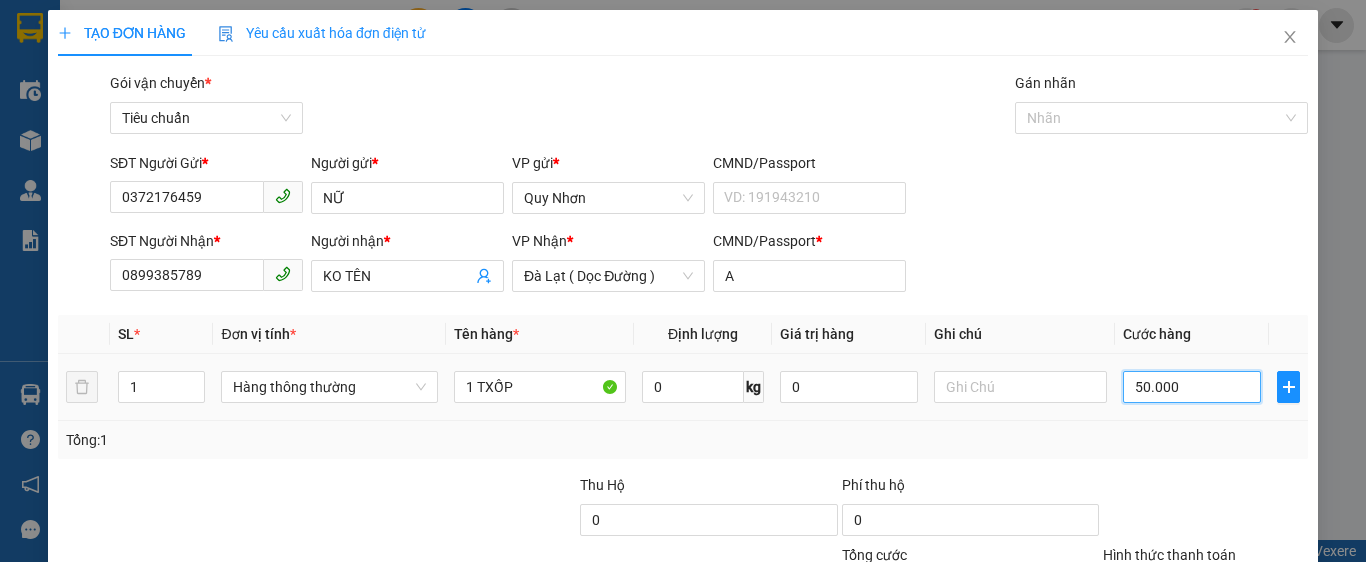 click on "50.000" at bounding box center (1192, 387) 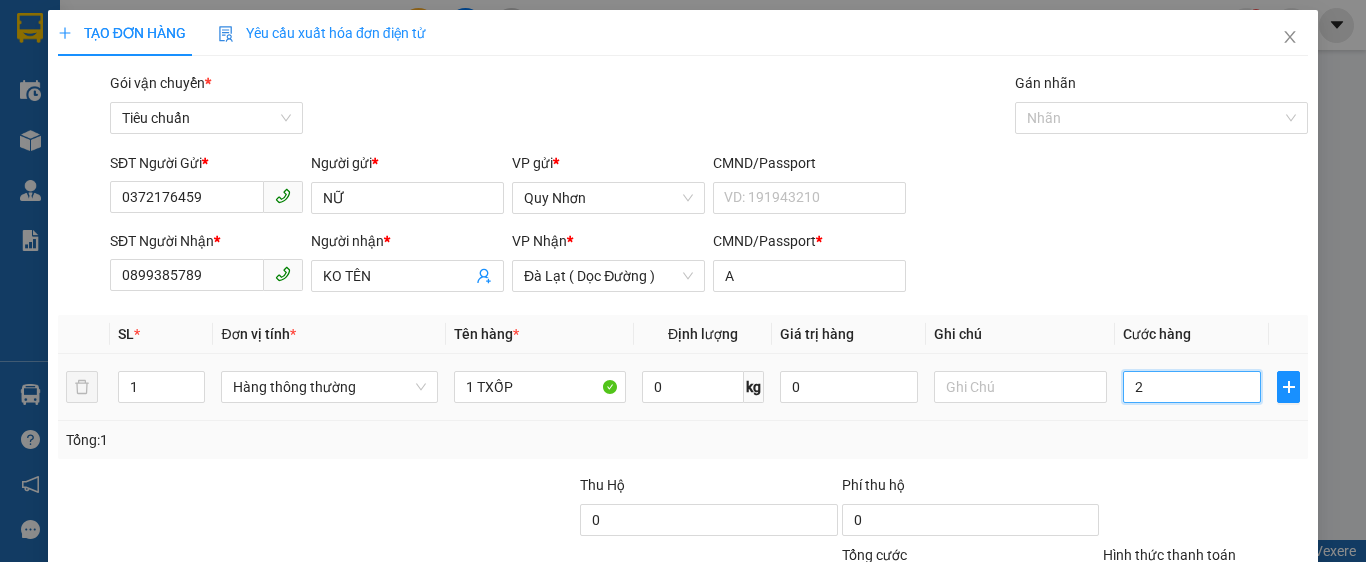 type on "20" 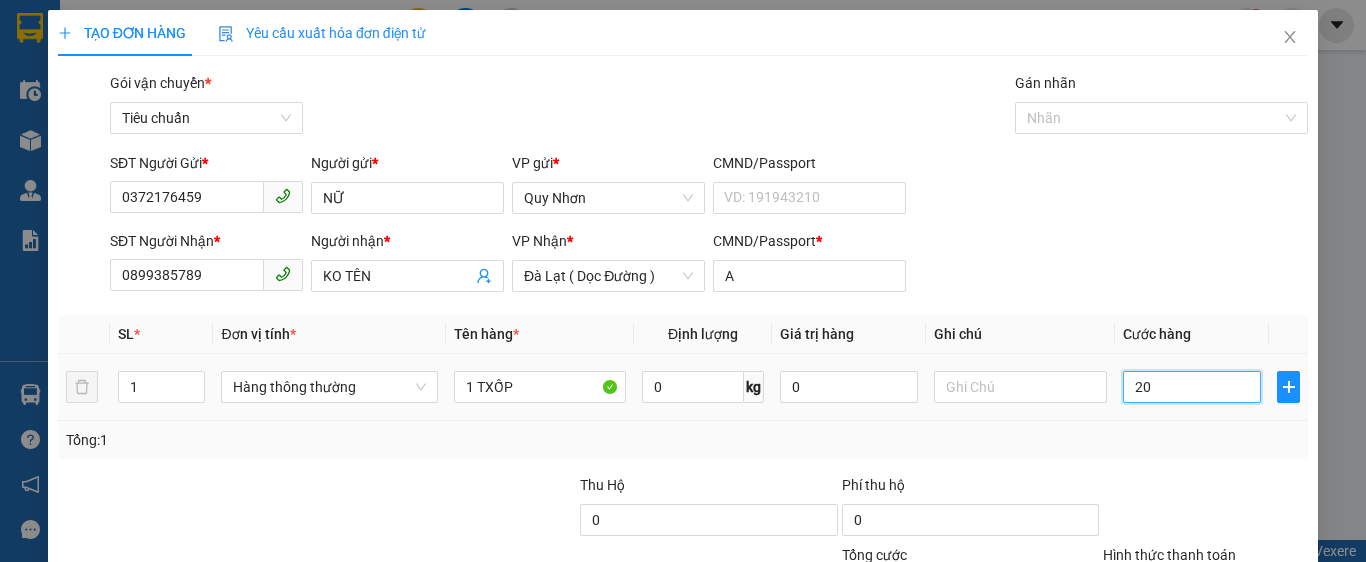 type on "200" 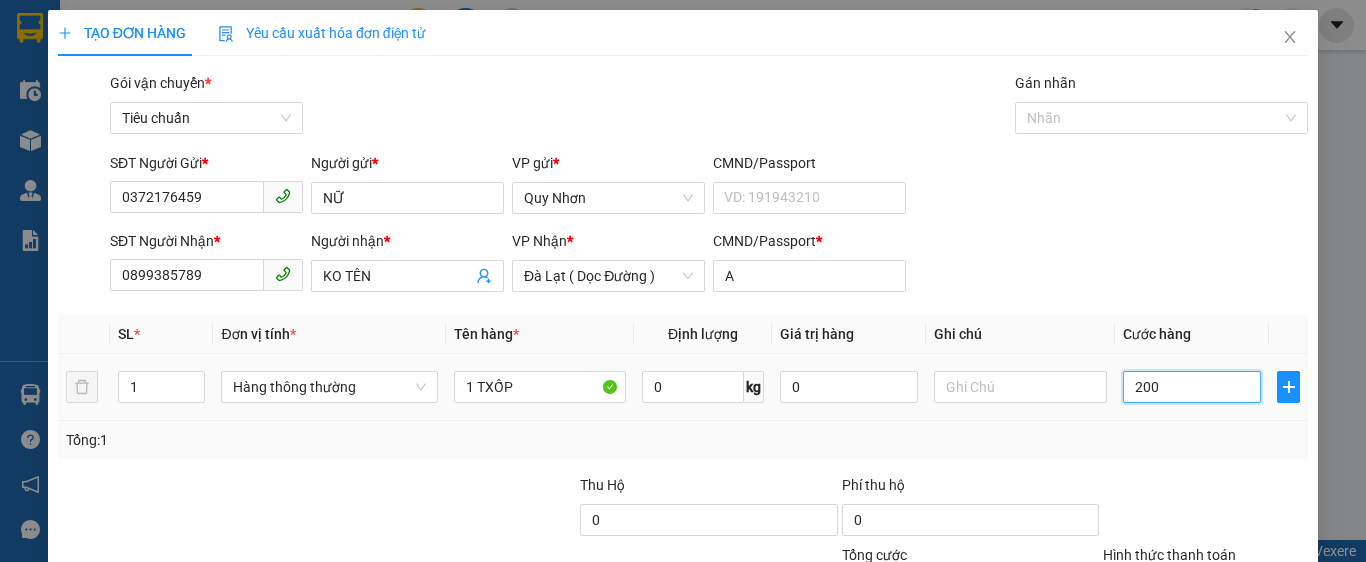 type on "2.000" 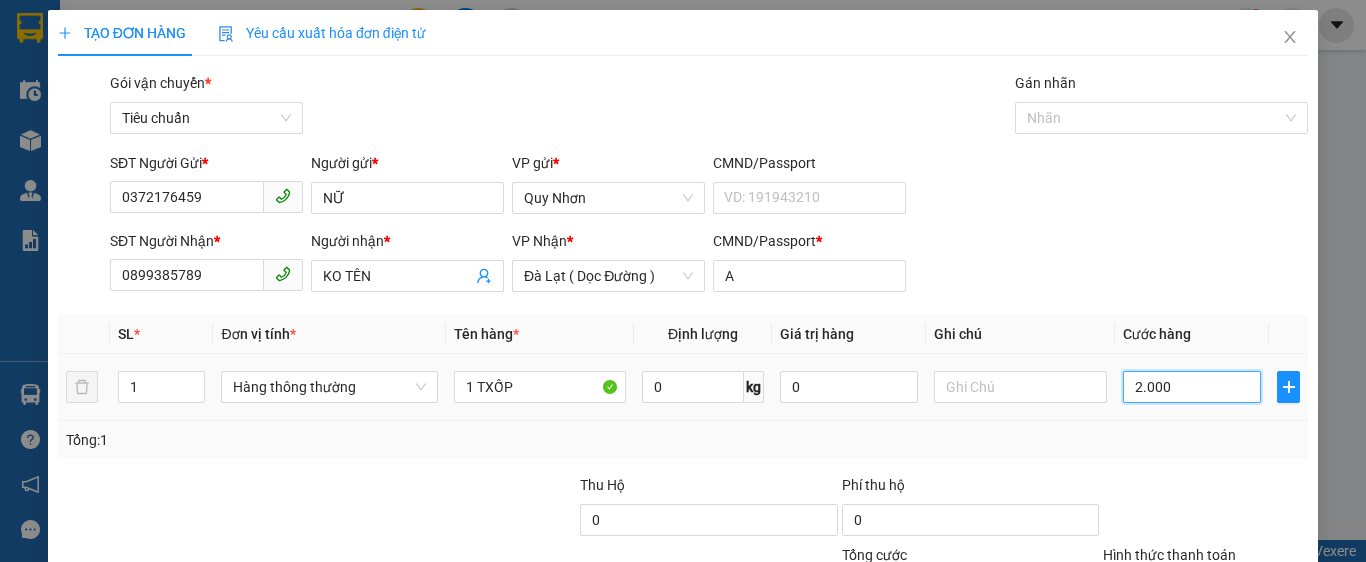 type on "2.000" 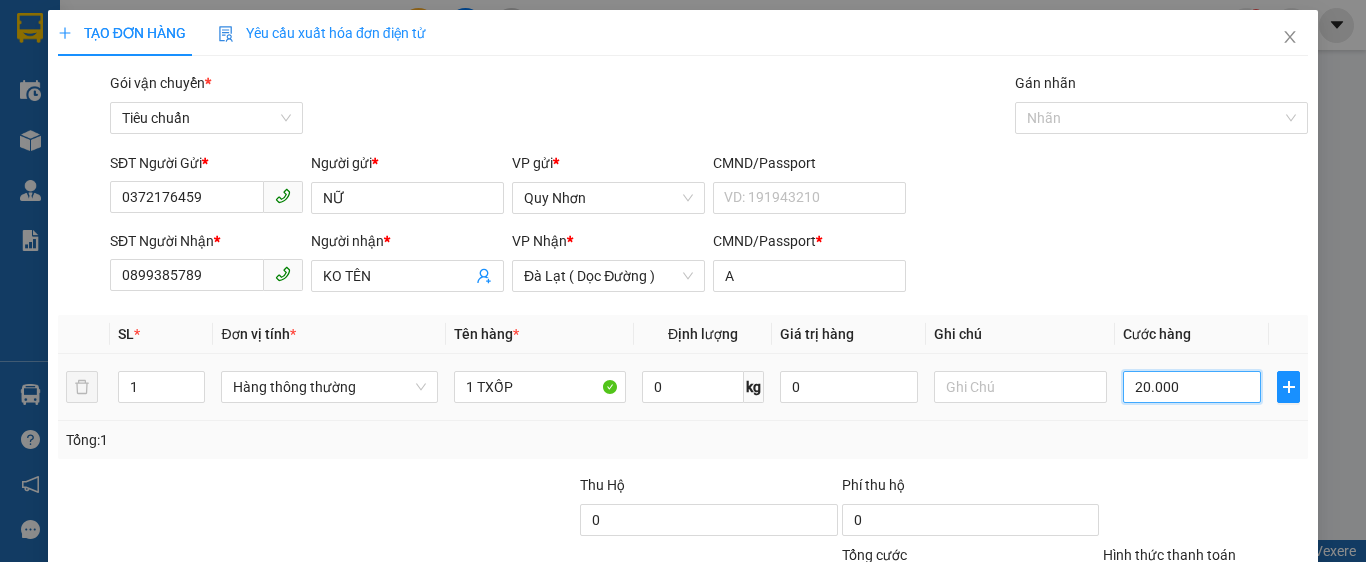 type on "20.000" 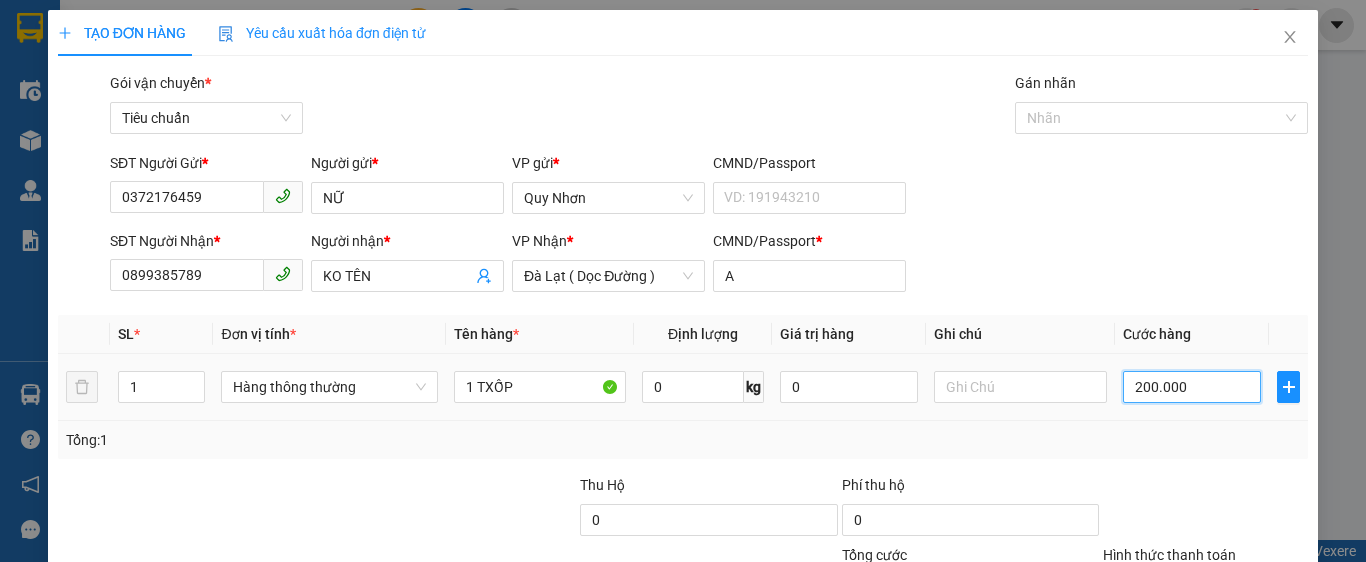 type on "200.000" 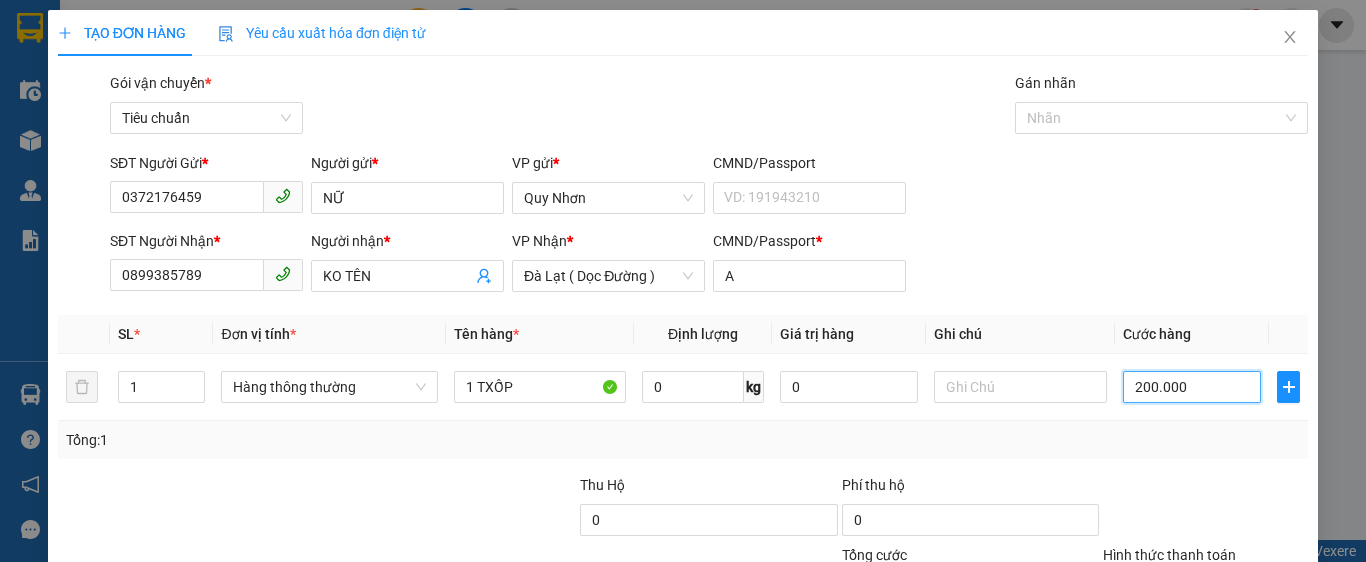 scroll, scrollTop: 178, scrollLeft: 0, axis: vertical 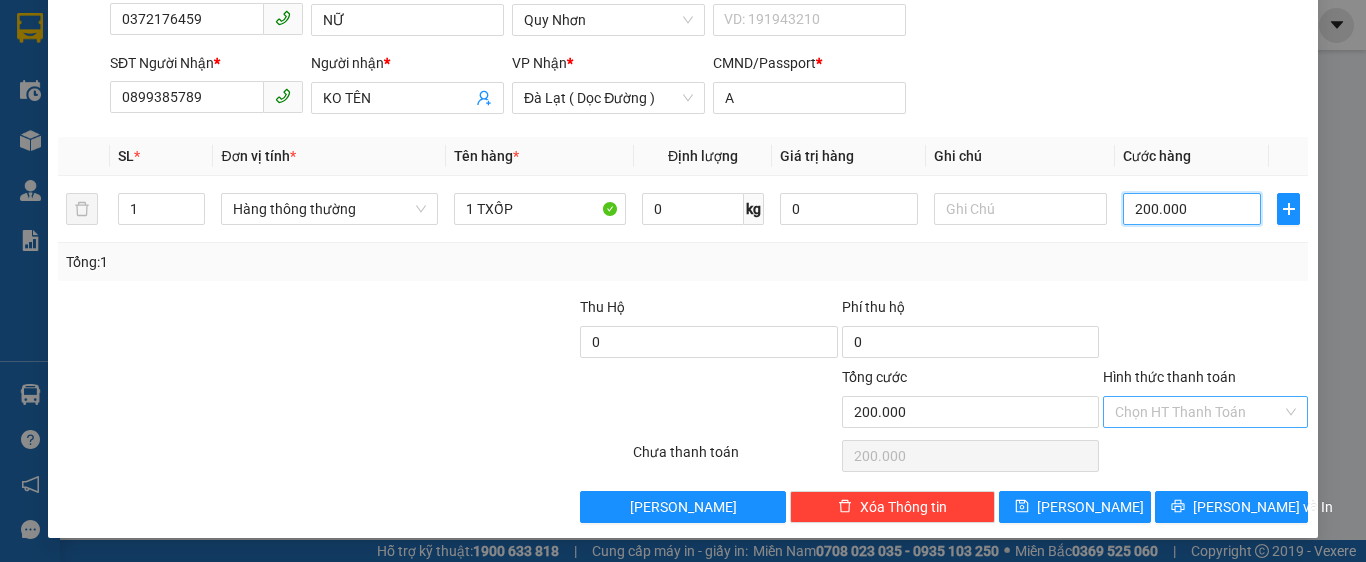 type on "200.000" 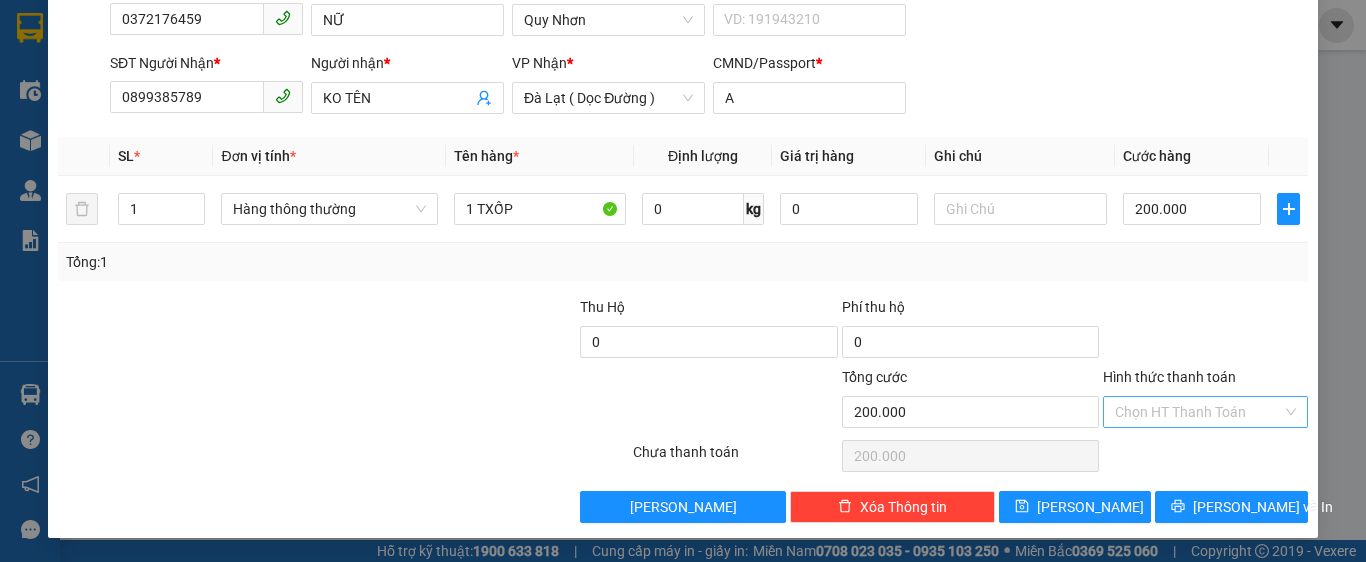 click on "Hình thức thanh toán" at bounding box center [1198, 412] 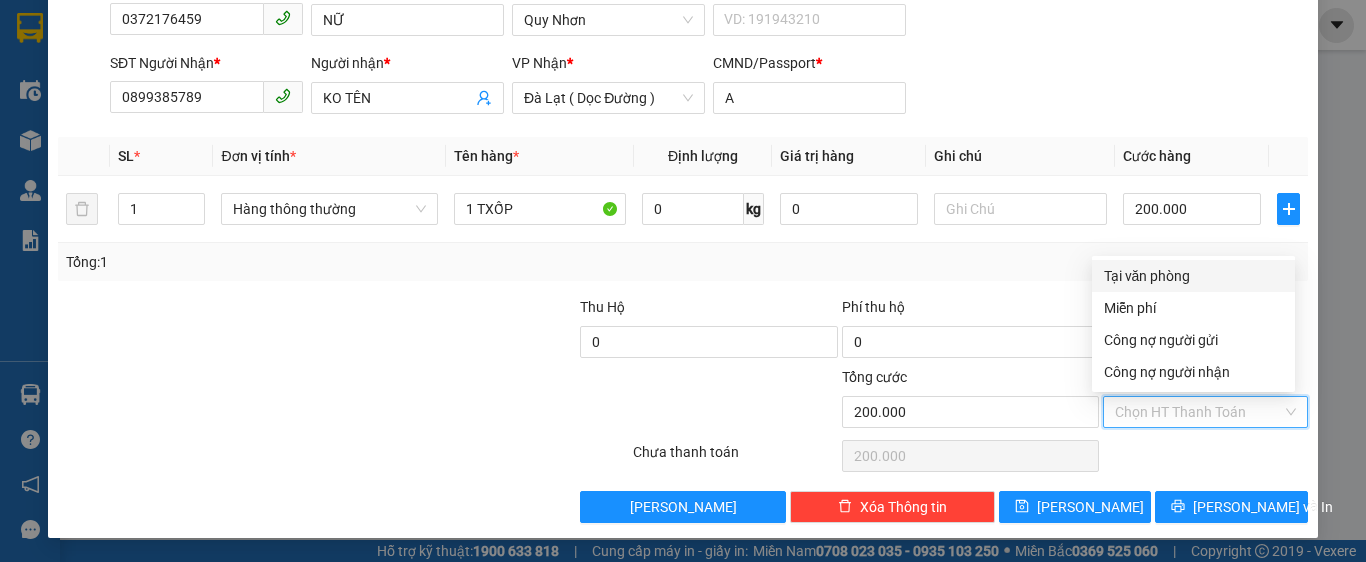 click on "Tại văn phòng" at bounding box center [1193, 276] 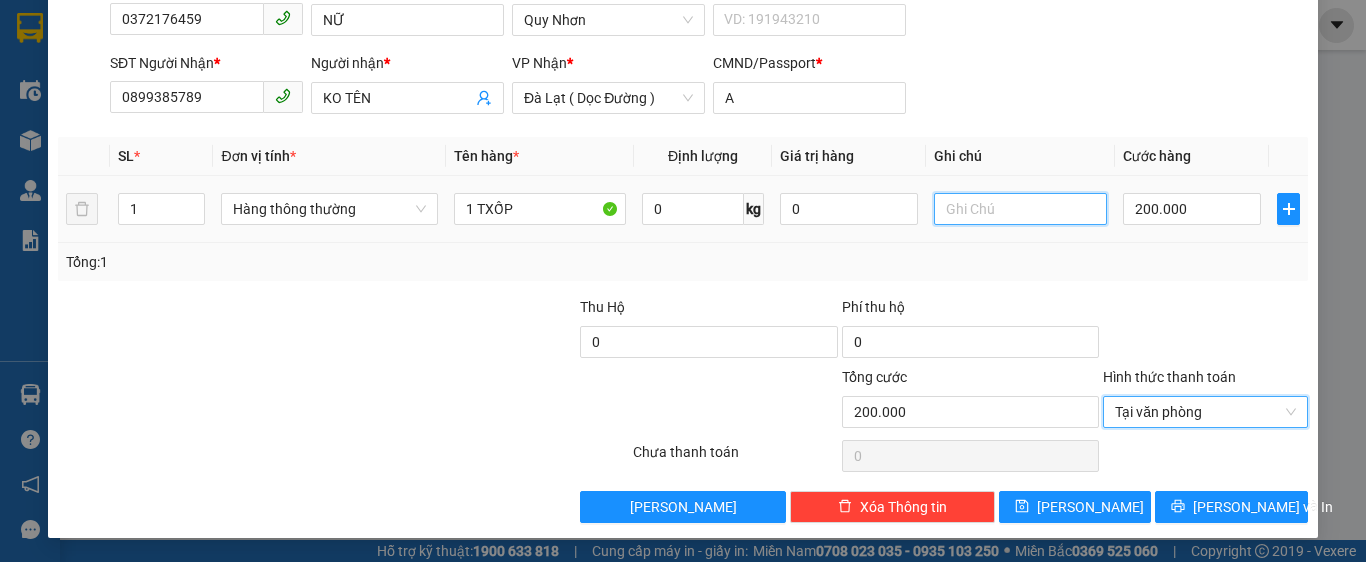 click at bounding box center [1020, 209] 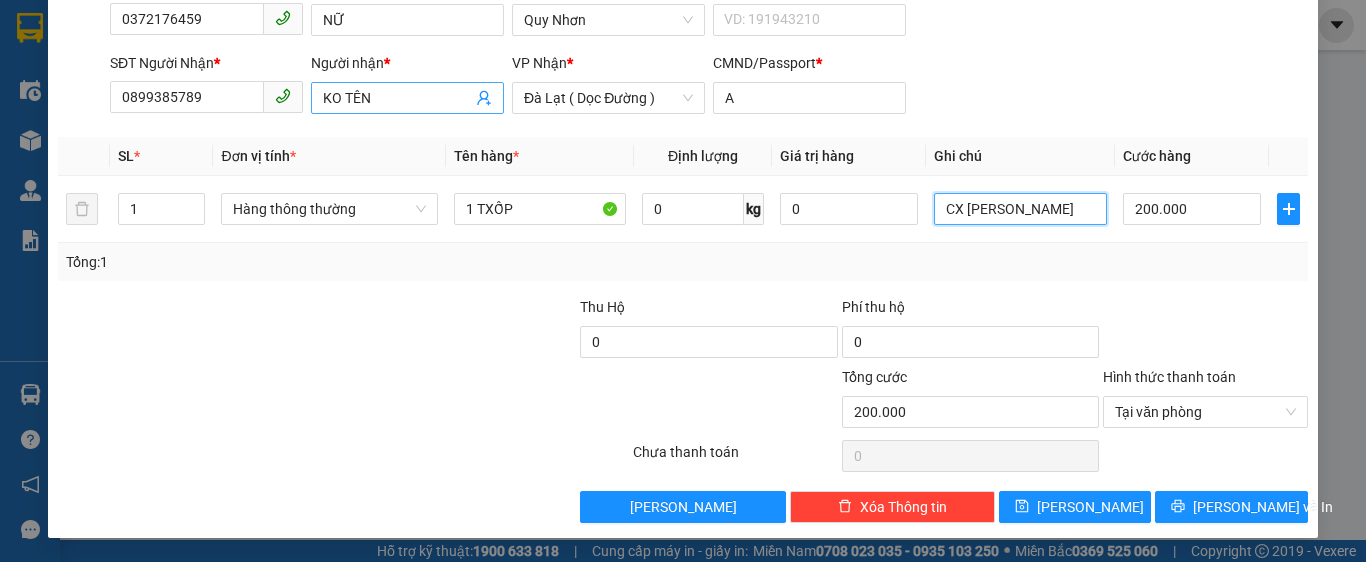 type on "CX [PERSON_NAME]" 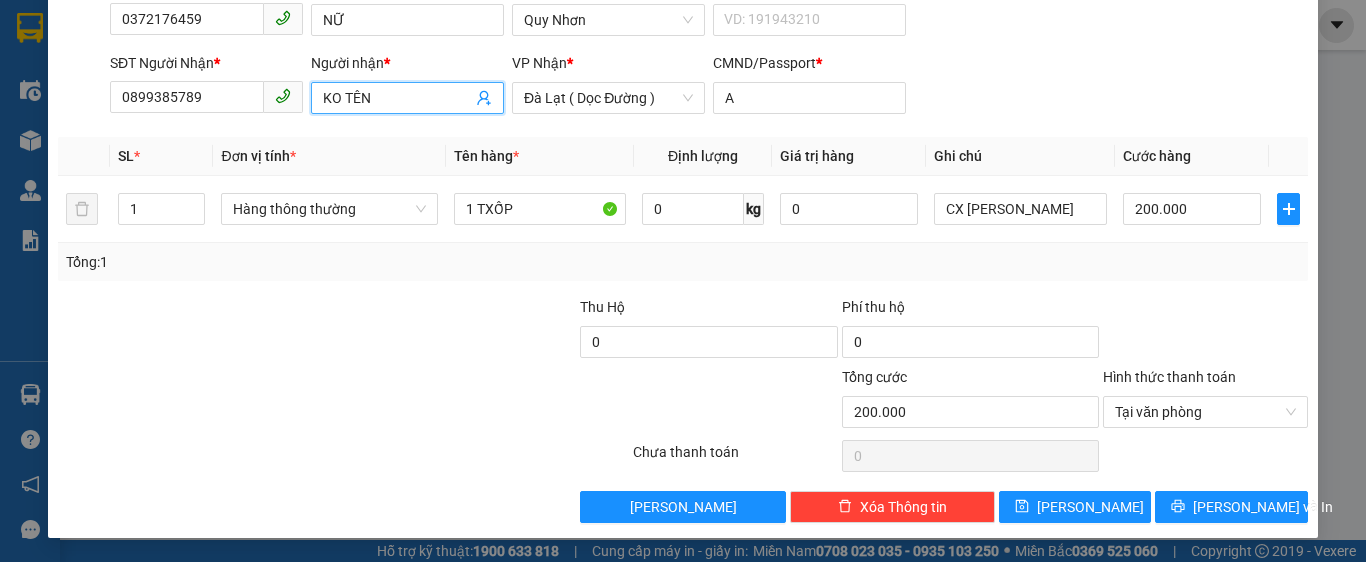 drag, startPoint x: 379, startPoint y: 84, endPoint x: 380, endPoint y: 105, distance: 21.023796 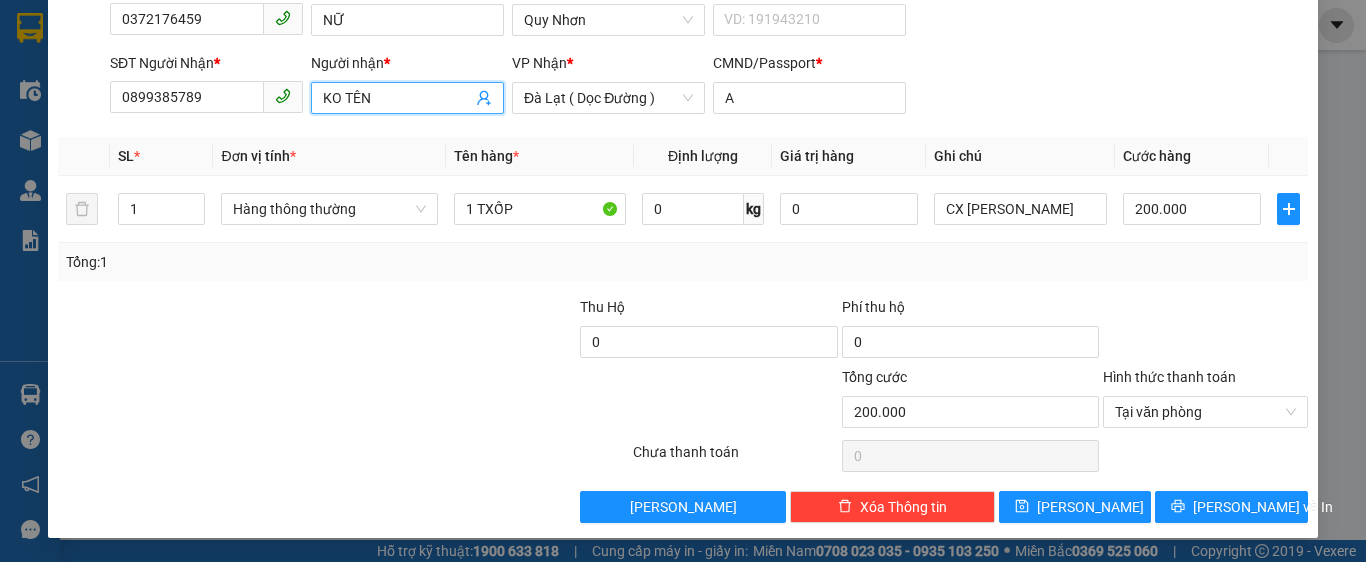 click on "Transit Pickup Surcharge Ids Transit Deliver Surcharge Ids Transit Deliver Surcharge Transit Deliver Surcharge Gói vận chuyển  * Tiêu chuẩn Gán nhãn   Nhãn SĐT Người Gửi  * 0372176459 Người gửi  * NỮ VP gửi  * Quy Nhơn CMND/Passport VD: [PASSPORT] SĐT Người Nhận  * 0899385789 Người nhận  * KO TÊN VP Nhận  * [GEOGRAPHIC_DATA] ( Dọc Đường ) CMND/Passport  * A SL  * Đơn vị tính  * Tên hàng  * Định lượng Giá trị hàng Ghi chú Cước hàng                   1 Hàng thông thường 1 TXỐP 0 kg 0 CX HÙNG VƯƠNG 200.000 Tổng:  1 Thu Hộ 0 Phí thu hộ 0 Tổng cước 200.000 Hình thức thanh toán Tại văn phòng Số tiền thu trước 0 Tại văn phòng Chưa thanh toán 0 Lưu nháp Xóa Thông tin [PERSON_NAME] và In 1 TXỐP Tại văn phòng Miễn phí Tại văn phòng Miễn phí Công nợ người gửi Công nợ người nhận" at bounding box center (683, 208) 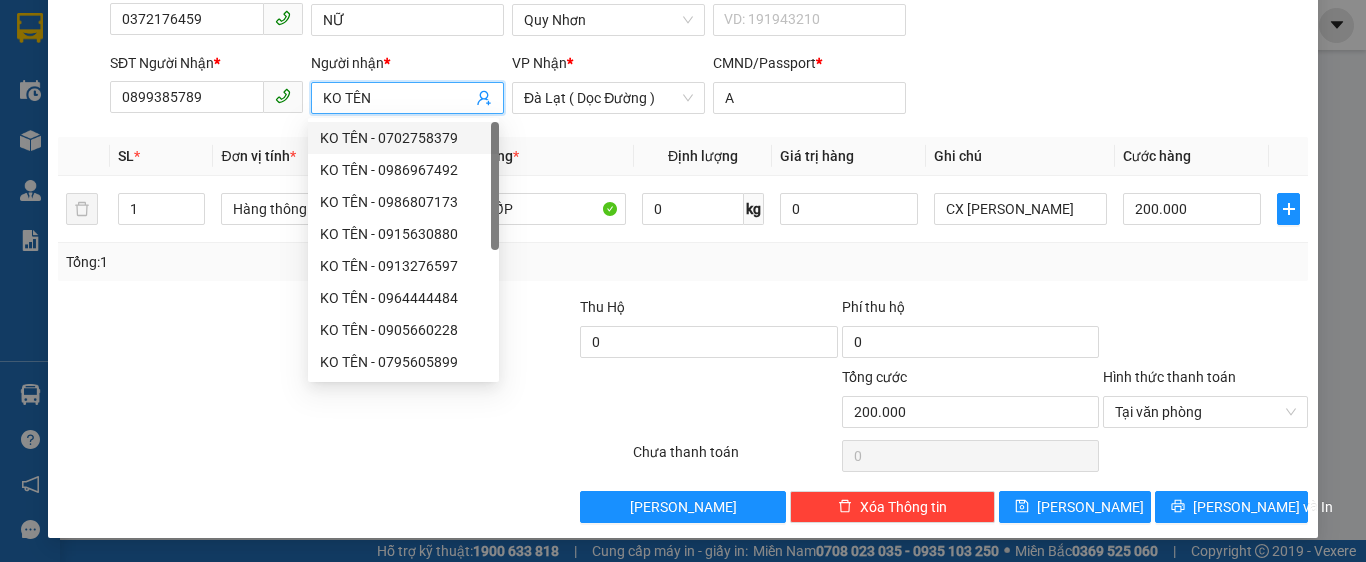 drag, startPoint x: 384, startPoint y: 99, endPoint x: 271, endPoint y: 121, distance: 115.12167 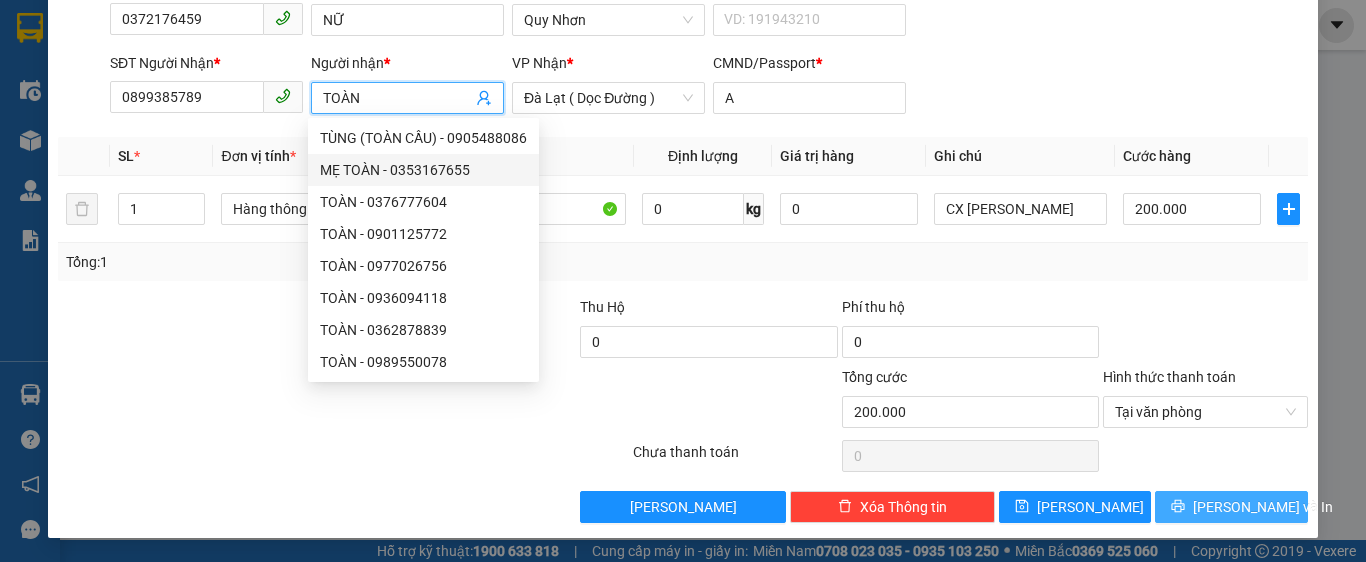 type on "TOÀN" 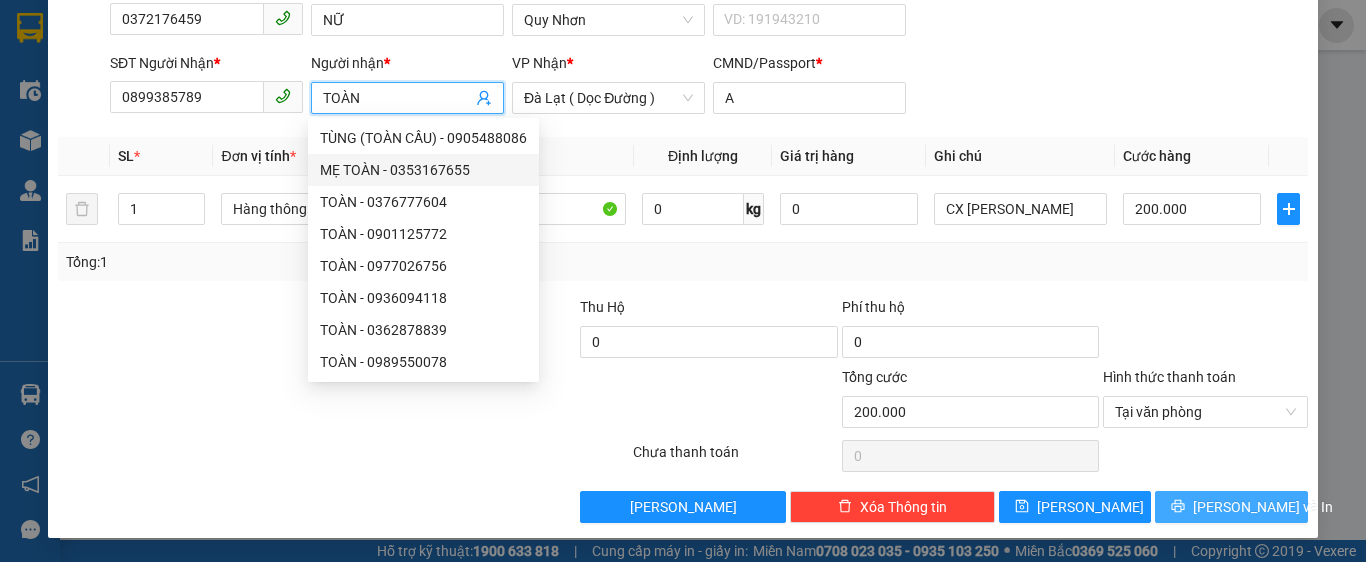 click on "[PERSON_NAME] và In" at bounding box center (1263, 507) 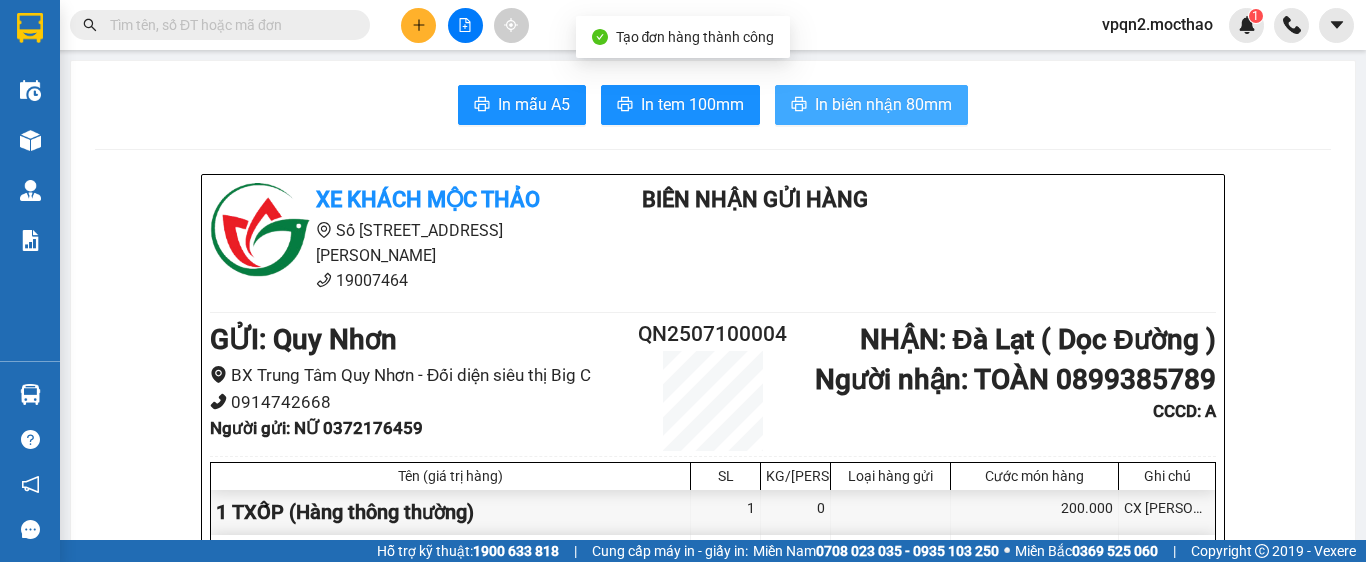 click on "In biên nhận 80mm" at bounding box center (883, 104) 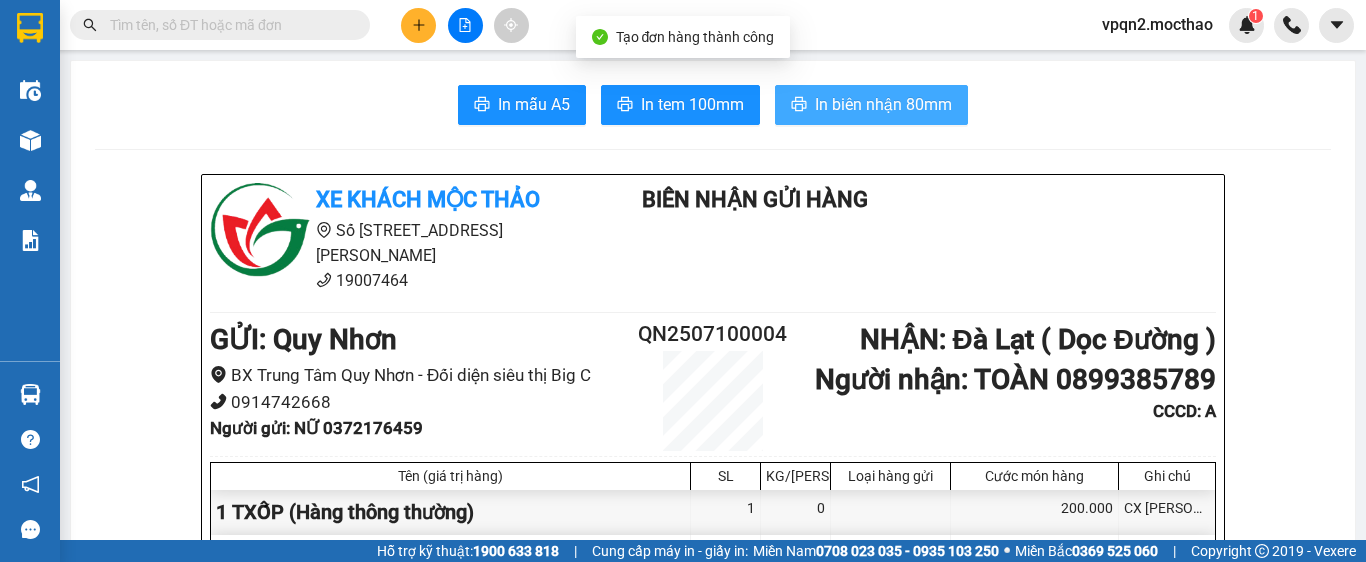 scroll, scrollTop: 0, scrollLeft: 0, axis: both 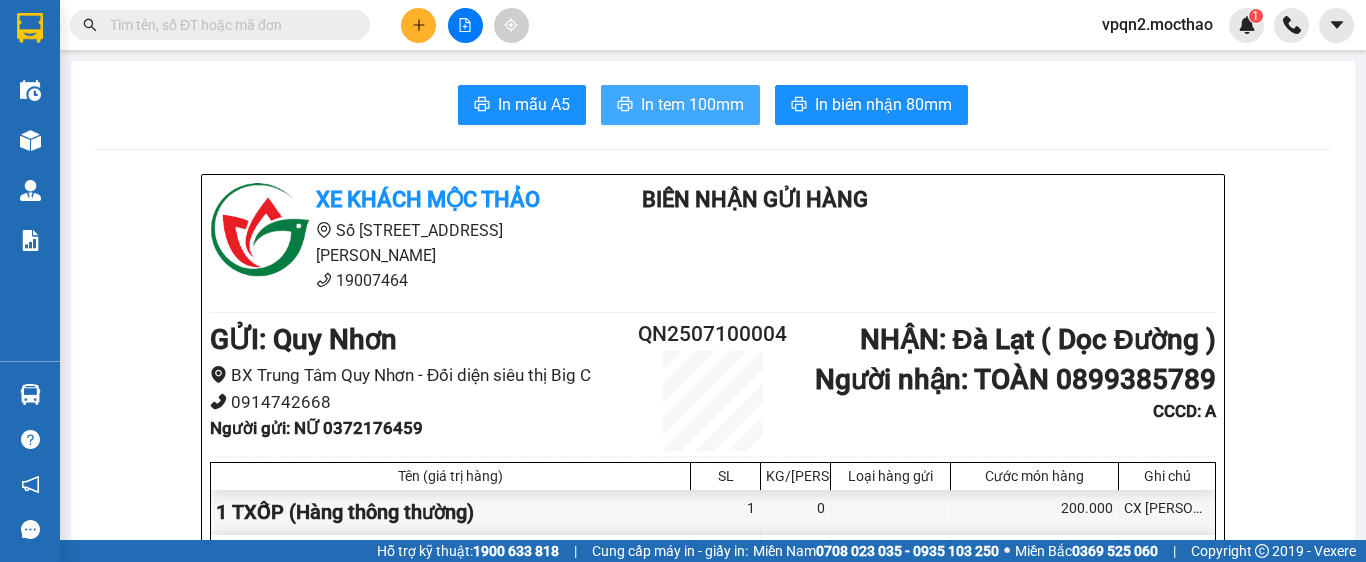 click on "In tem 100mm" at bounding box center (692, 104) 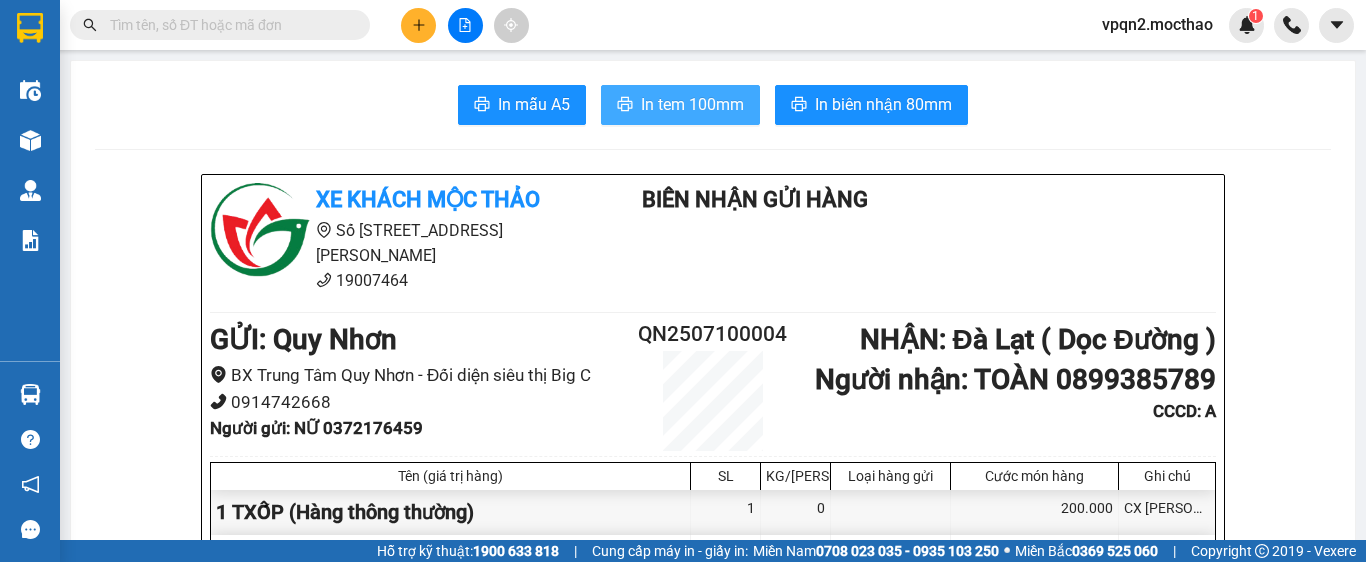 scroll, scrollTop: 0, scrollLeft: 0, axis: both 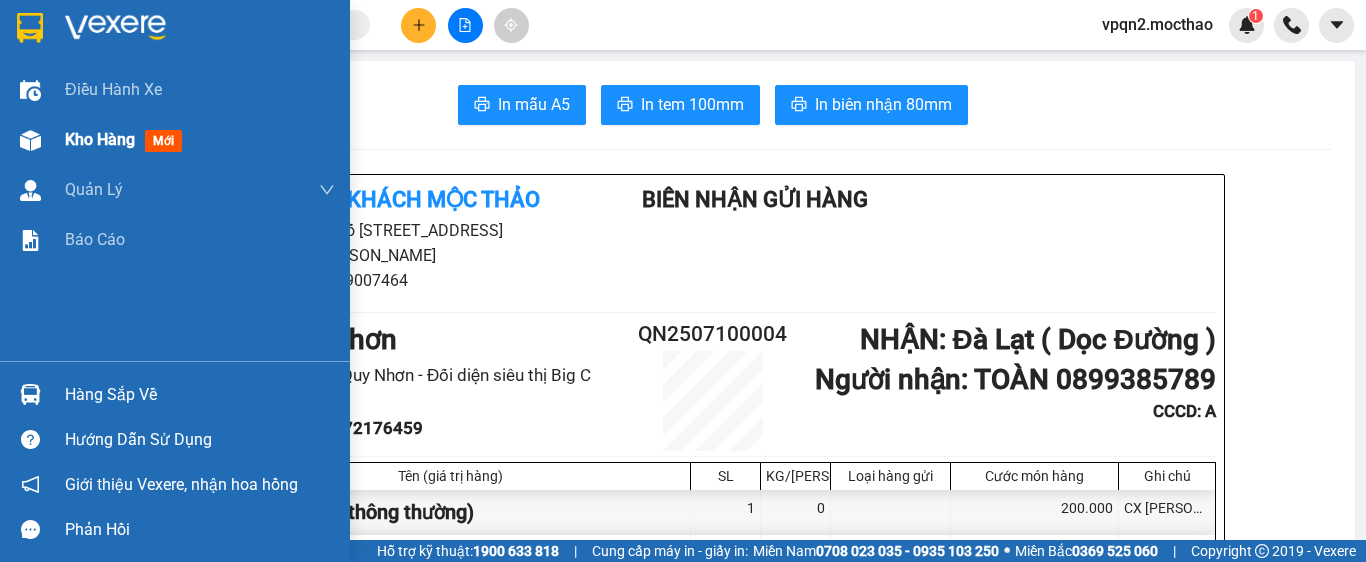 click on "Kho hàng" at bounding box center (100, 139) 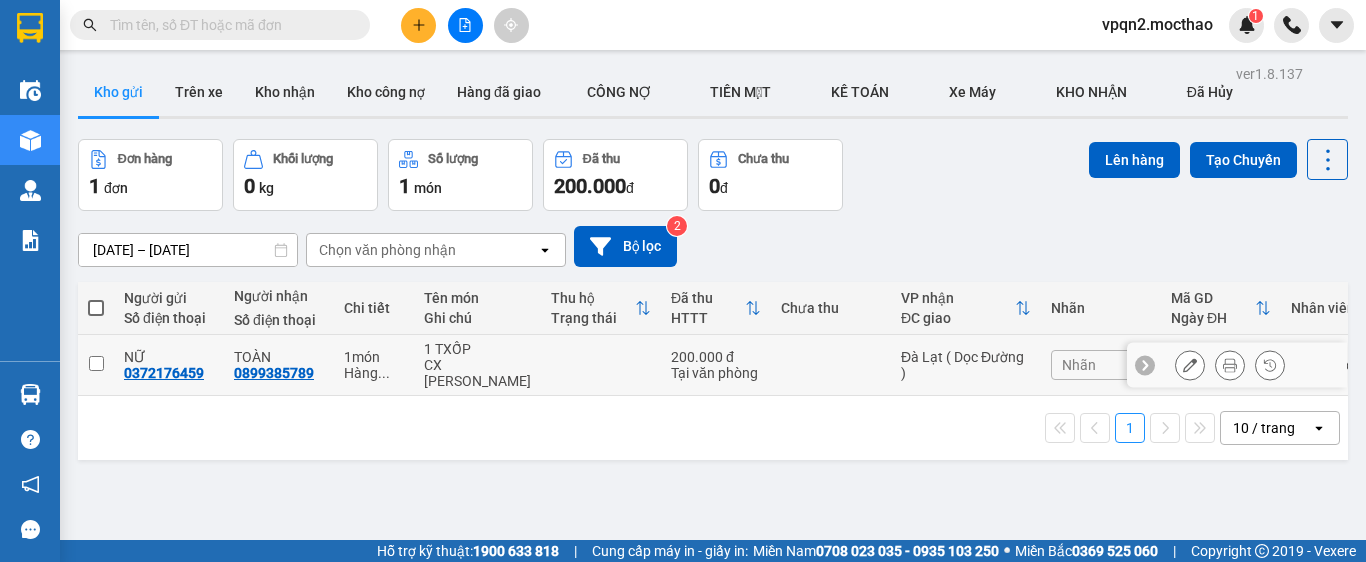 drag, startPoint x: 101, startPoint y: 360, endPoint x: 291, endPoint y: 341, distance: 190.94763 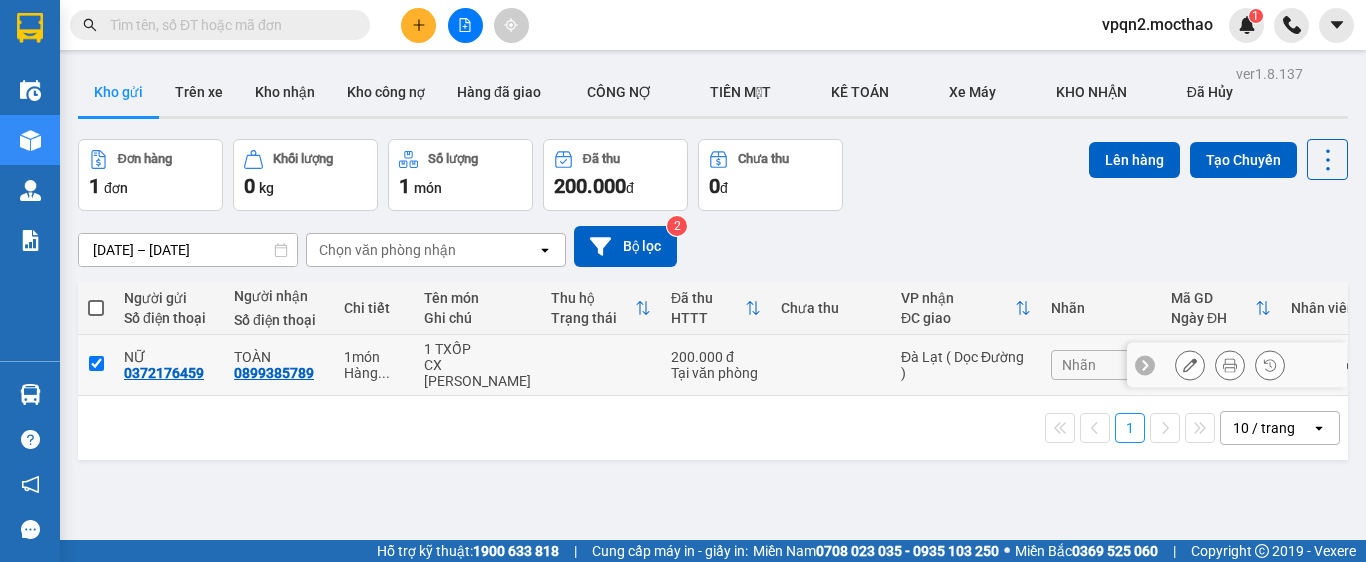 checkbox on "true" 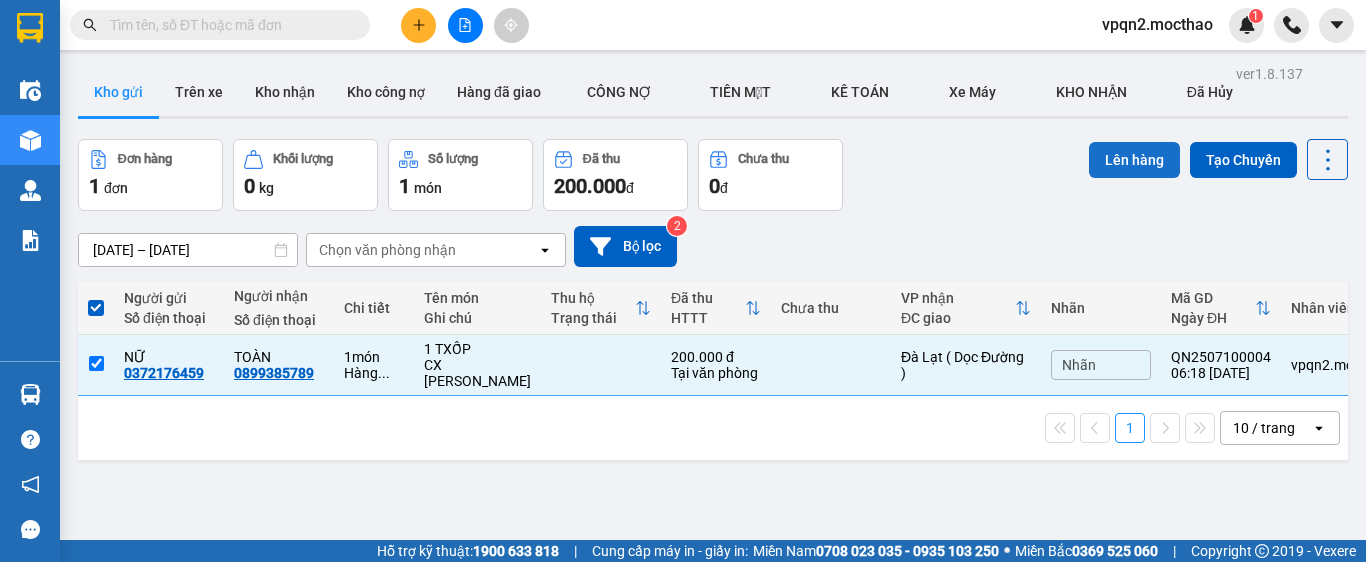 click on "Lên hàng" at bounding box center (1134, 160) 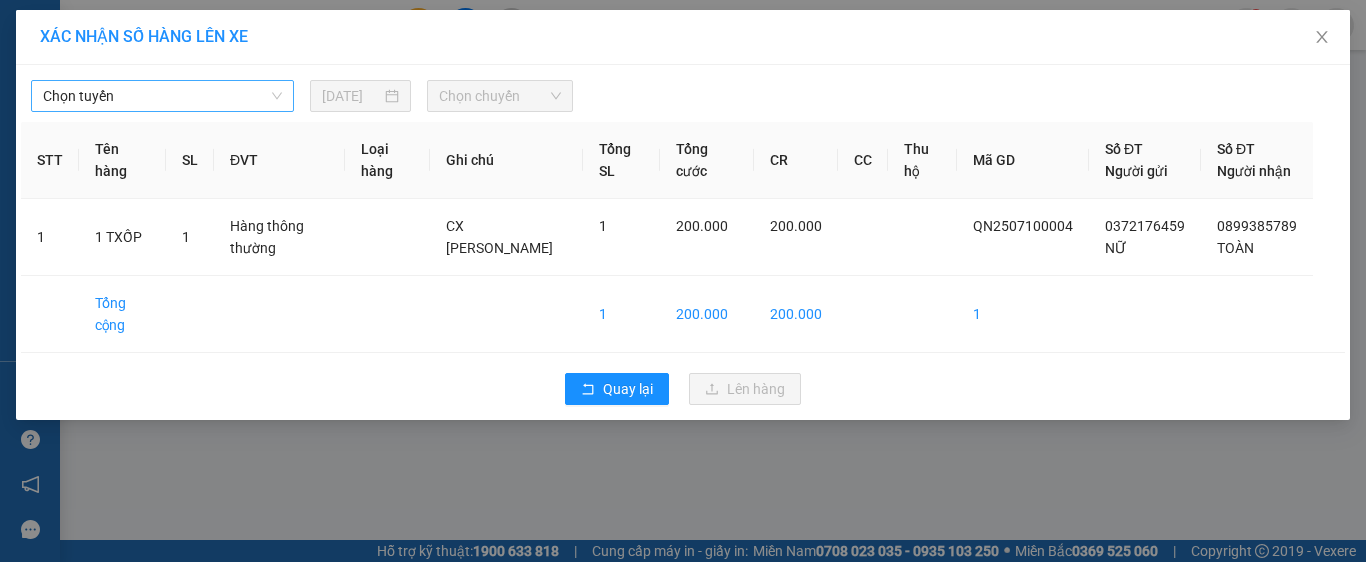 click on "Chọn tuyến" at bounding box center (162, 96) 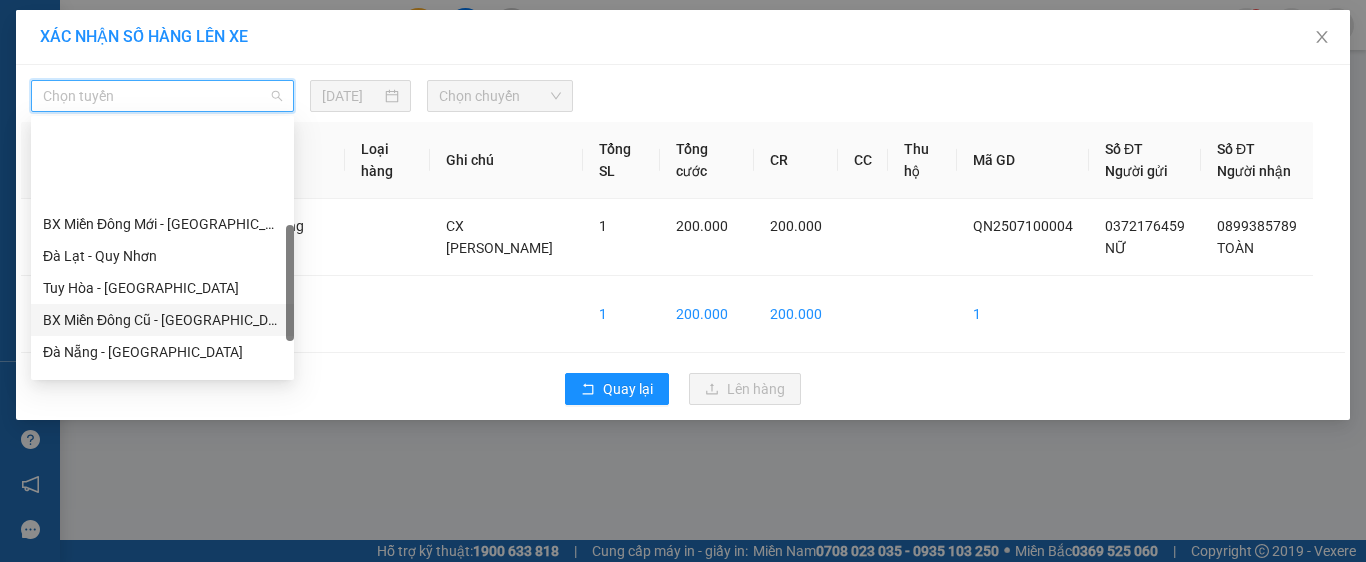 scroll, scrollTop: 400, scrollLeft: 0, axis: vertical 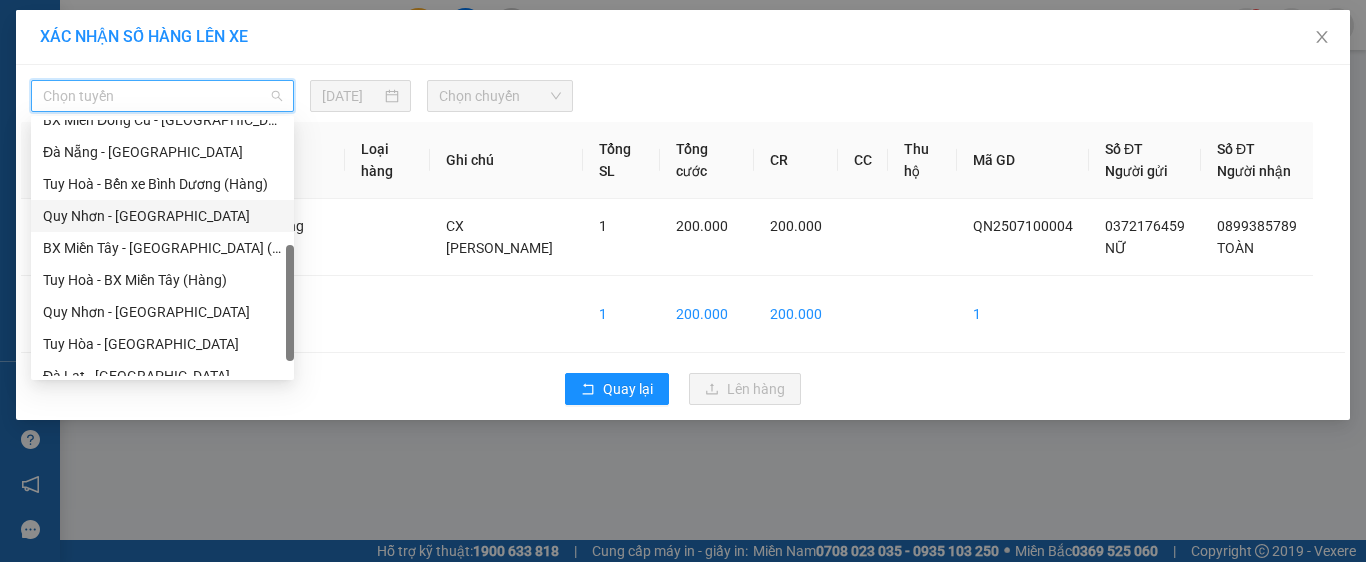 click on "Quy Nhơn - [GEOGRAPHIC_DATA]" at bounding box center [162, 216] 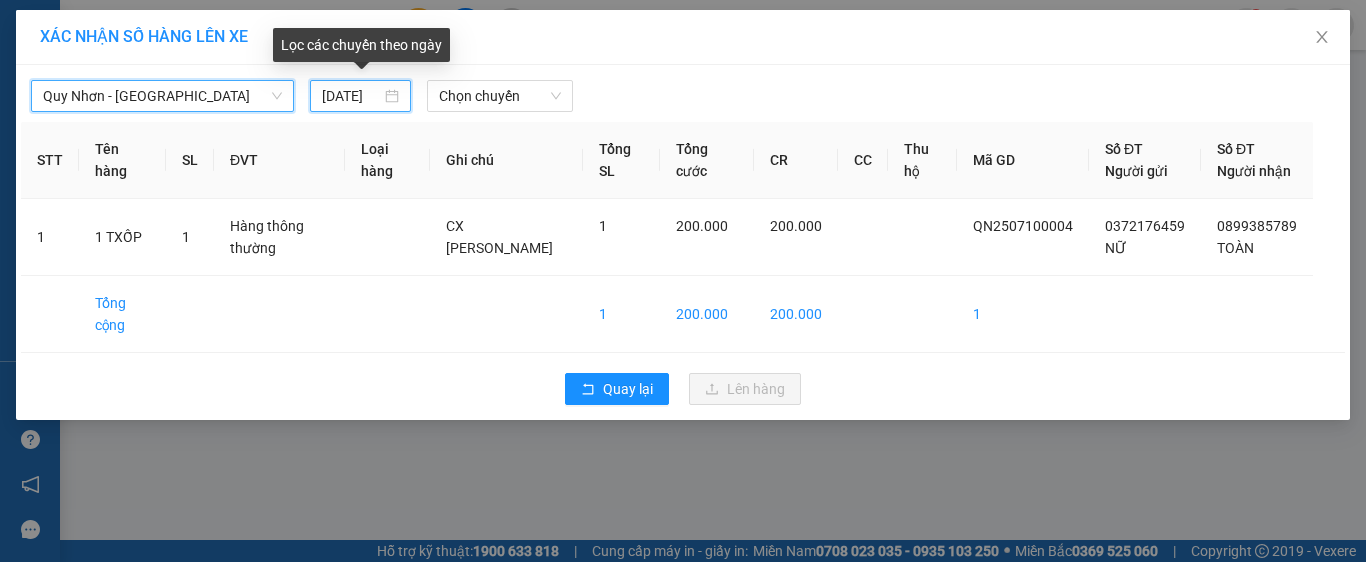 click on "[DATE]" at bounding box center [351, 96] 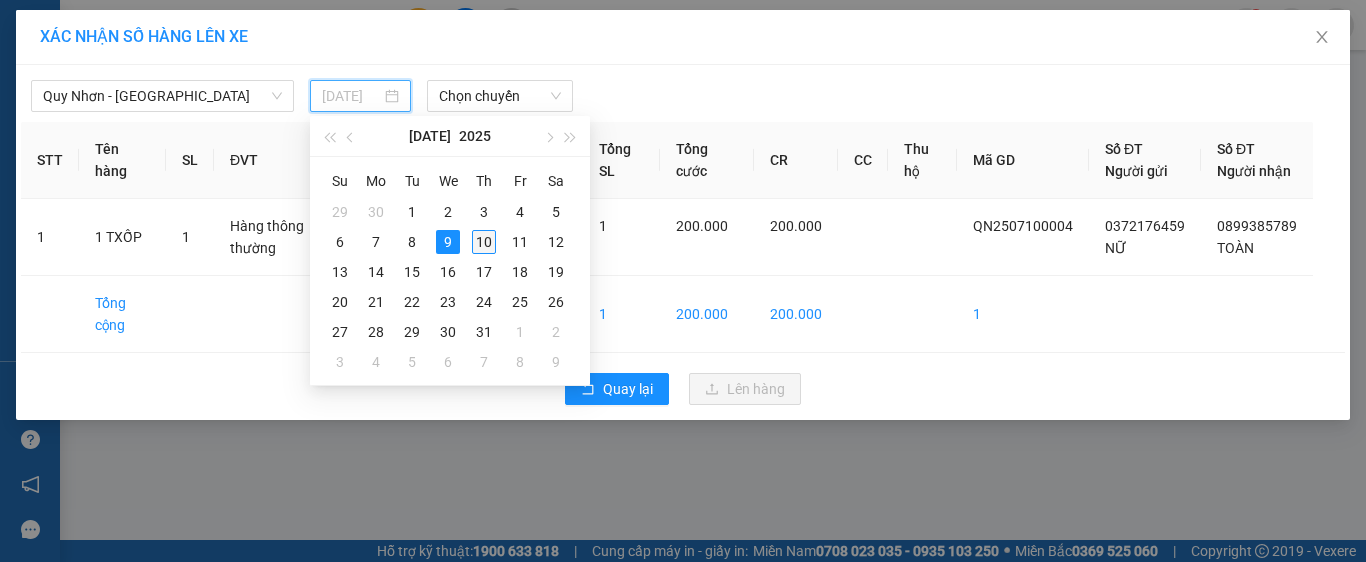 click on "10" at bounding box center (484, 242) 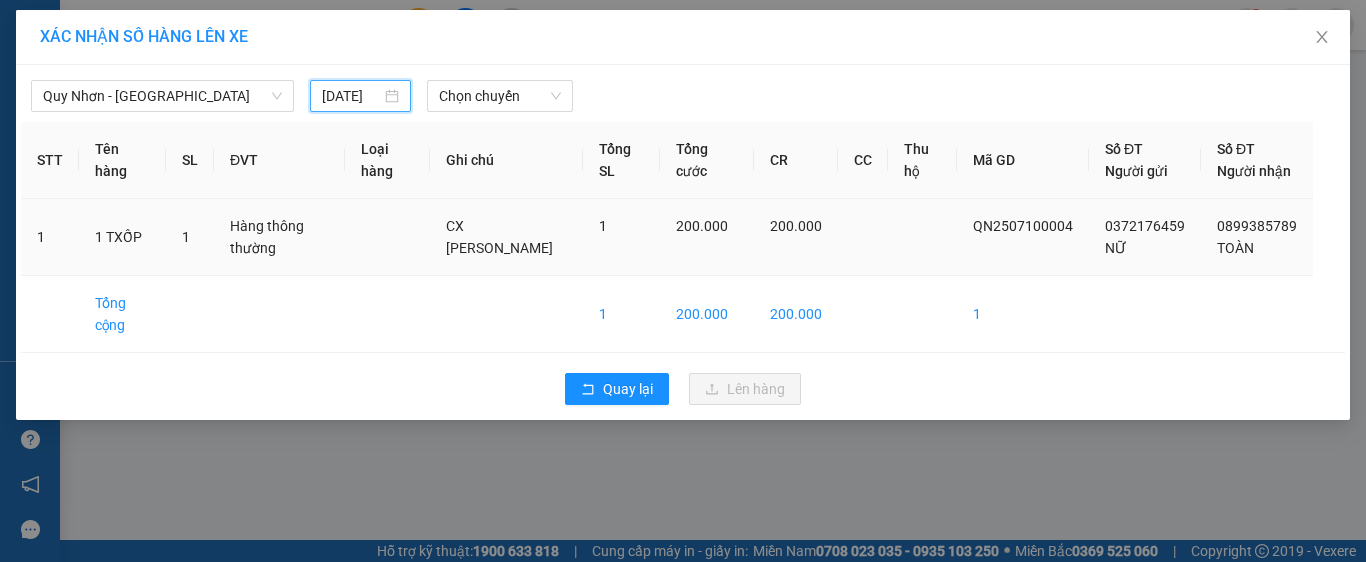 type on "[DATE]" 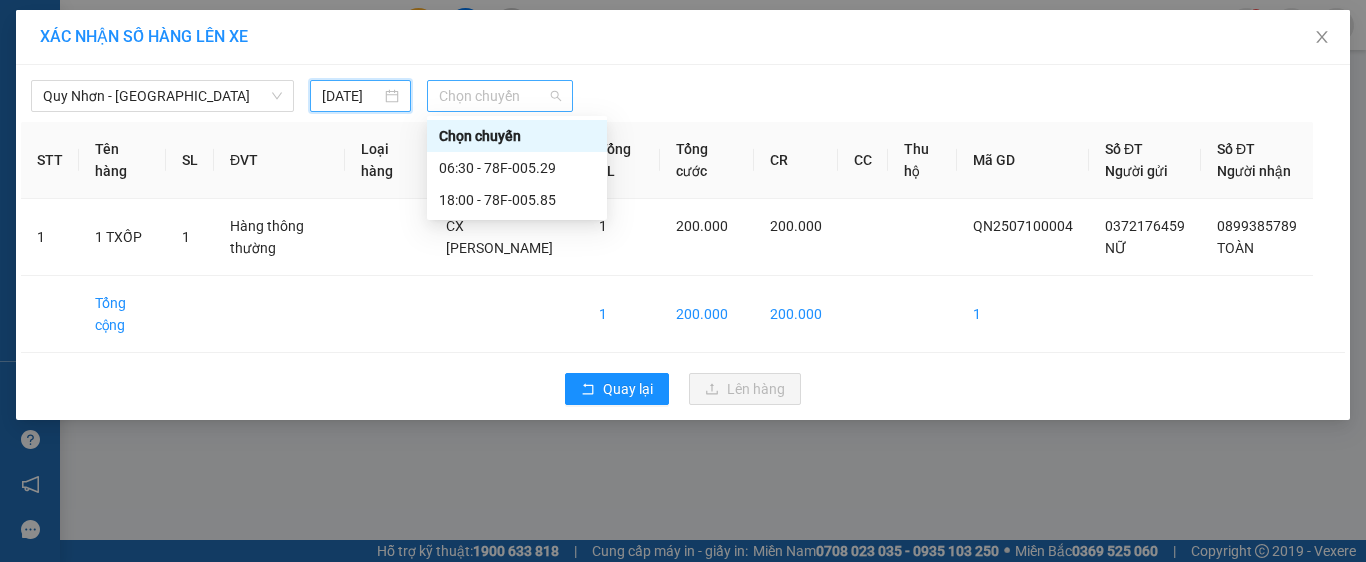 click on "Chọn chuyến" at bounding box center (500, 96) 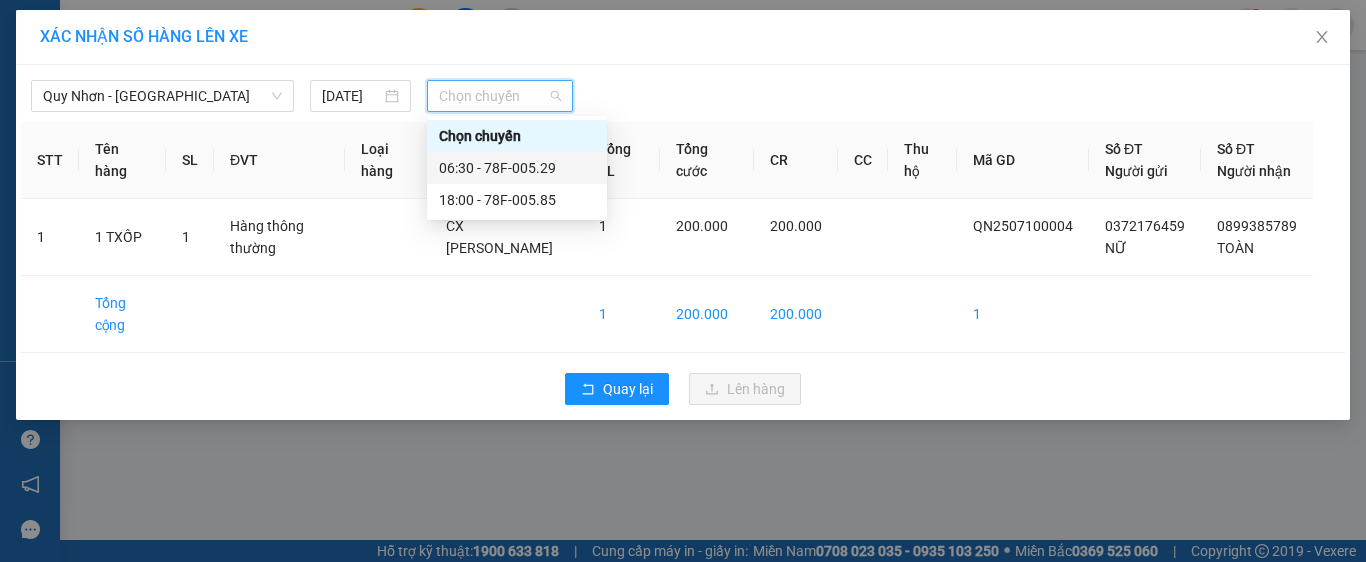 click on "06:30     - 78F-005.29" at bounding box center [517, 168] 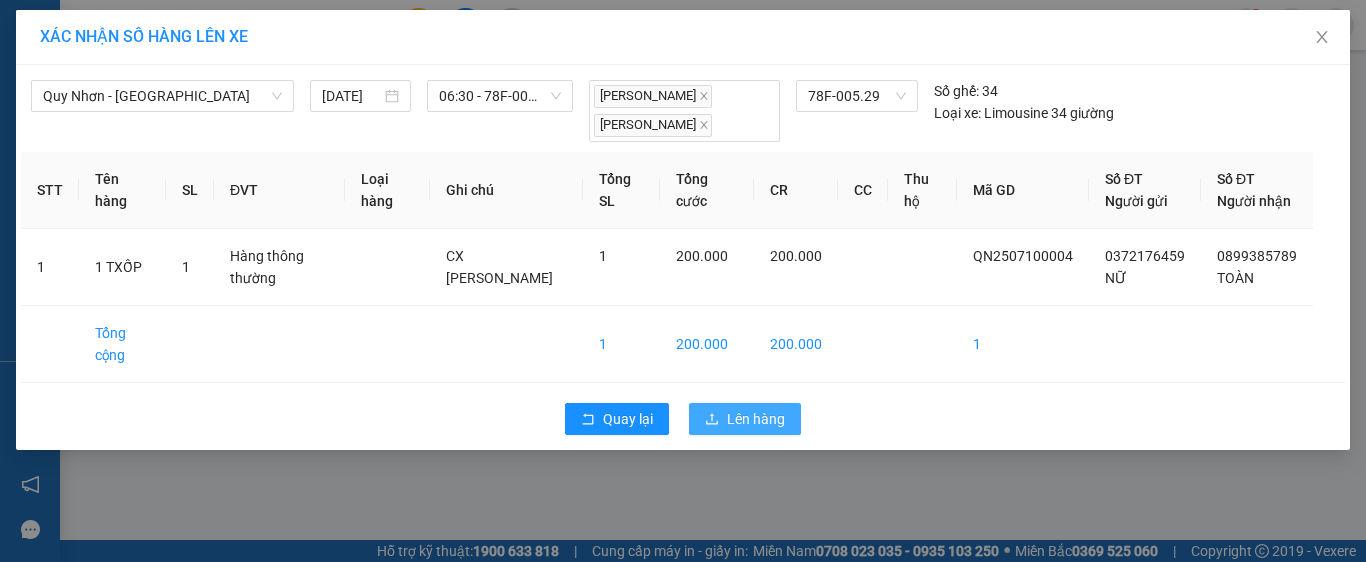 click on "Lên hàng" at bounding box center (756, 419) 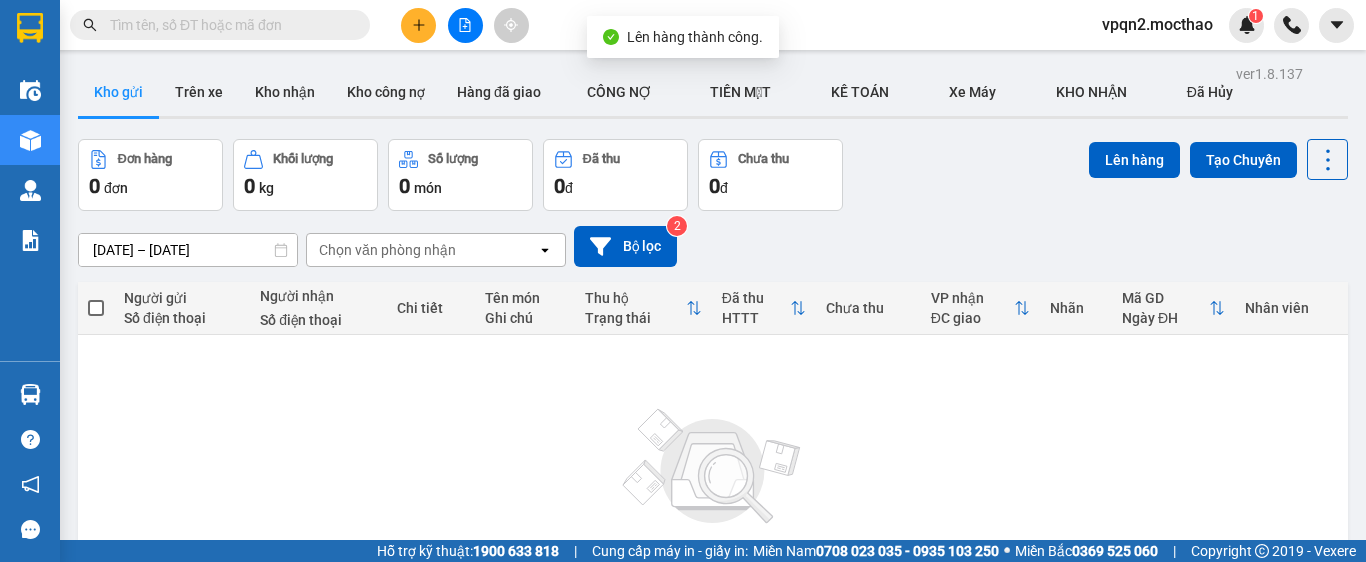 click 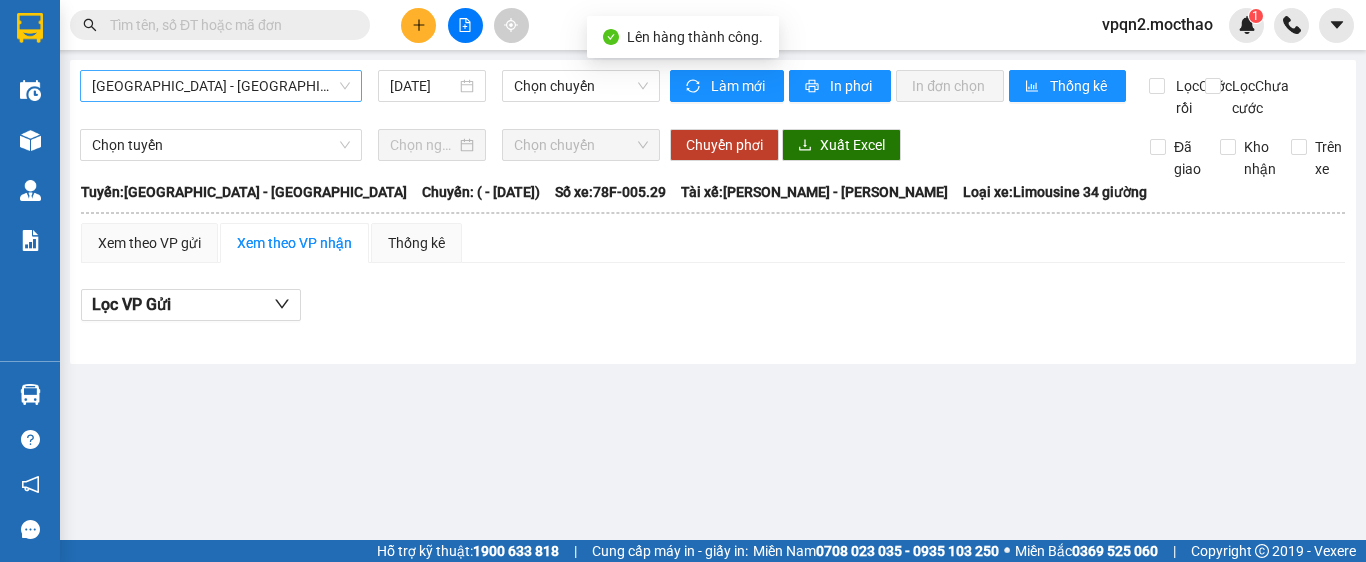 click on "[GEOGRAPHIC_DATA] - [GEOGRAPHIC_DATA]" at bounding box center (221, 86) 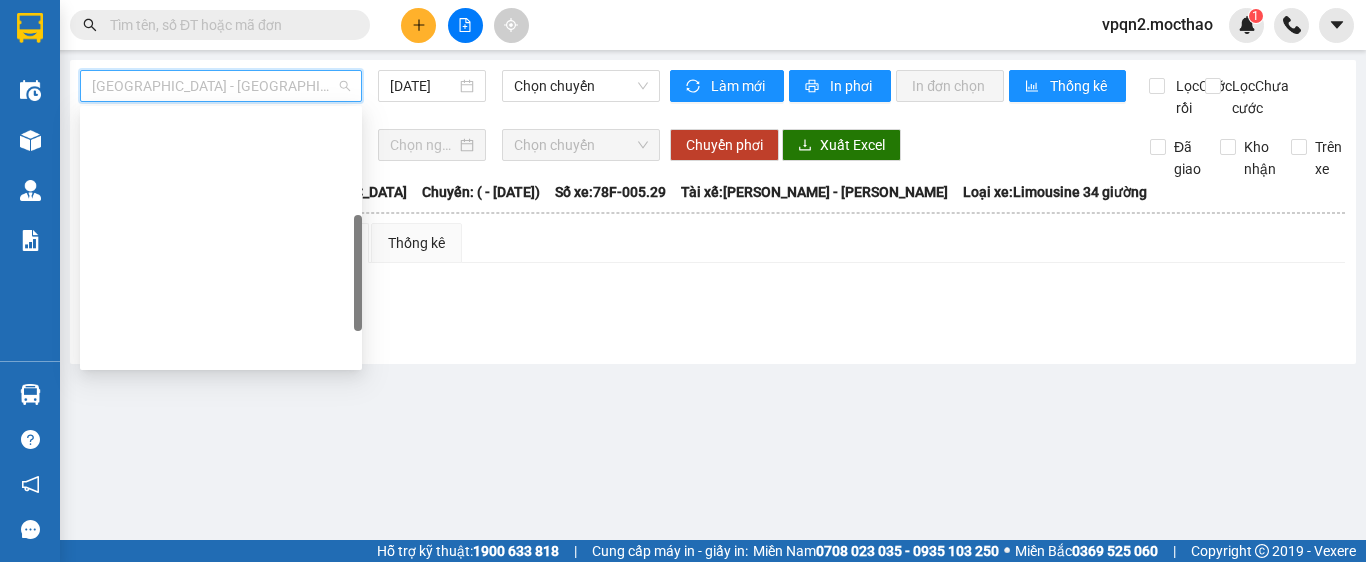 scroll, scrollTop: 300, scrollLeft: 0, axis: vertical 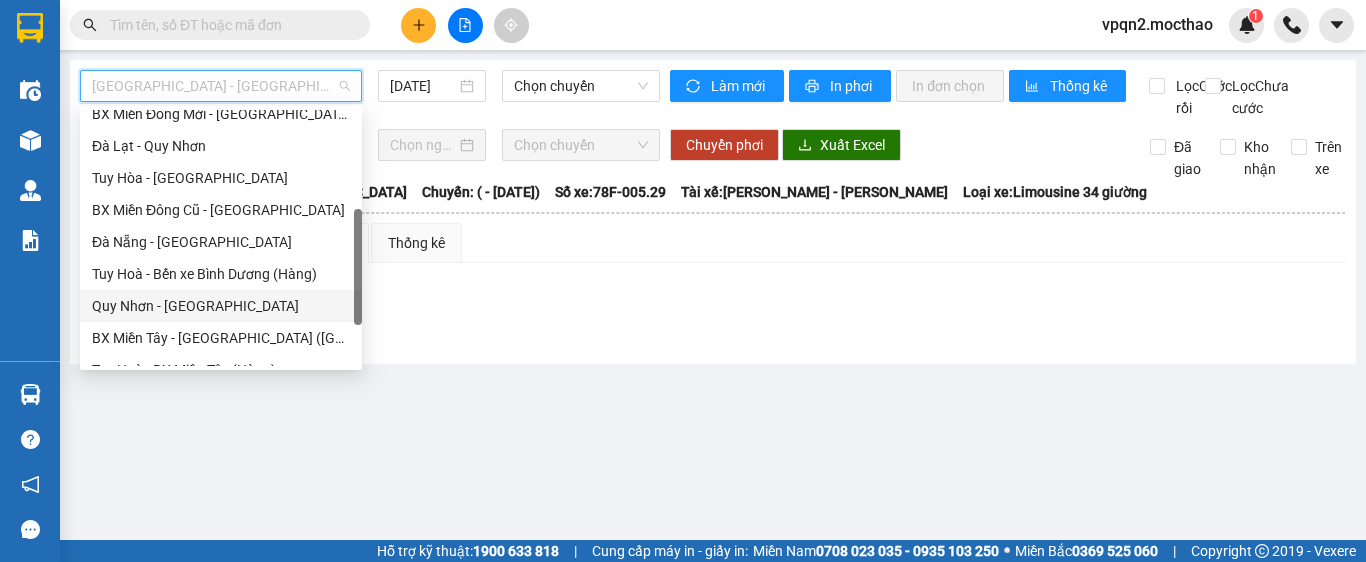 click on "Quy Nhơn - [GEOGRAPHIC_DATA]" at bounding box center (221, 306) 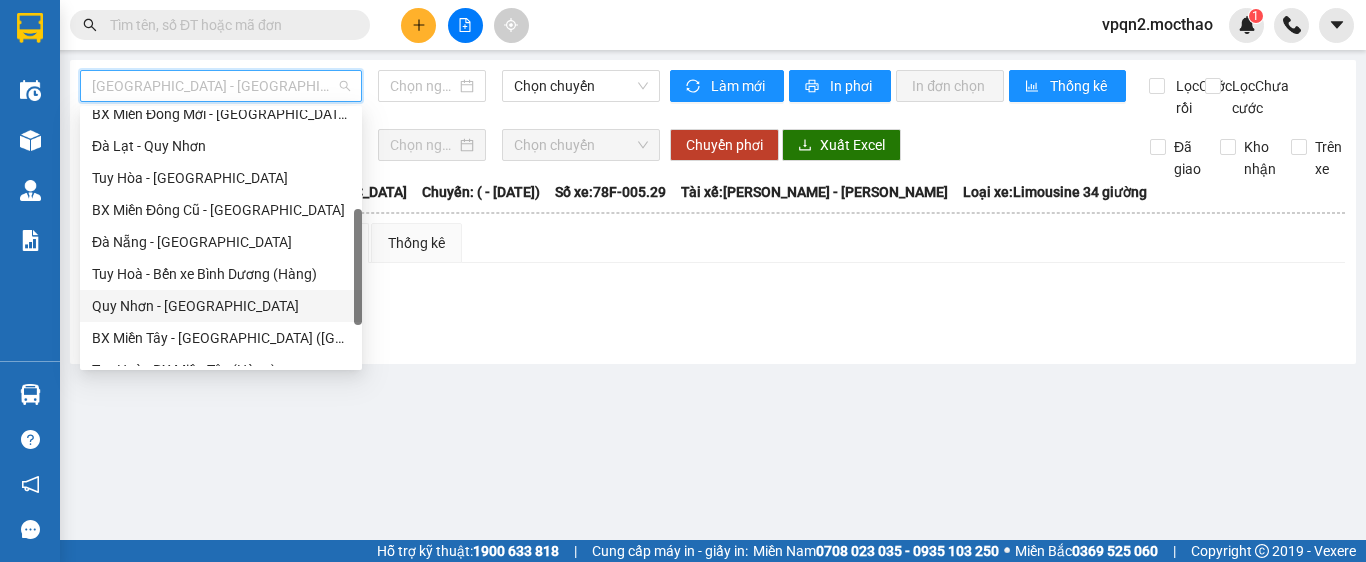 type on "[DATE]" 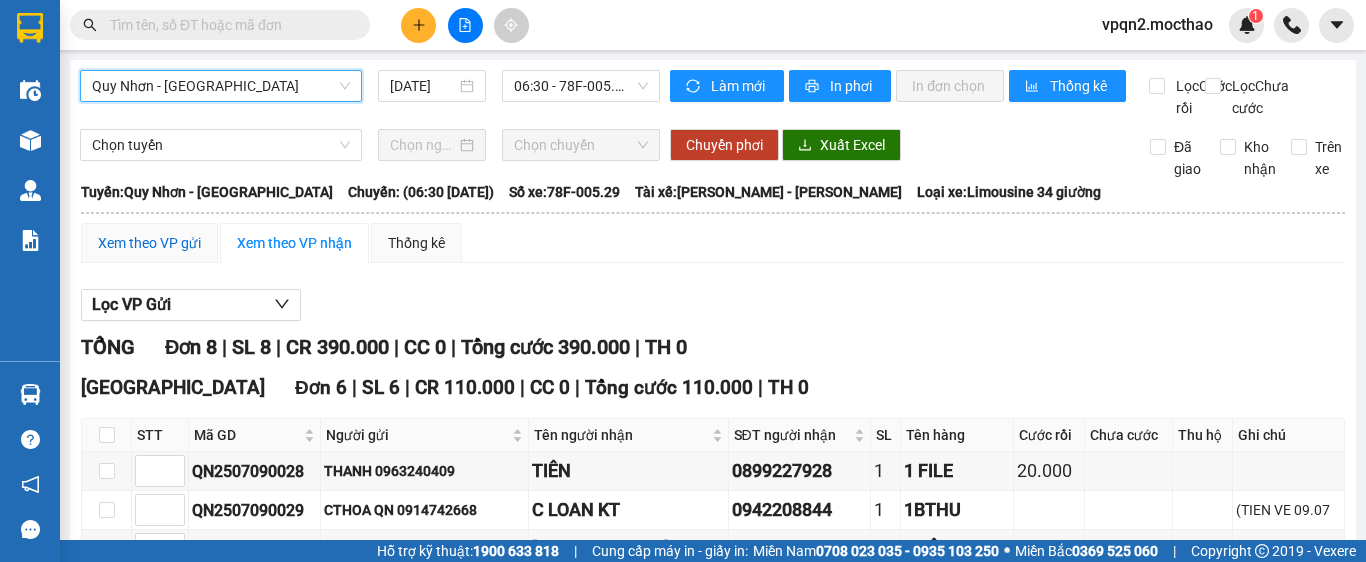 click on "Xem theo VP gửi" at bounding box center [149, 243] 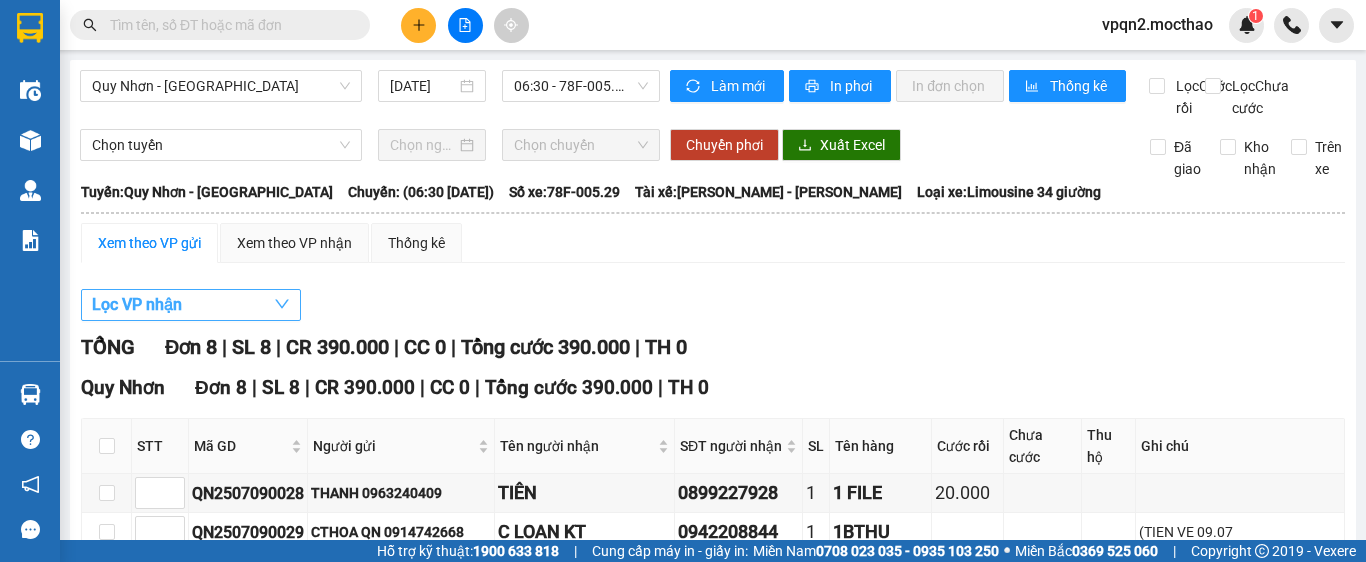 click on "Lọc VP nhận" at bounding box center (137, 304) 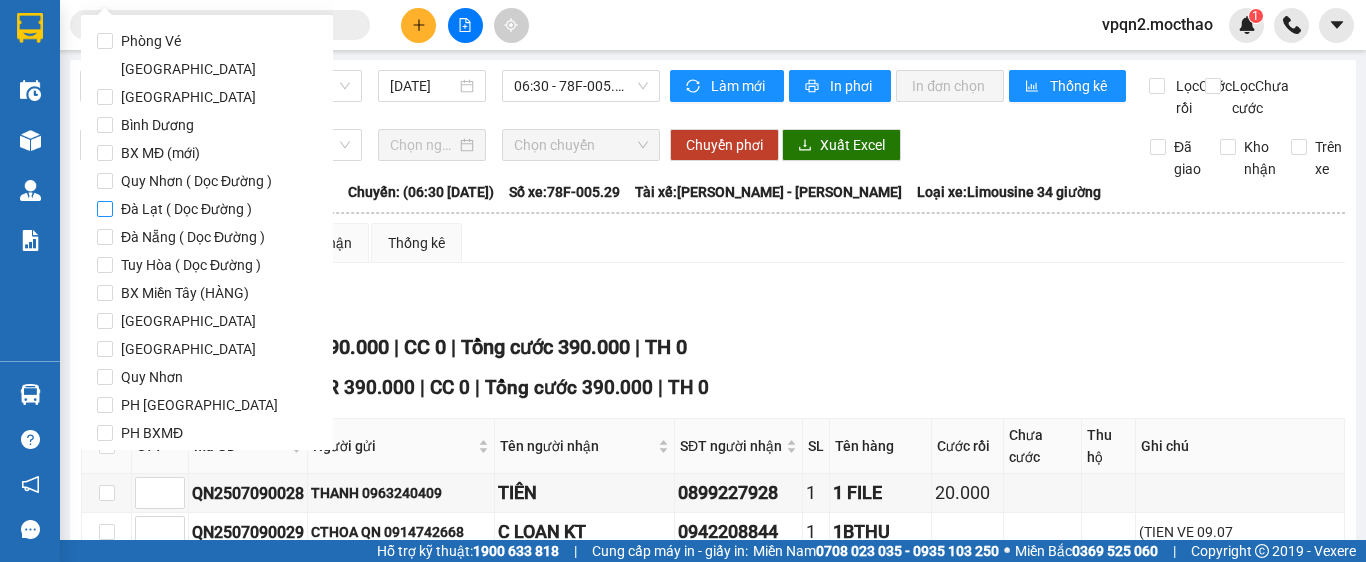click on "Đà Lạt ( Dọc Đường )" at bounding box center [186, 209] 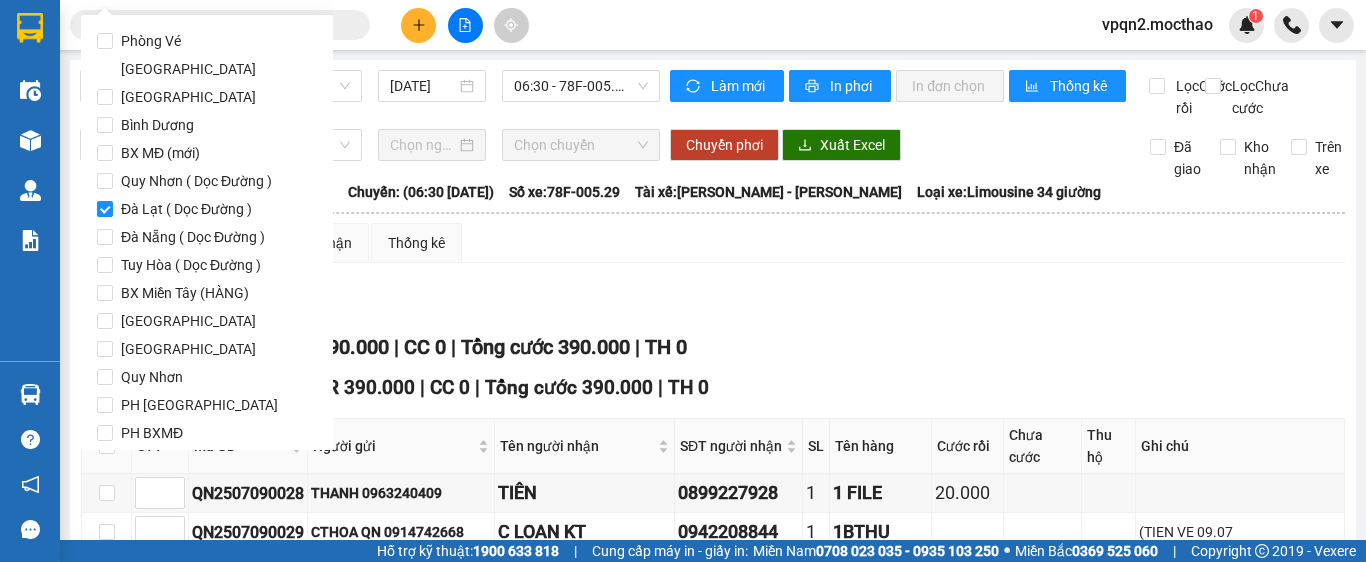 scroll, scrollTop: 97, scrollLeft: 0, axis: vertical 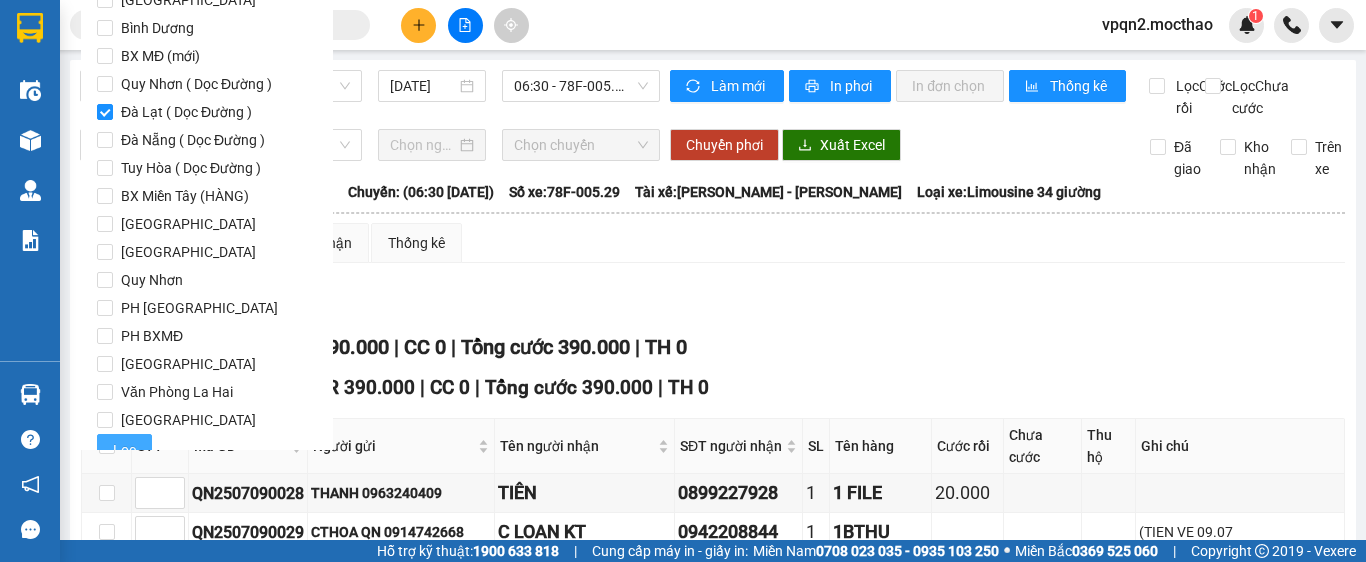 click on "Lọc" at bounding box center [124, 450] 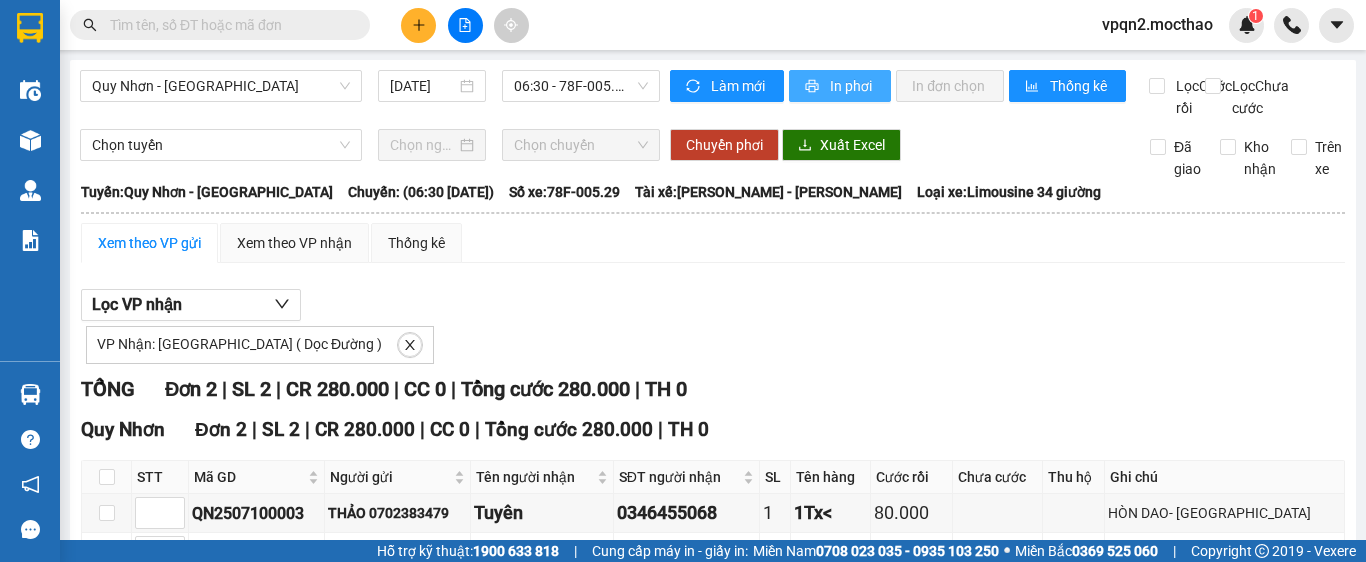 click on "In phơi" at bounding box center [852, 86] 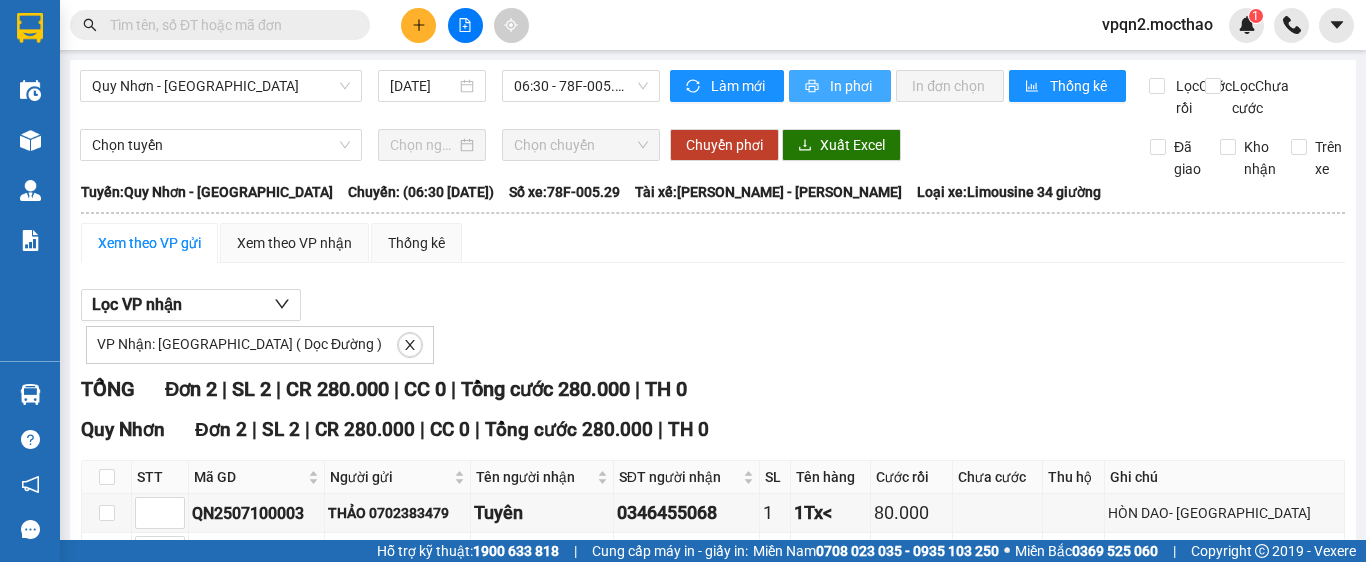 scroll, scrollTop: 0, scrollLeft: 0, axis: both 